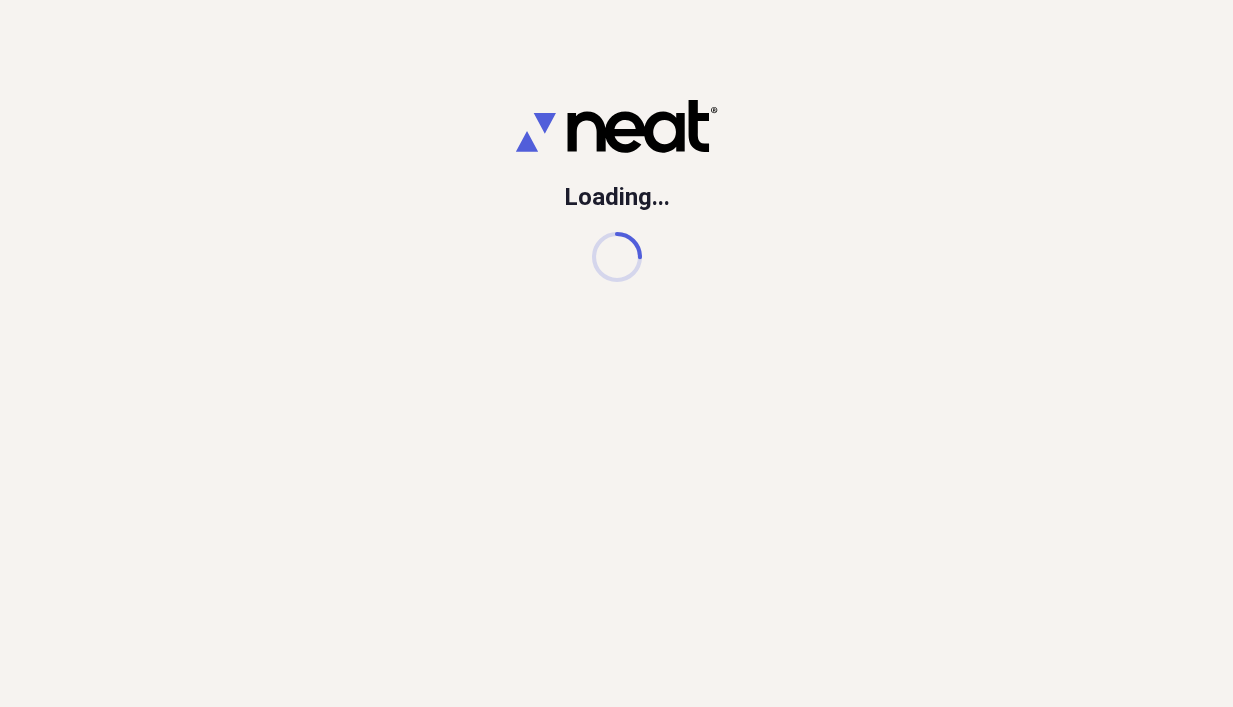 scroll, scrollTop: 0, scrollLeft: 0, axis: both 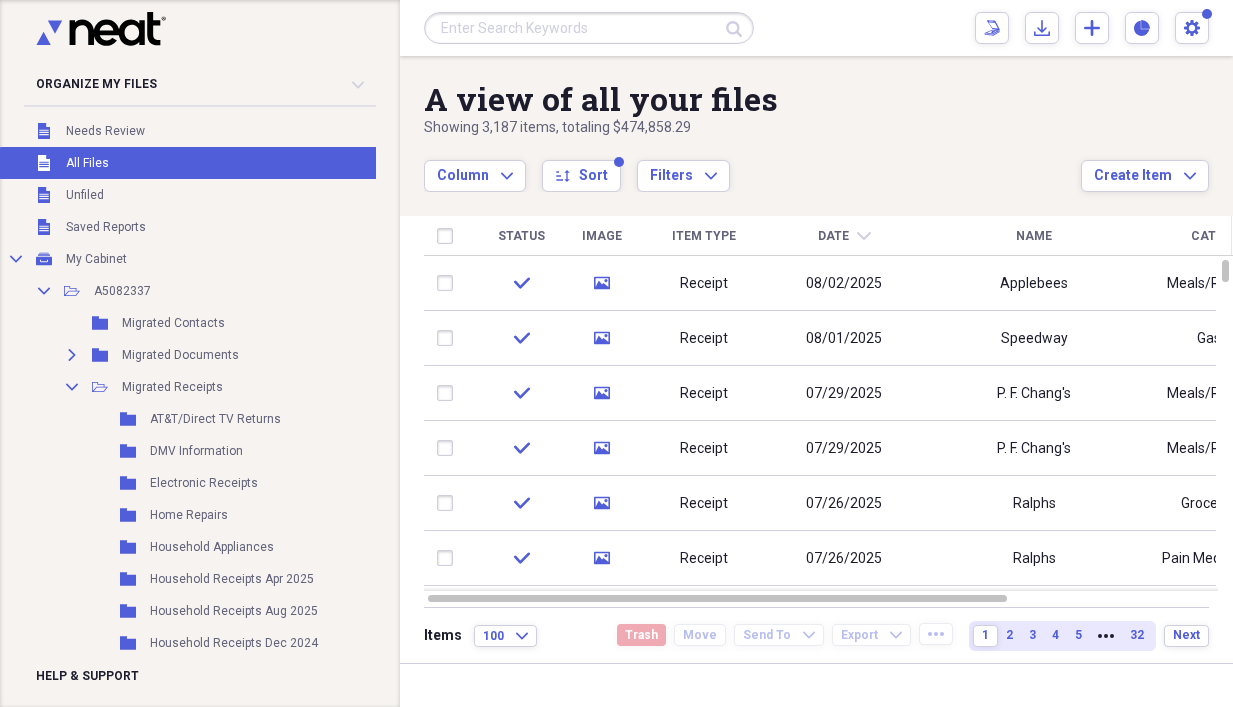 drag, startPoint x: 23, startPoint y: 0, endPoint x: 952, endPoint y: 93, distance: 933.6434 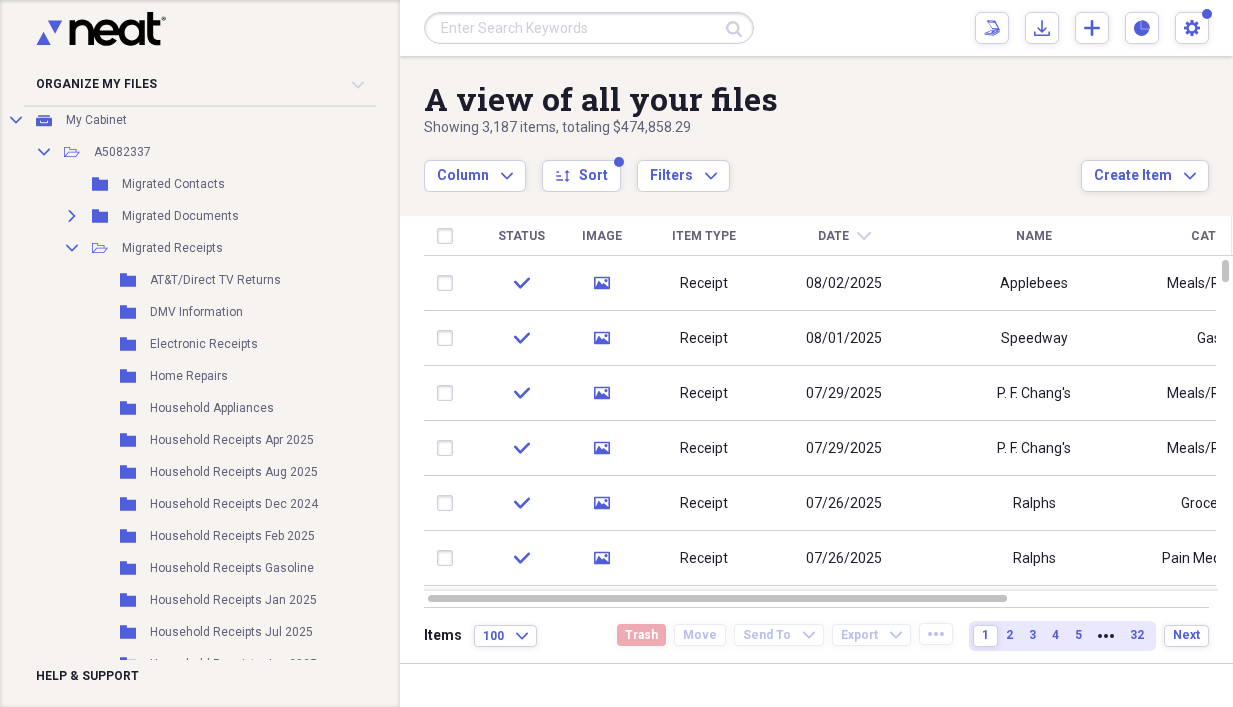 scroll, scrollTop: 146, scrollLeft: 0, axis: vertical 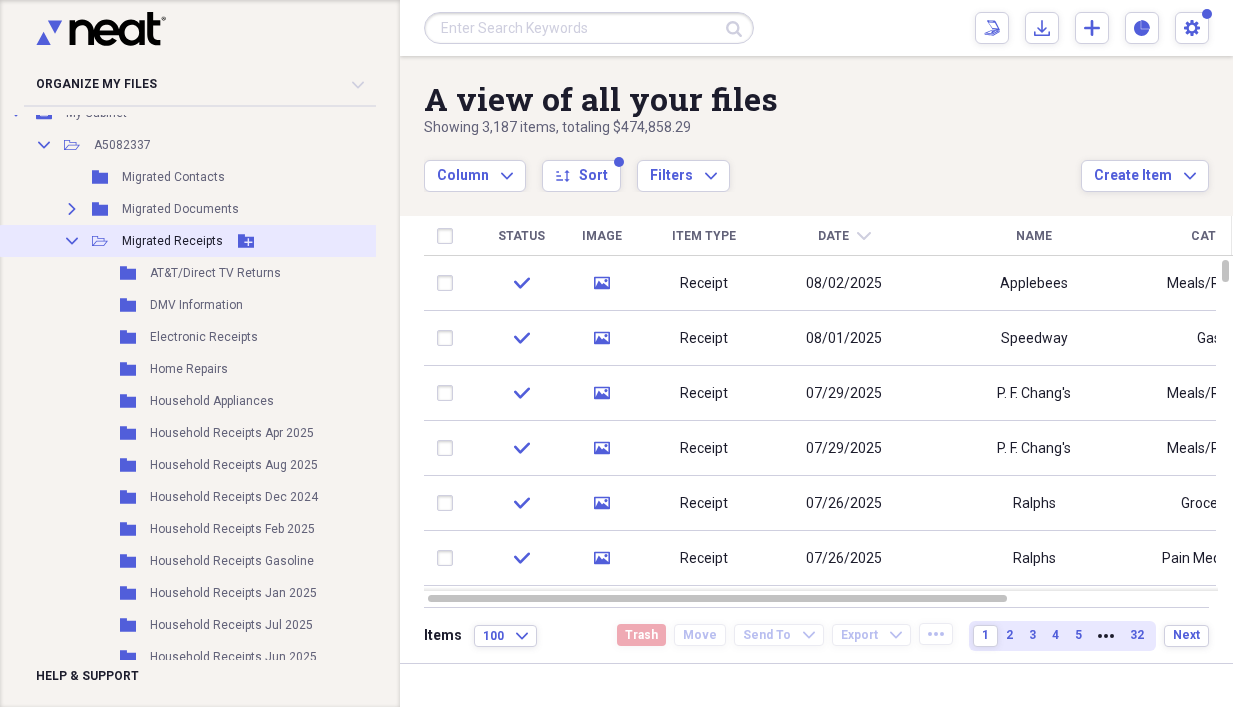 click on "Migrated Receipts" at bounding box center [172, 241] 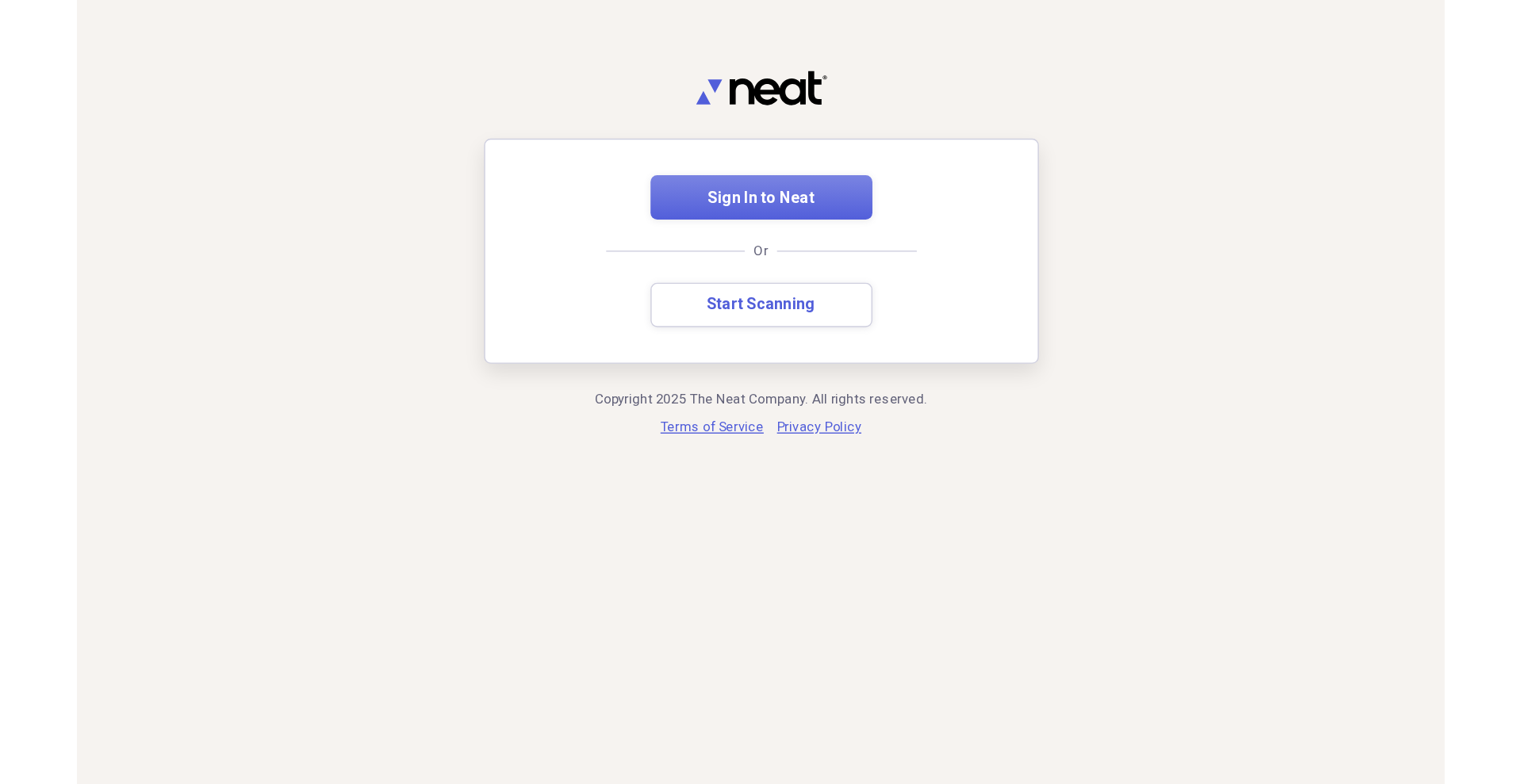 scroll, scrollTop: 0, scrollLeft: 0, axis: both 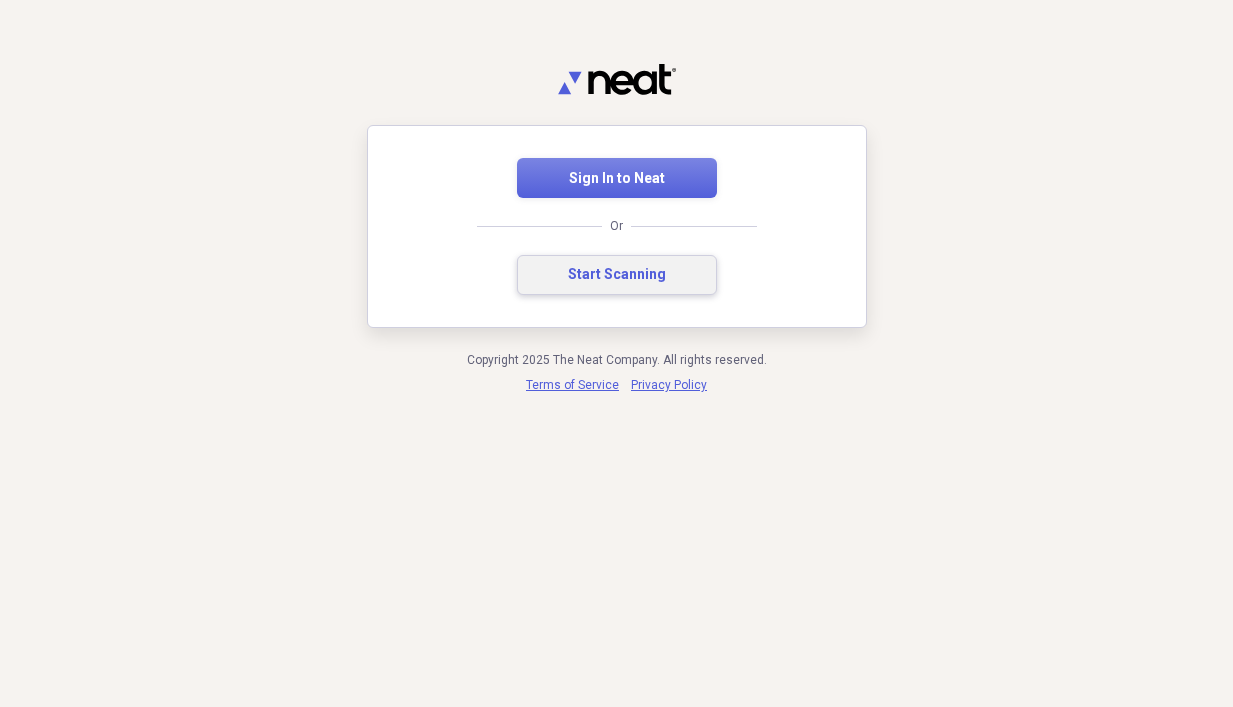 click on "Start Scanning" at bounding box center [617, 275] 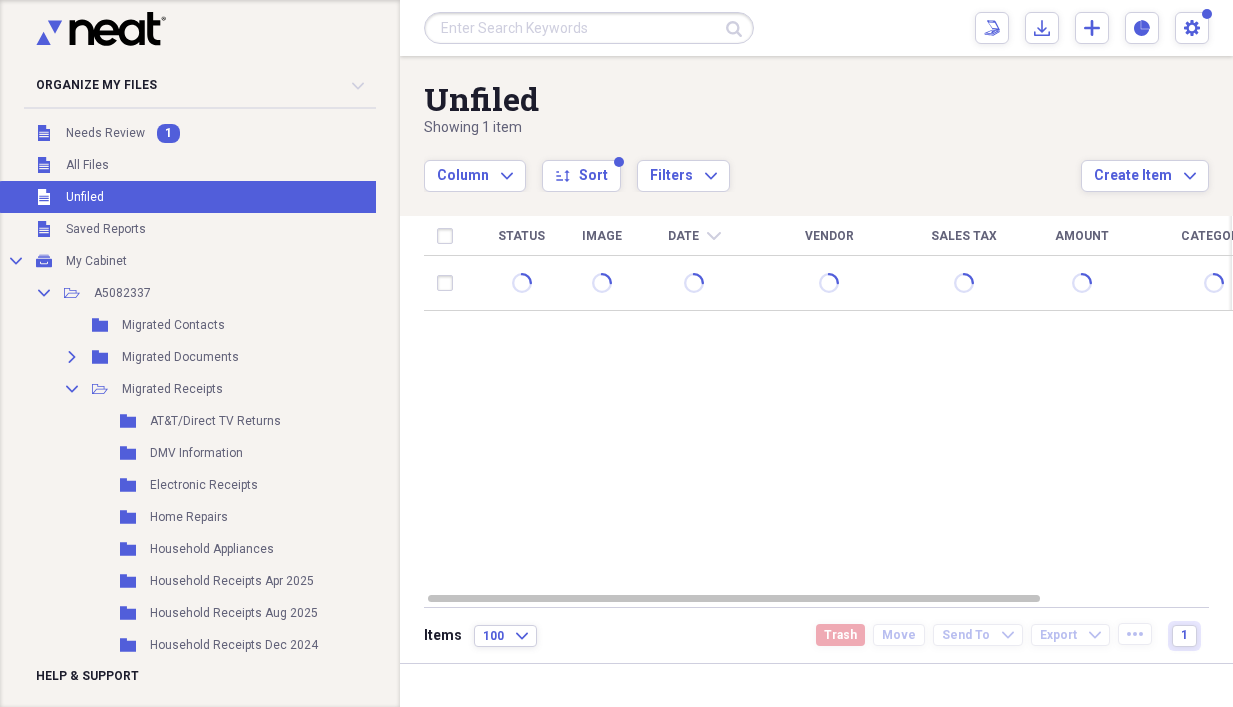 click on "Vendor" at bounding box center (829, 236) 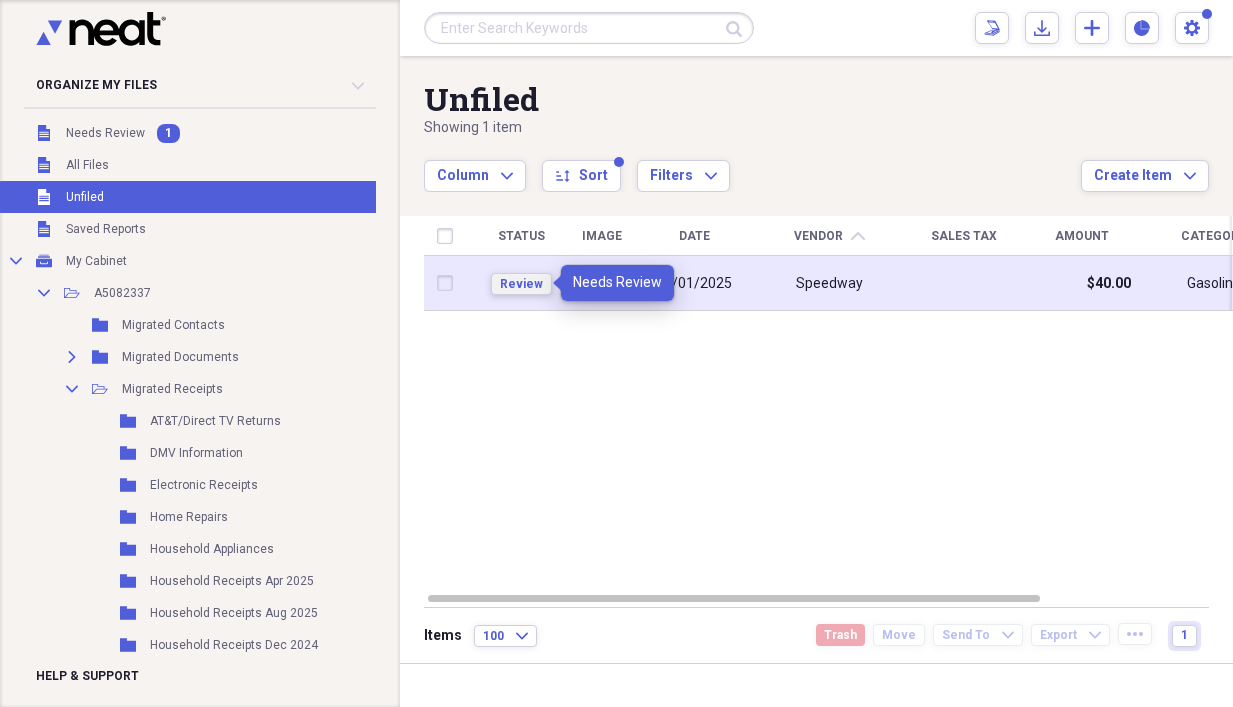 click on "Review" at bounding box center [521, 284] 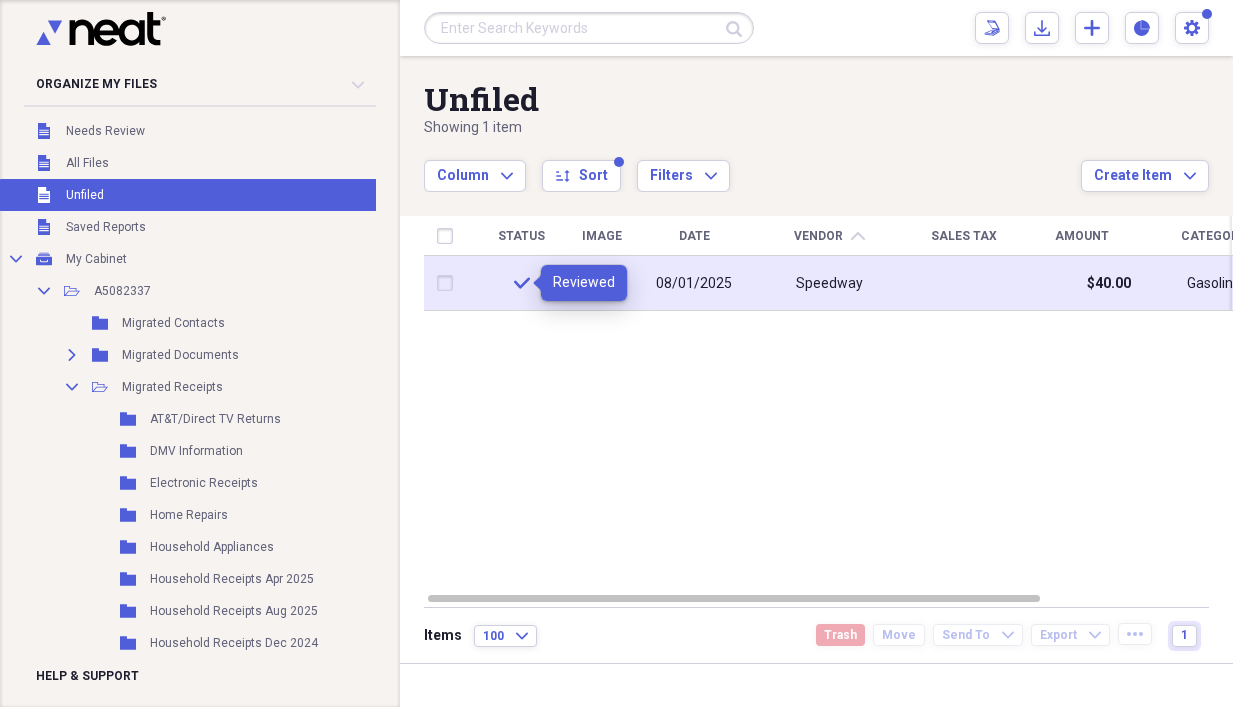 click on "08/01/2025" at bounding box center (694, 284) 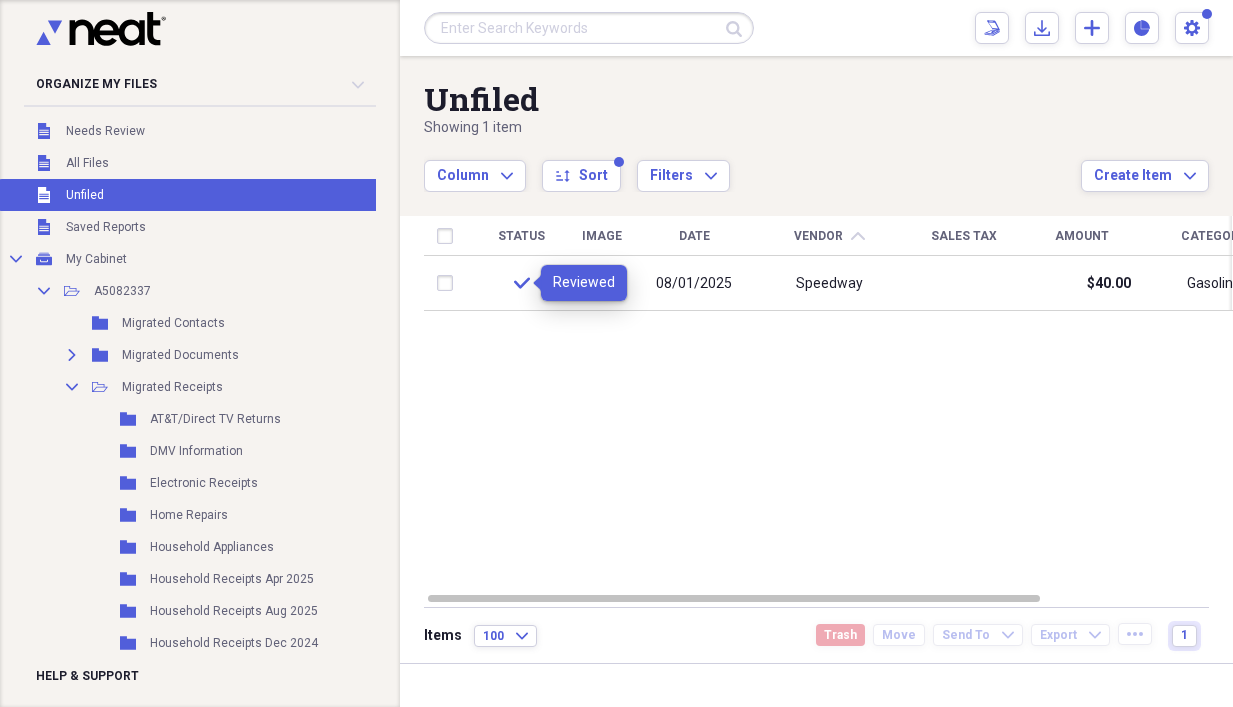 click on "Unfiled Unfiled" at bounding box center [195, 195] 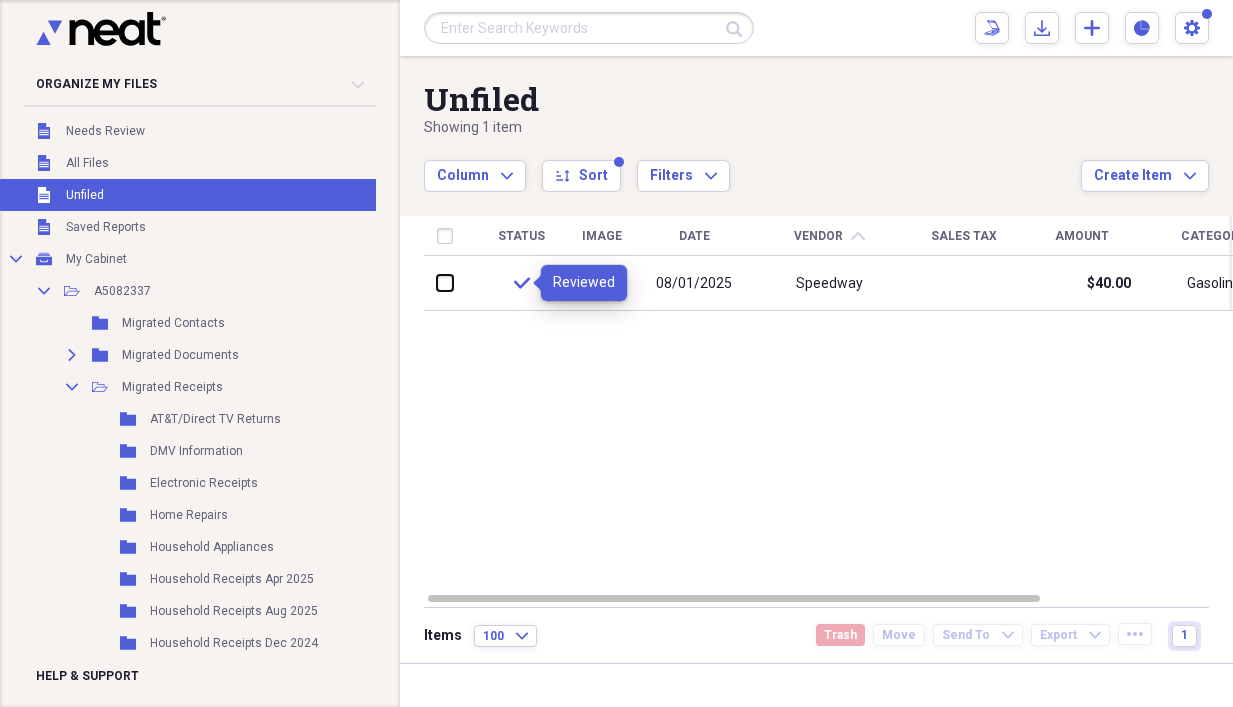 click at bounding box center [437, 283] 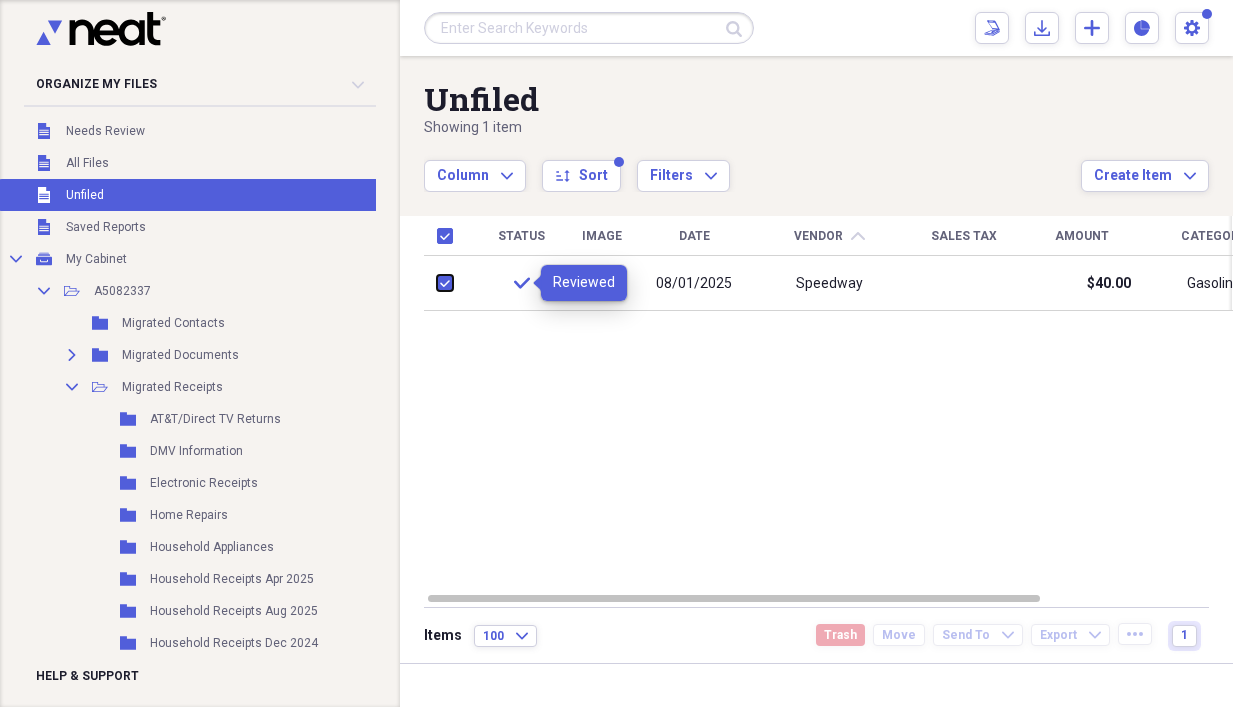 checkbox on "true" 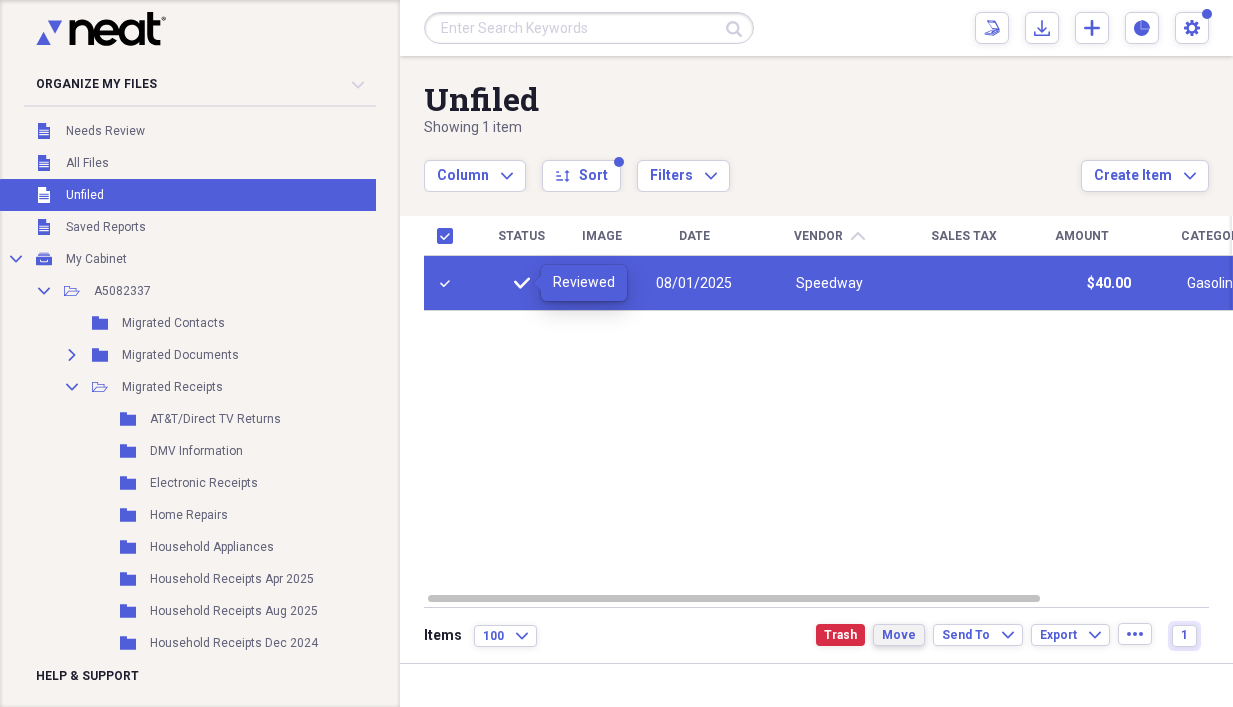 click on "Move" at bounding box center (899, 635) 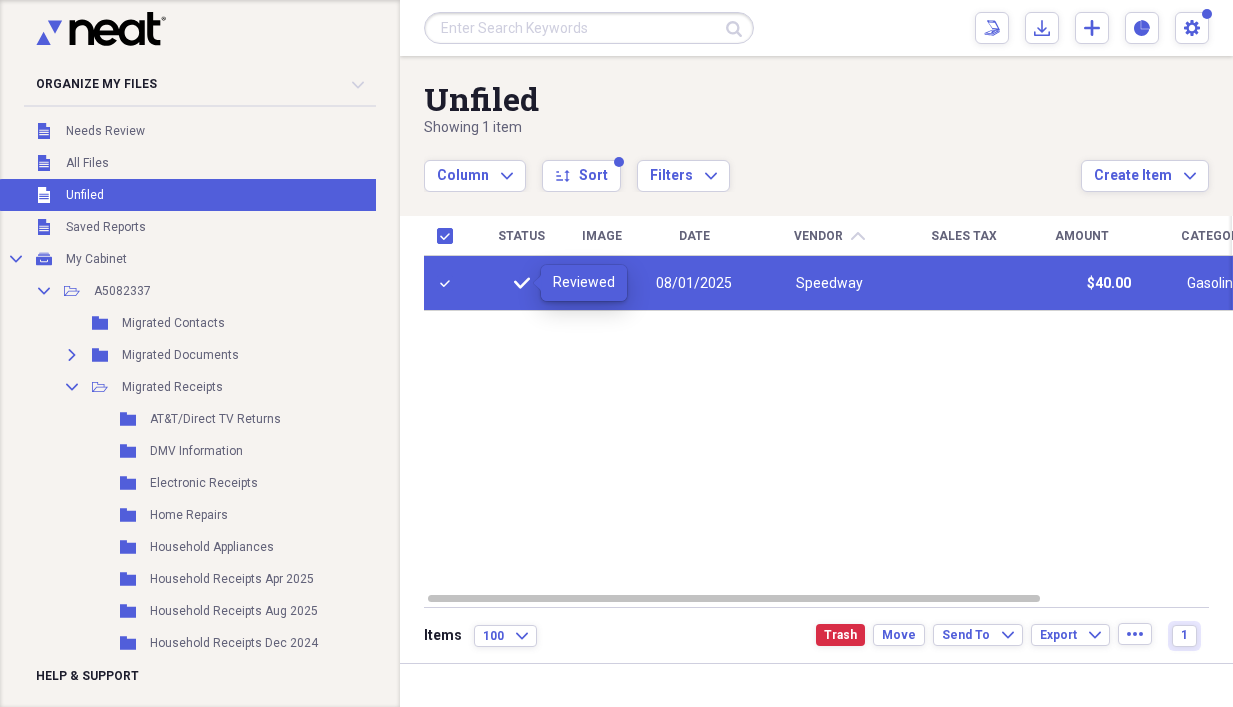 click at bounding box center [449, 283] 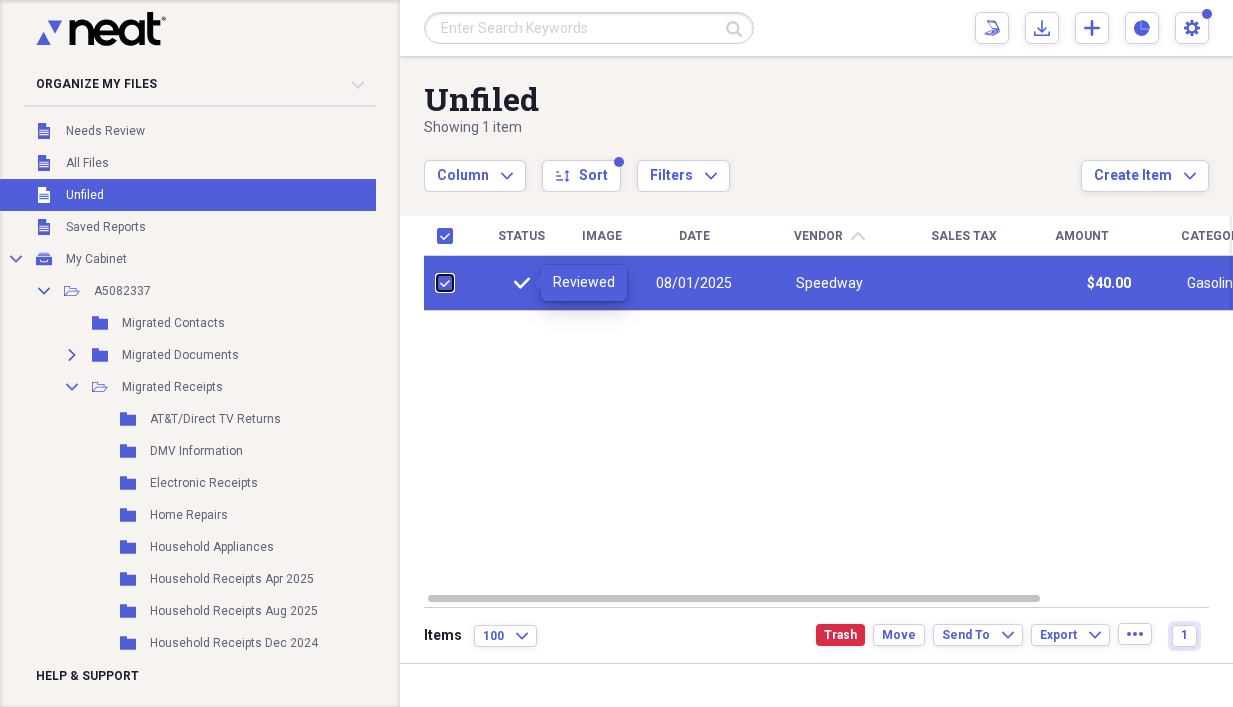 click at bounding box center (437, 283) 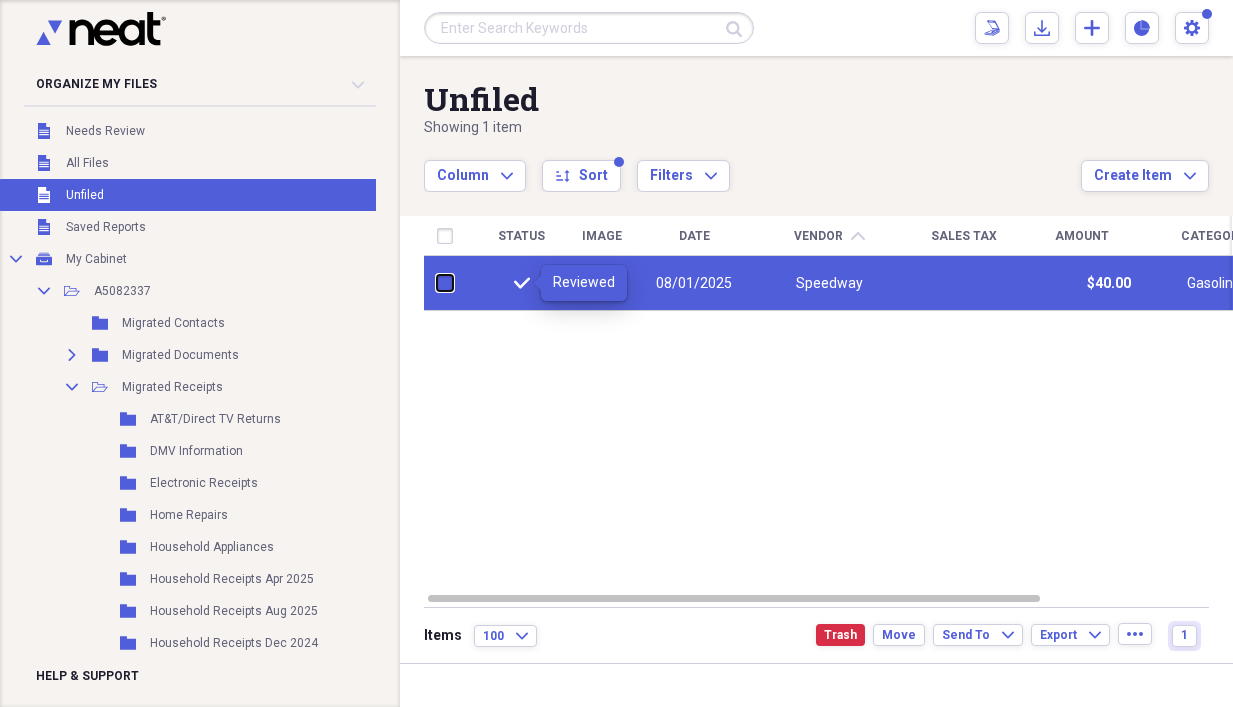 checkbox on "false" 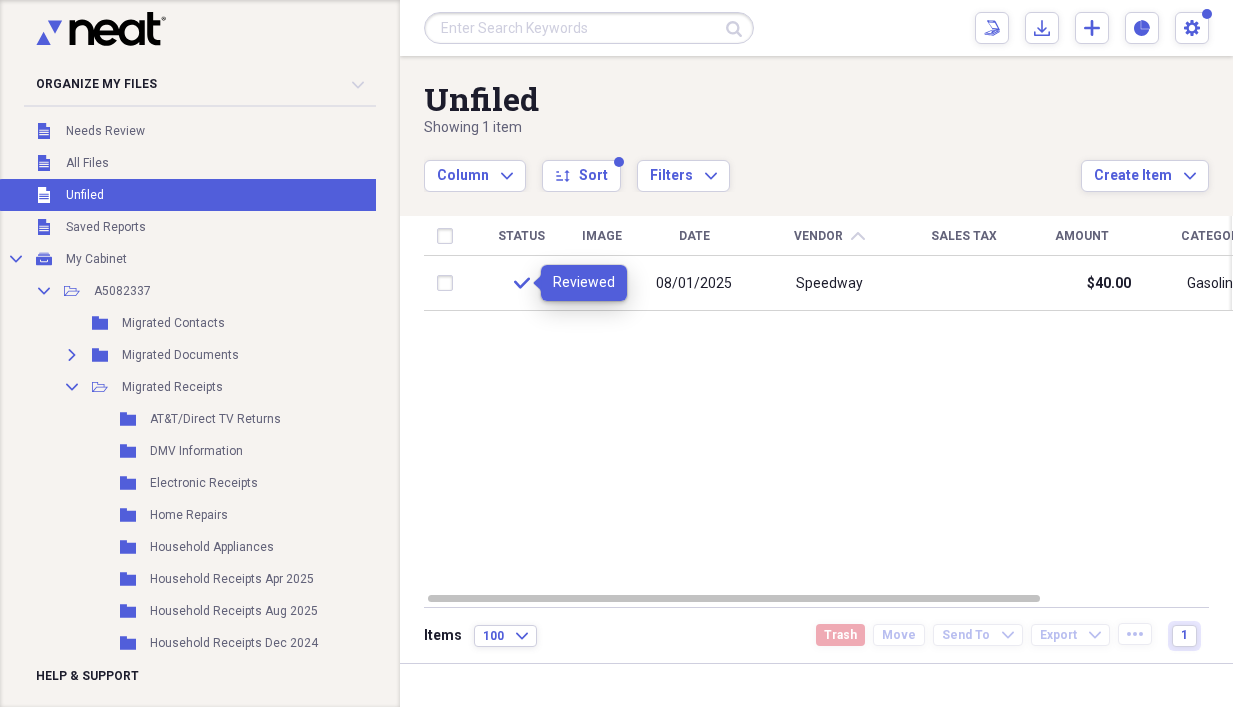 click on "Reviewed" at bounding box center [584, 283] 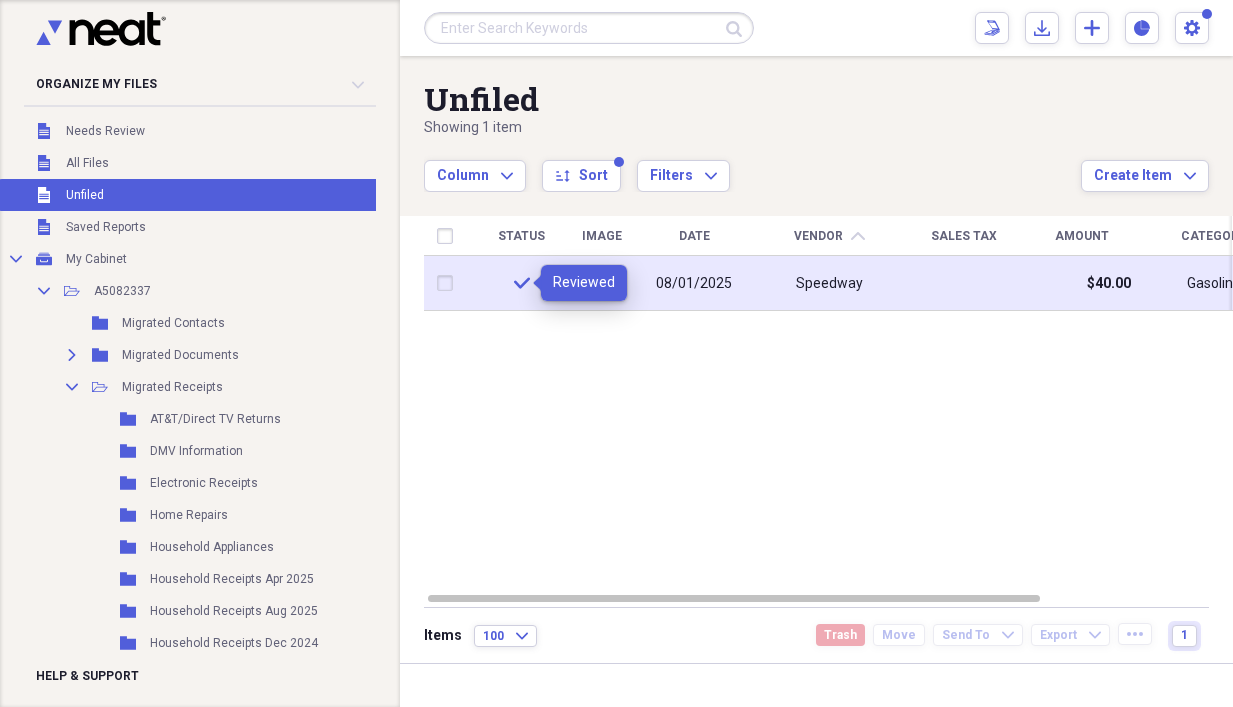 click at bounding box center [449, 283] 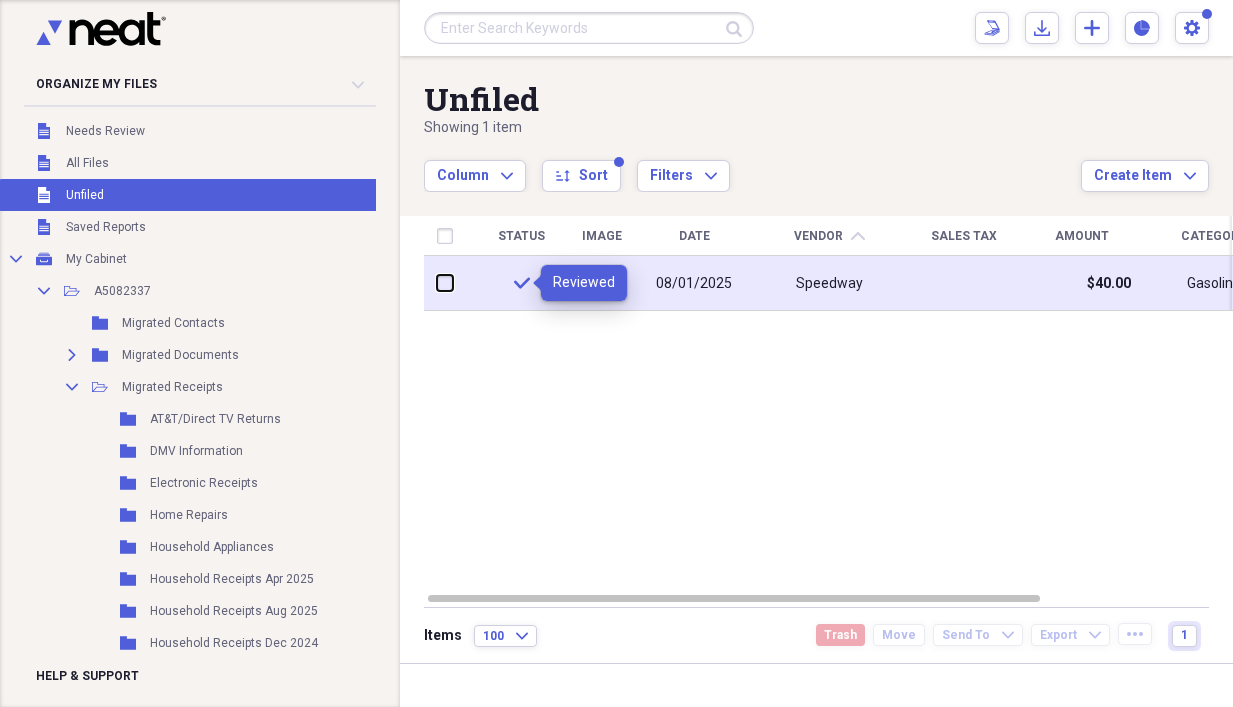 click at bounding box center [437, 283] 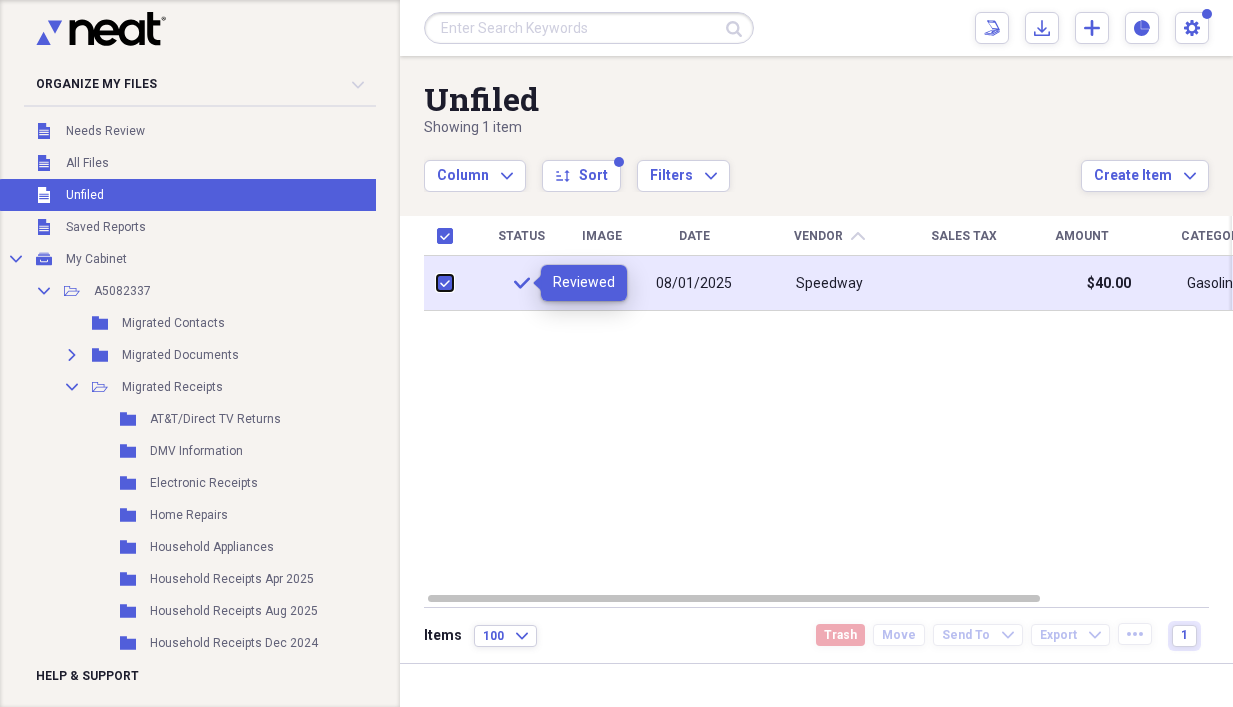 checkbox on "true" 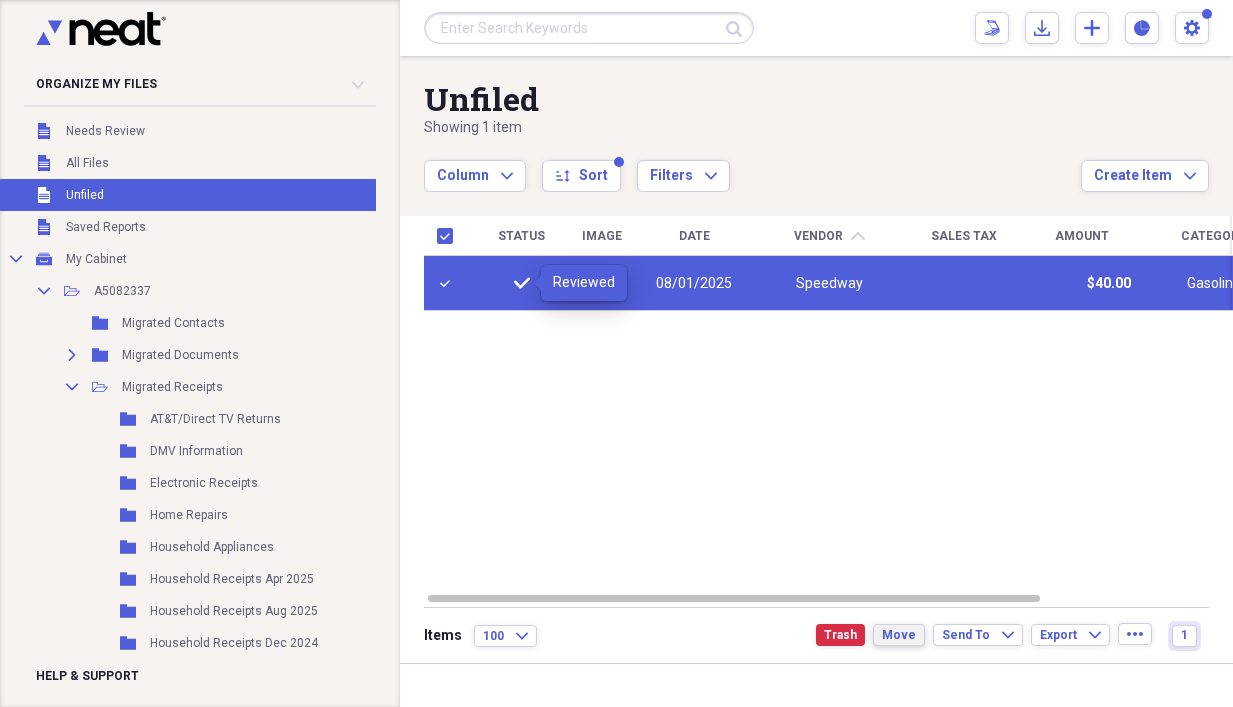 click on "Move" at bounding box center [899, 635] 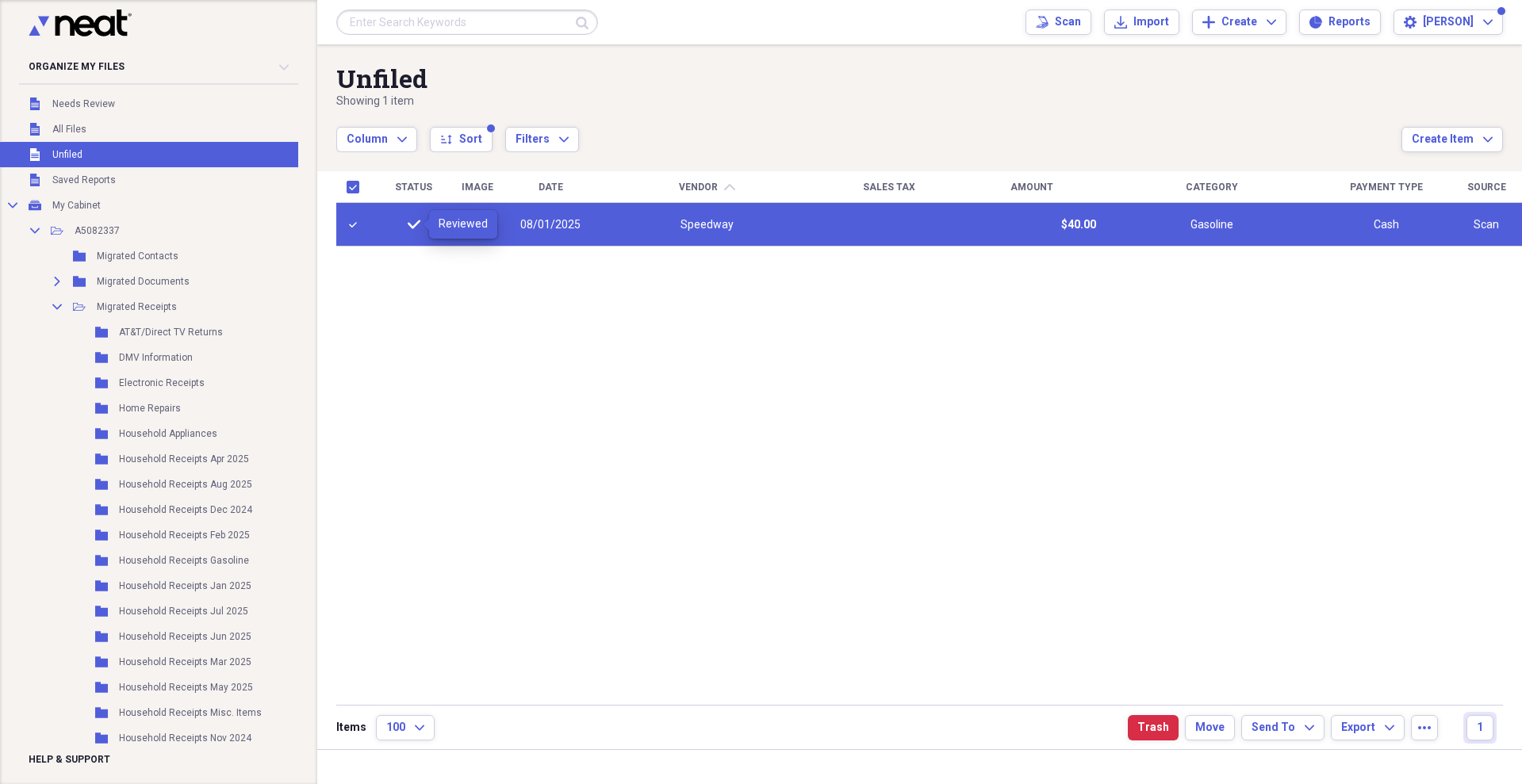click on "media" at bounding box center [477, 224] 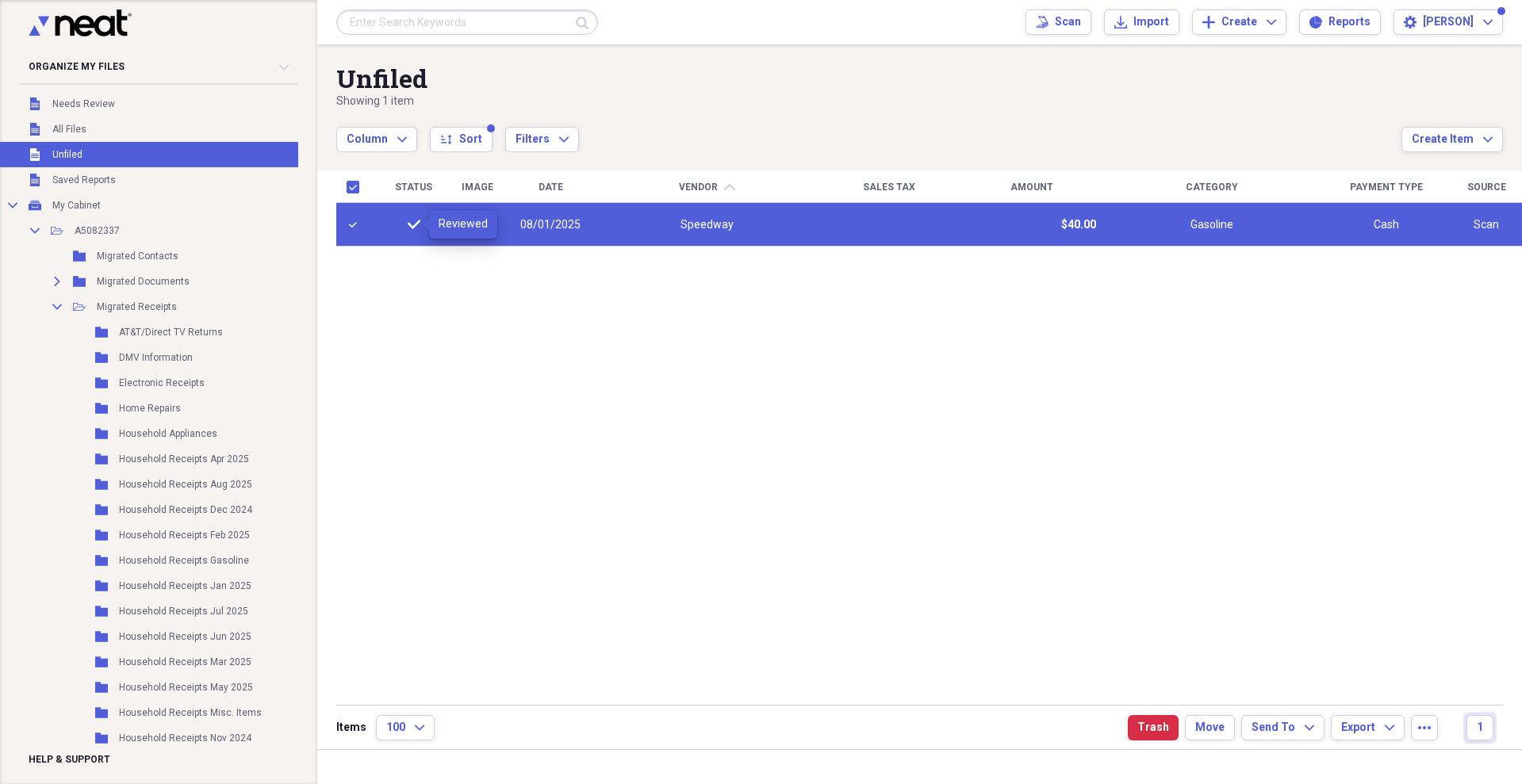 click on "08/01/2025" at bounding box center (550, 224) 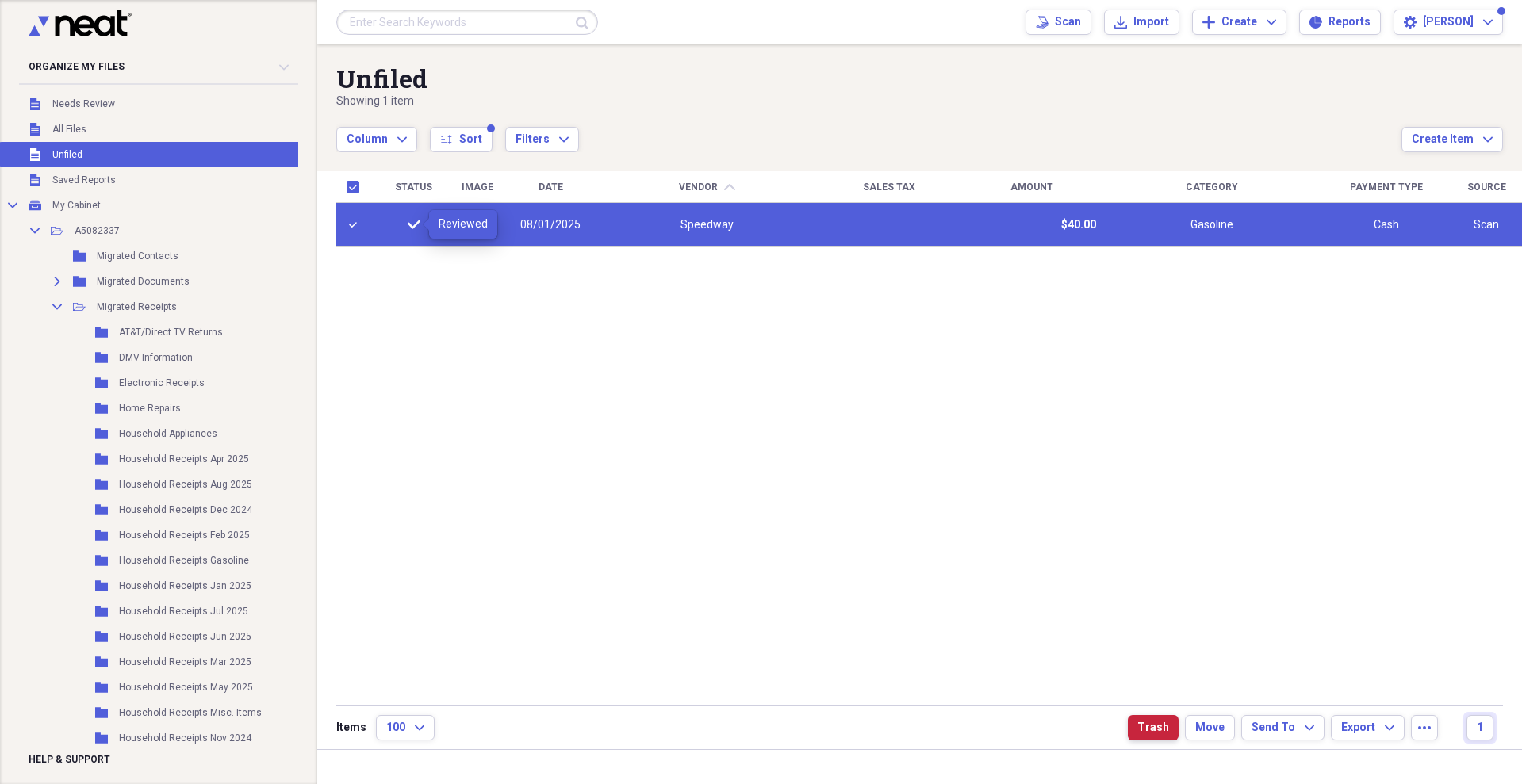 click on "Trash" at bounding box center [1153, 728] 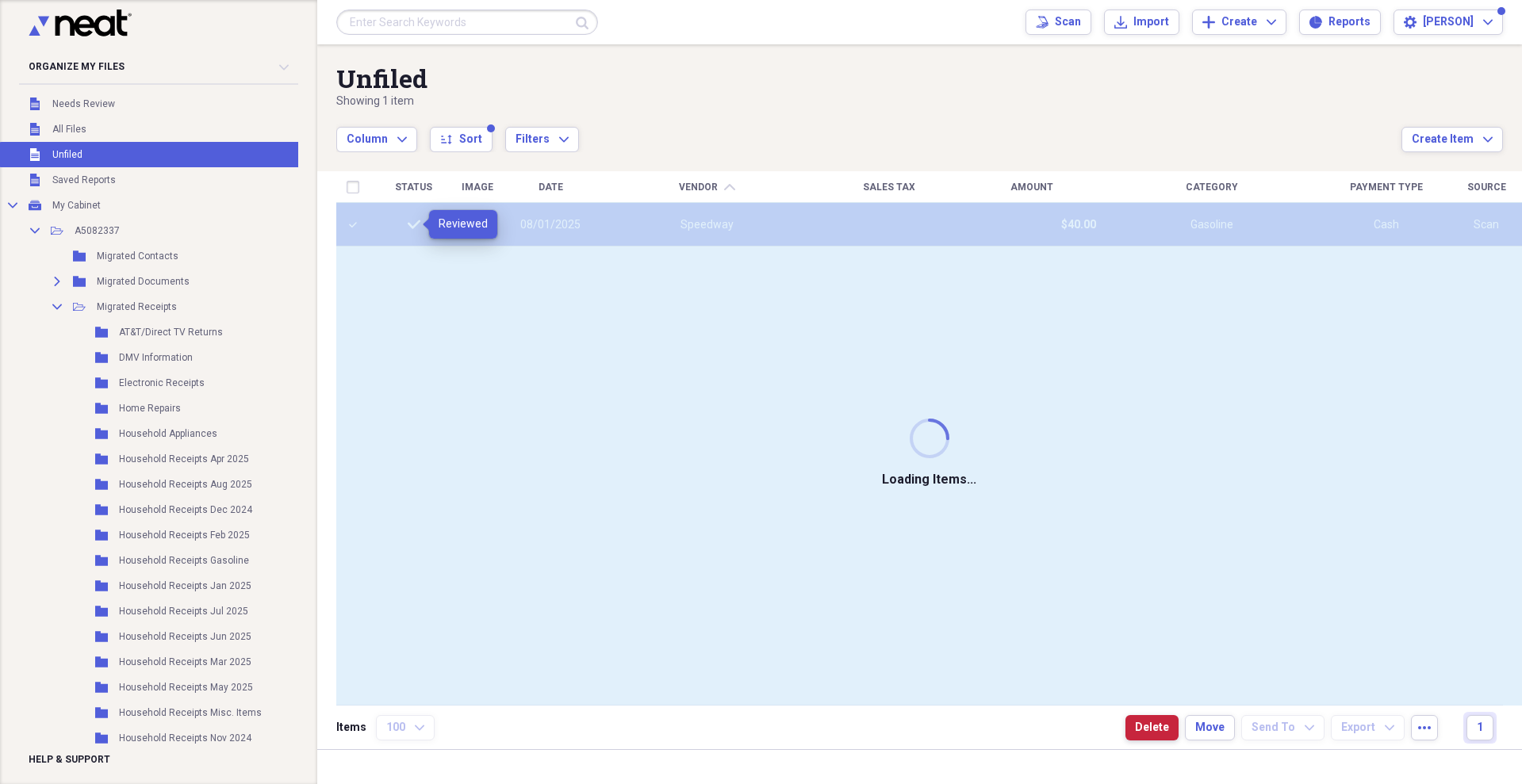 checkbox on "false" 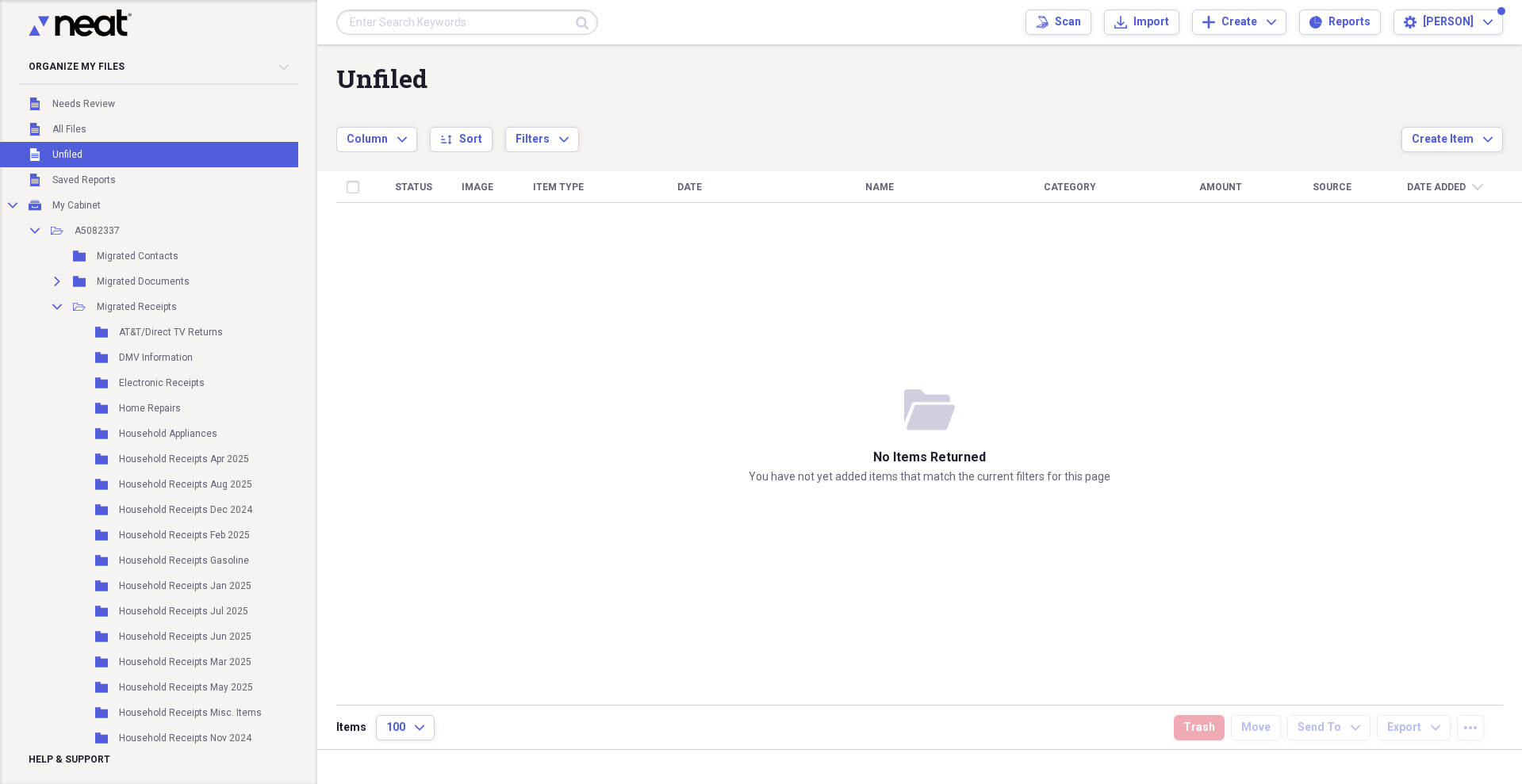 click on "Status Image Item Type Date Name Category Amount Source Date Added chevron-down" at bounding box center [929, 438] 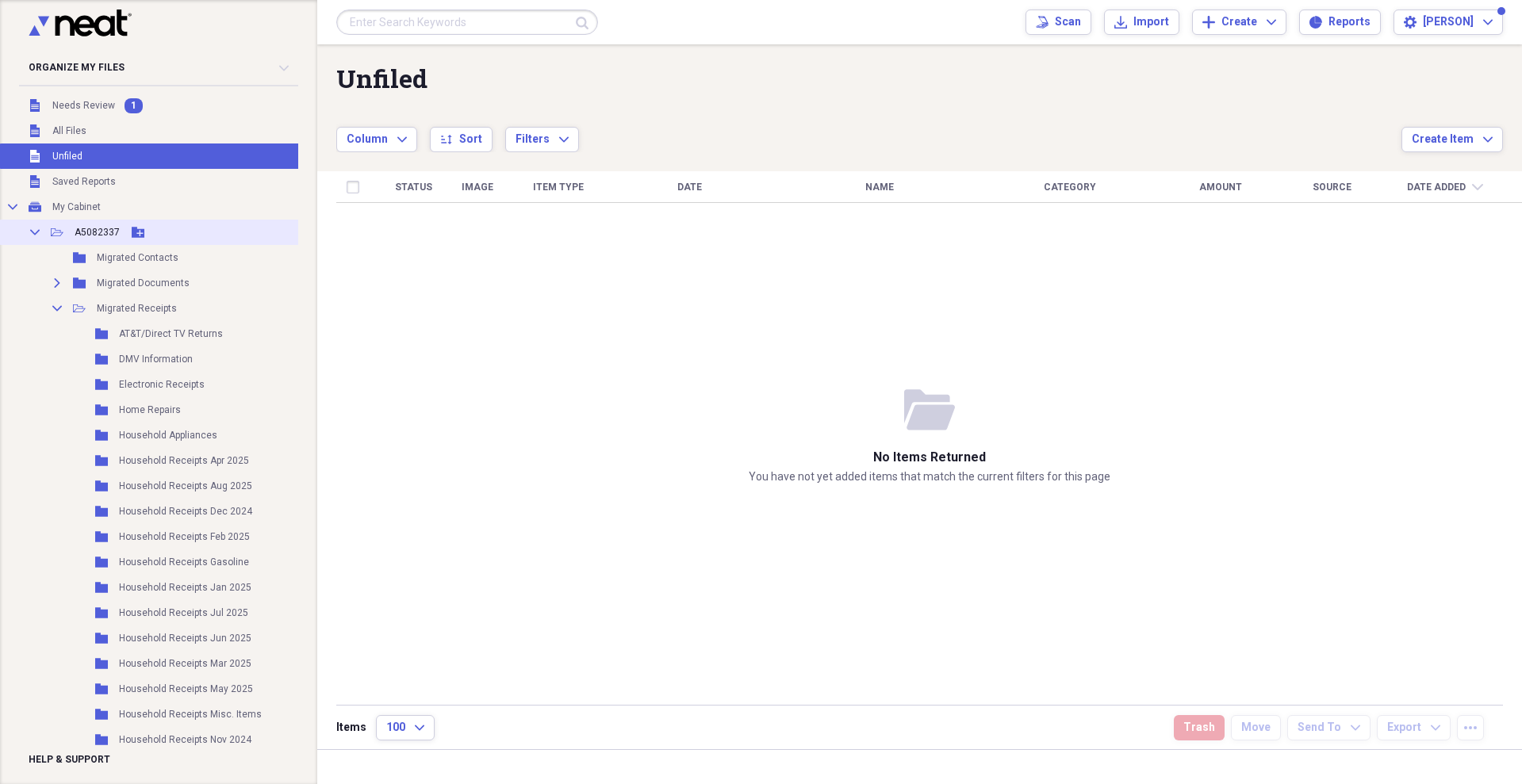click on "A5082337" at bounding box center [97, 232] 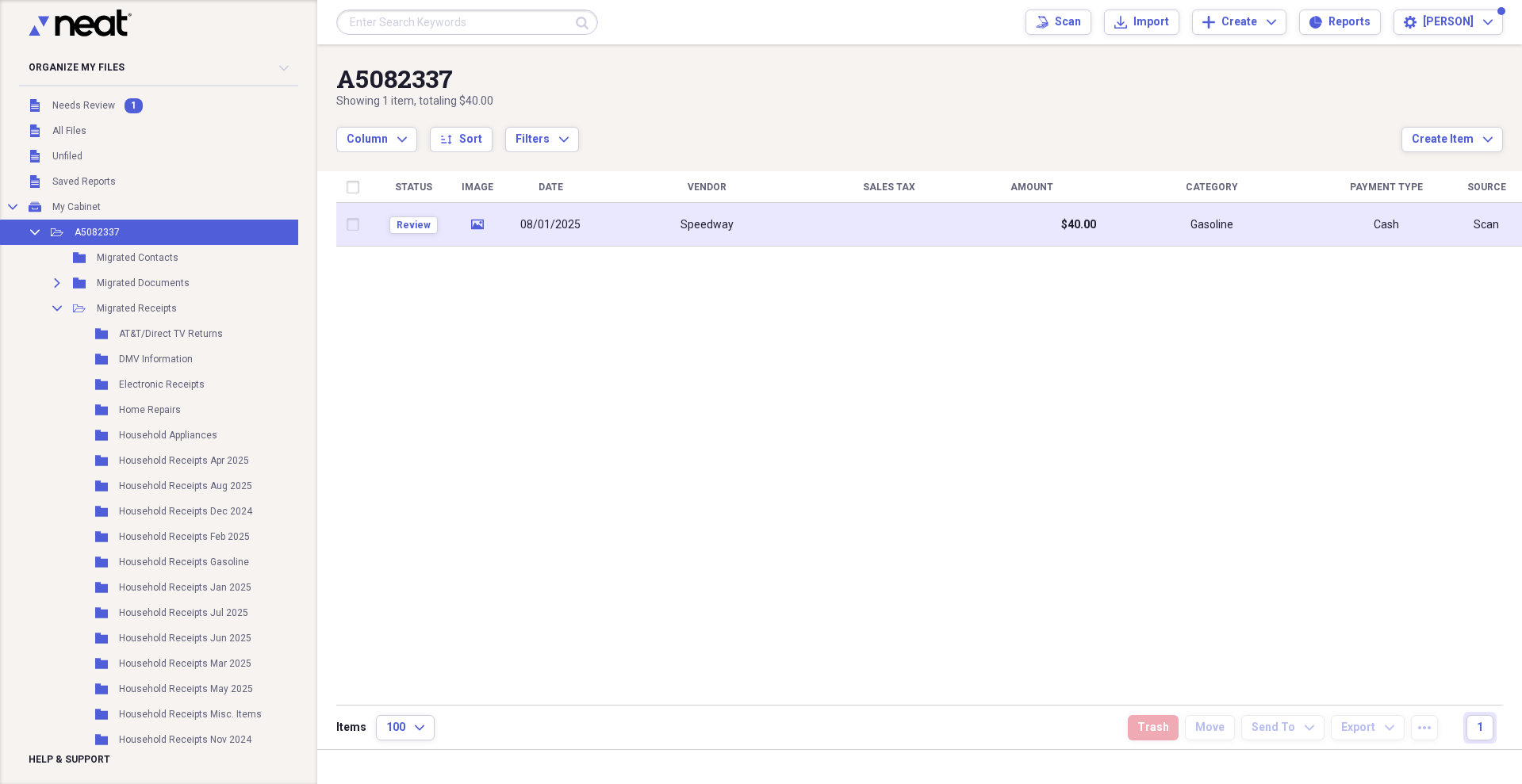 click on "Speedway" at bounding box center (707, 224) 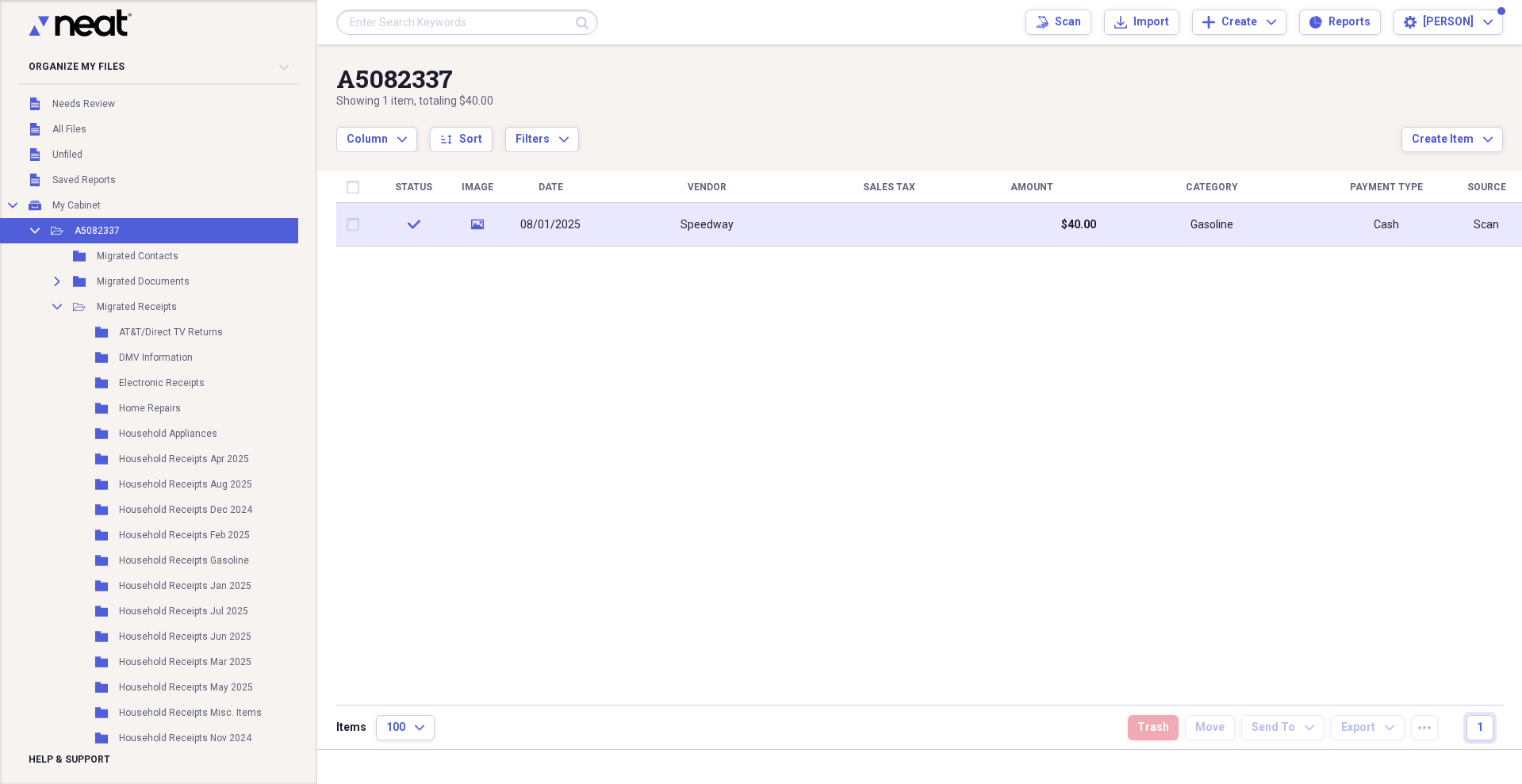 click on "Speedway" at bounding box center [707, 224] 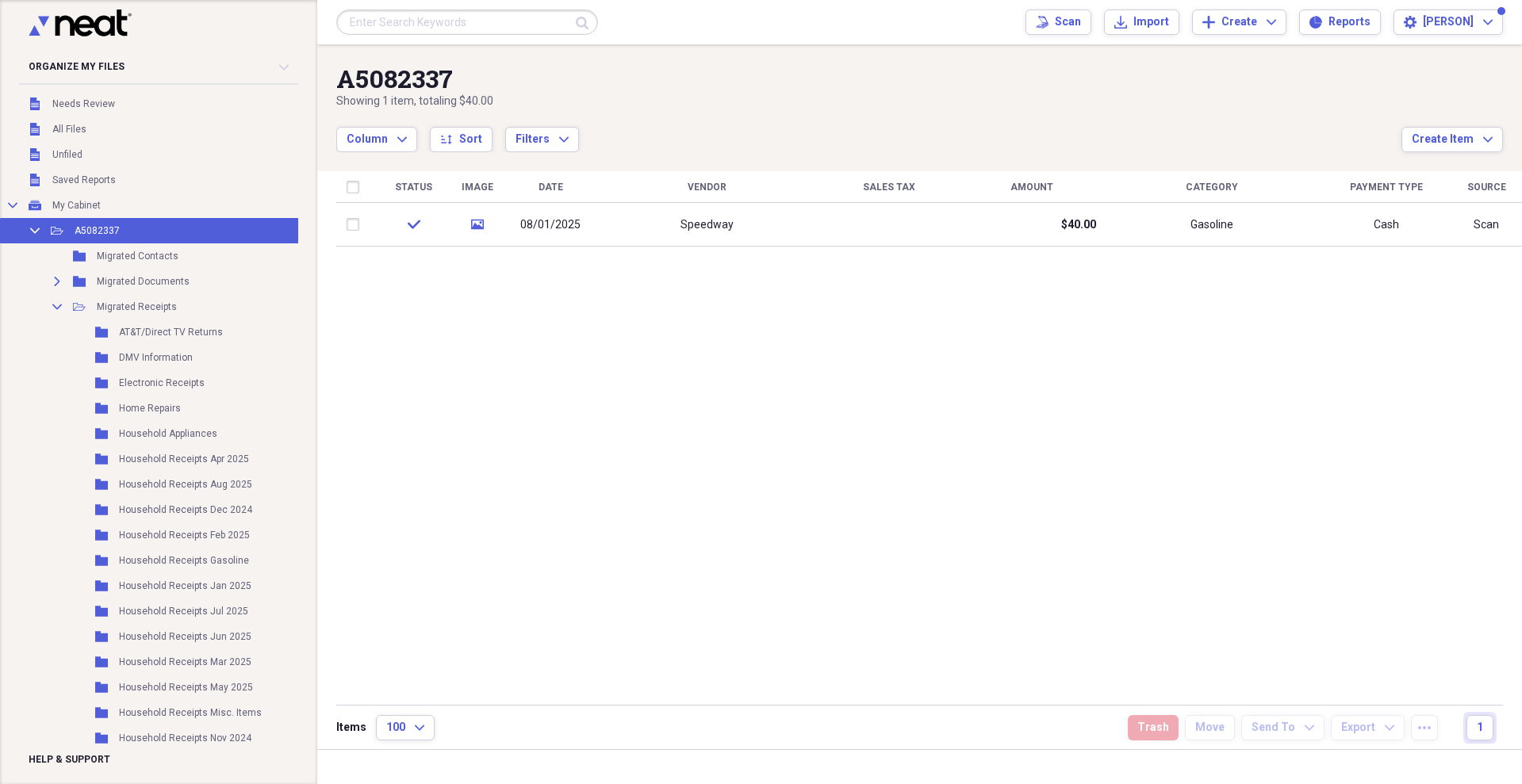 click on "Trash" at bounding box center (1153, 728) 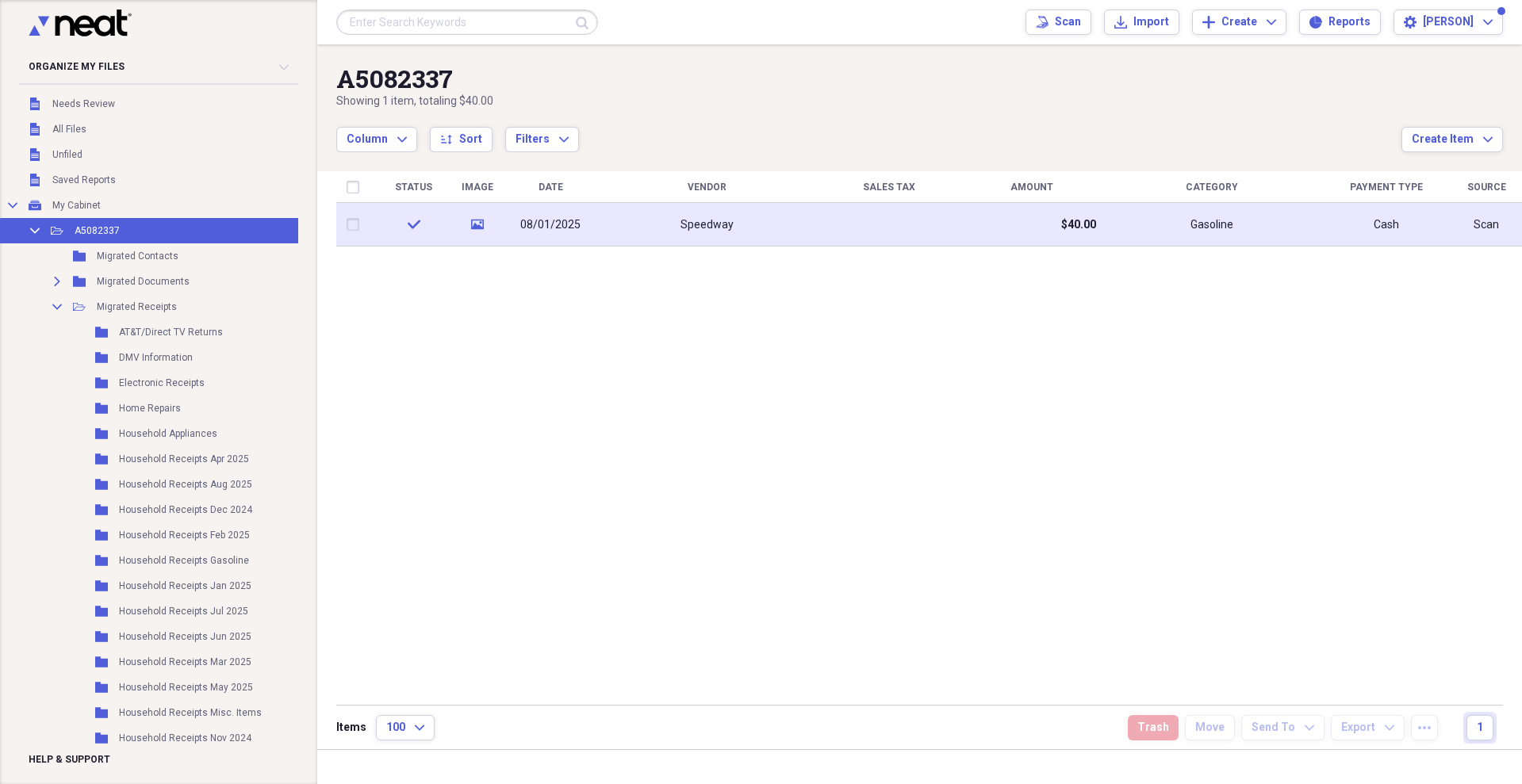 click at bounding box center [356, 224] 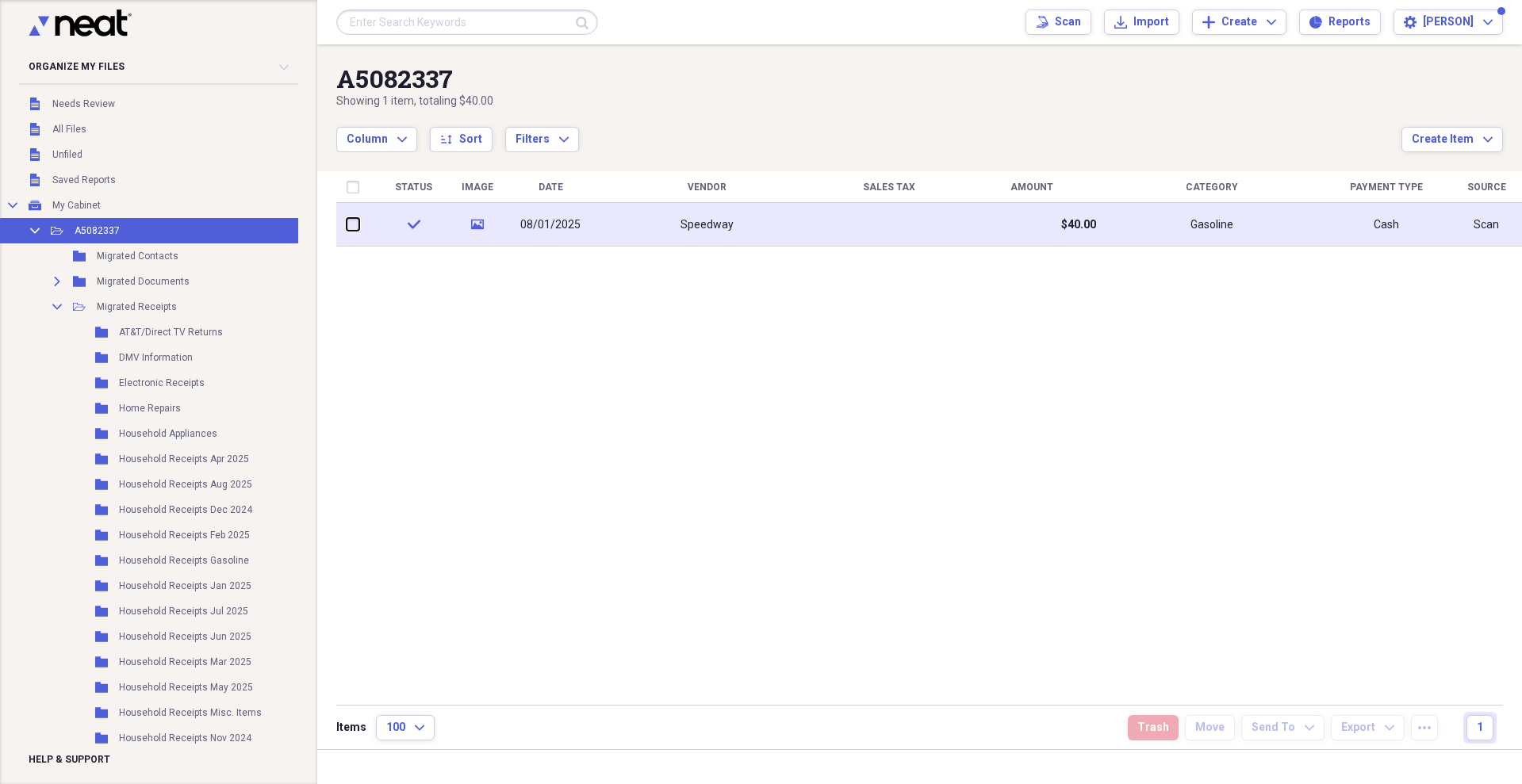 click at bounding box center [347, 224] 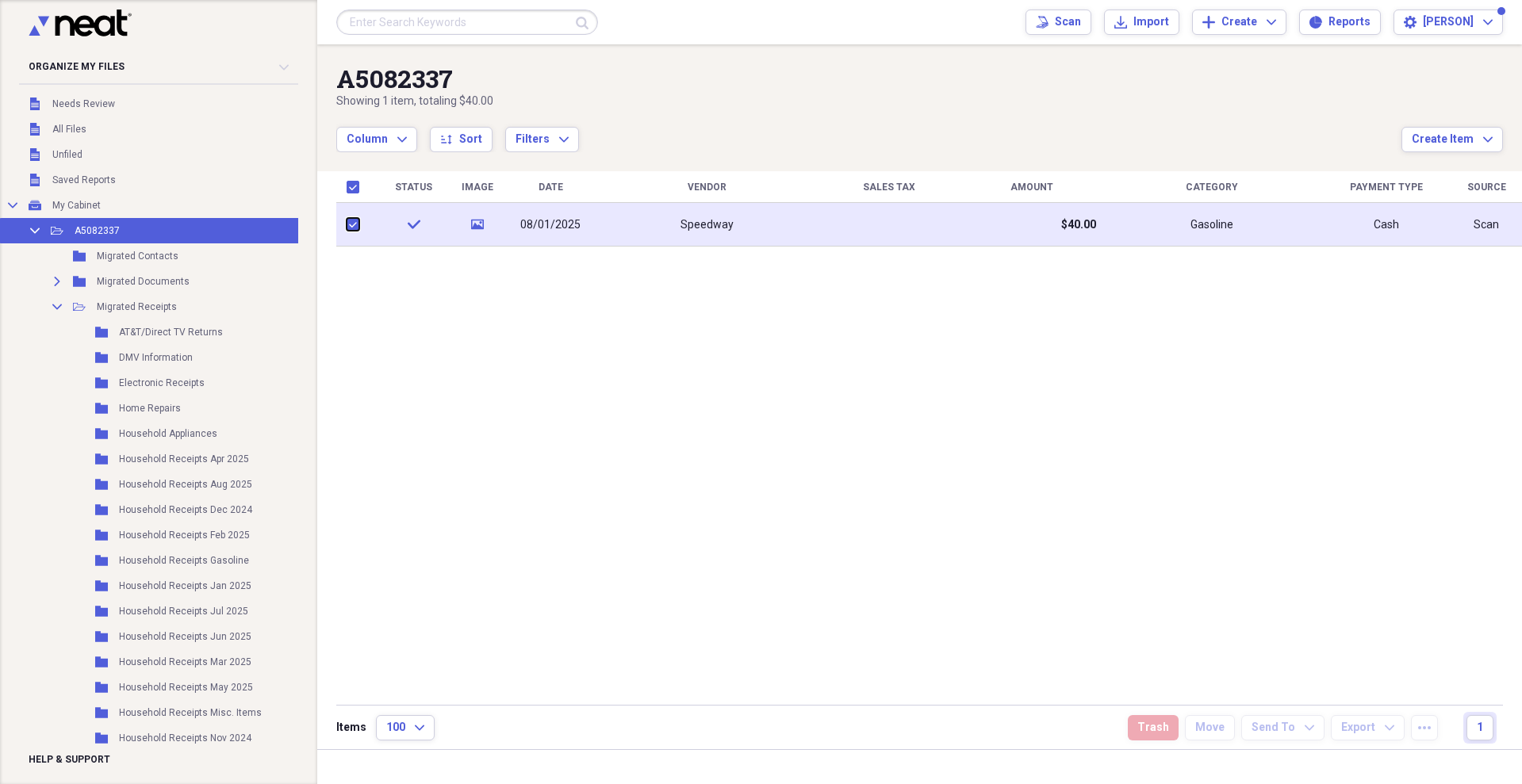 checkbox on "true" 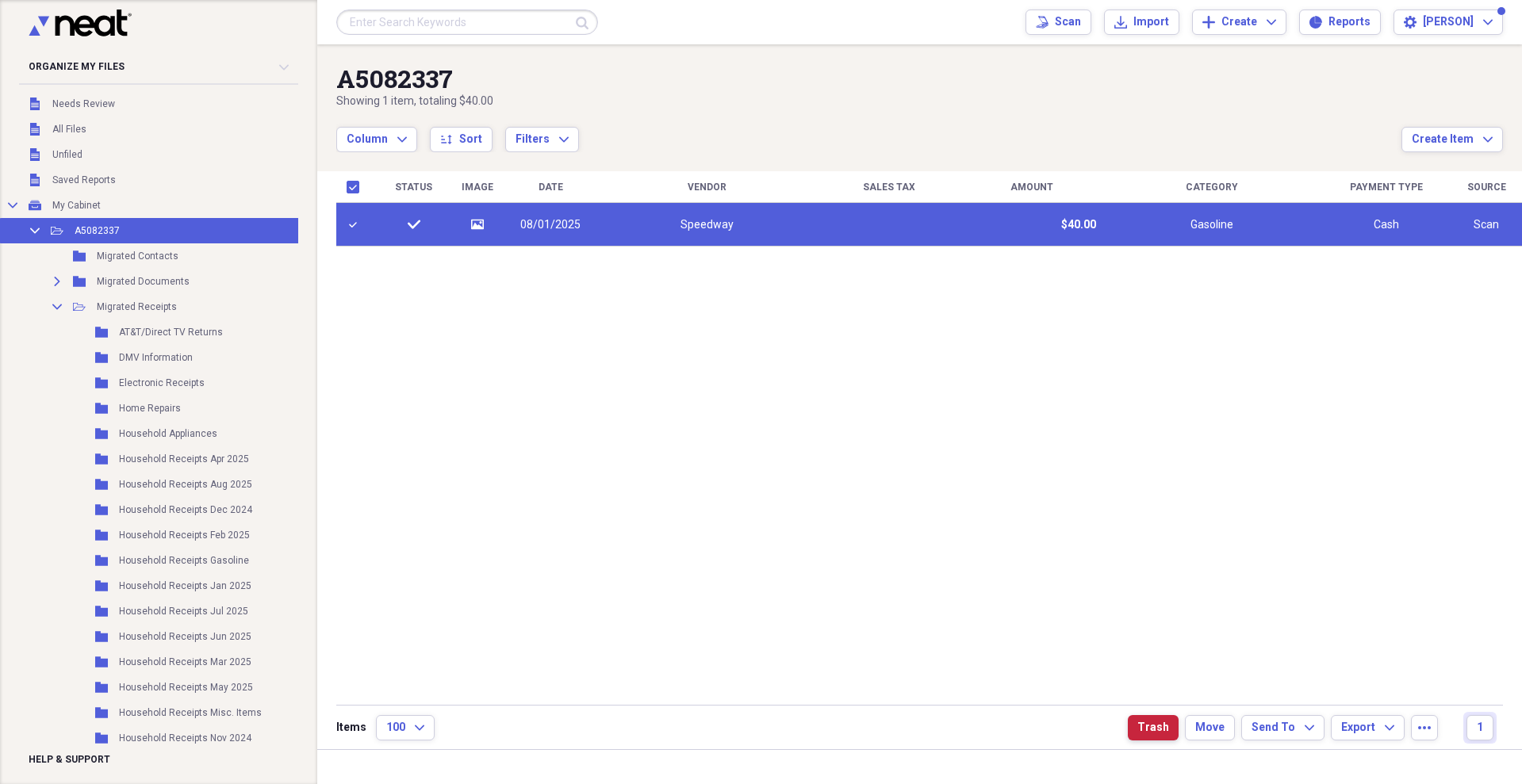 click on "Trash" at bounding box center [1153, 728] 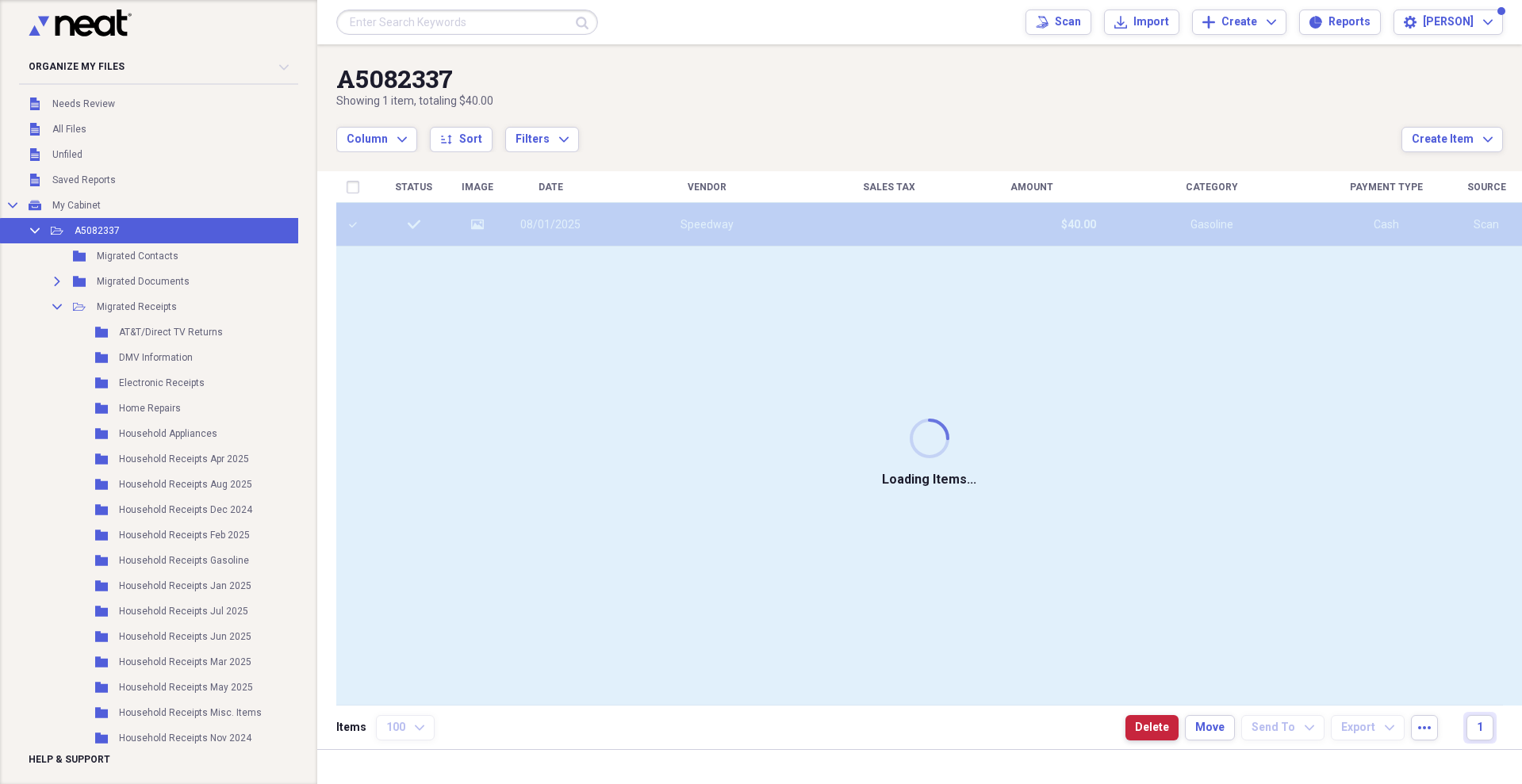 checkbox on "false" 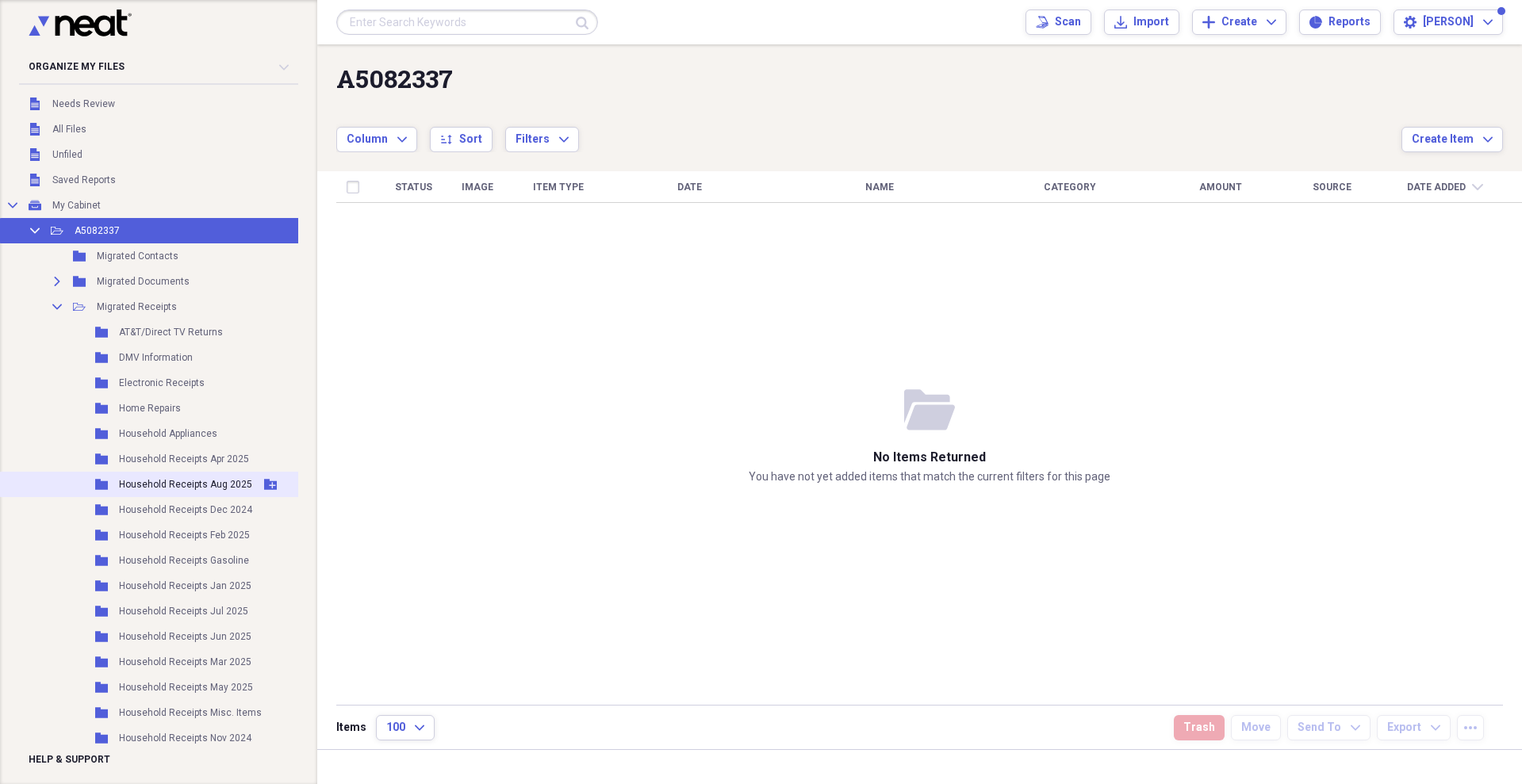 click on "Folder Household Receipts Aug 2025 Add Folder" at bounding box center [155, 484] 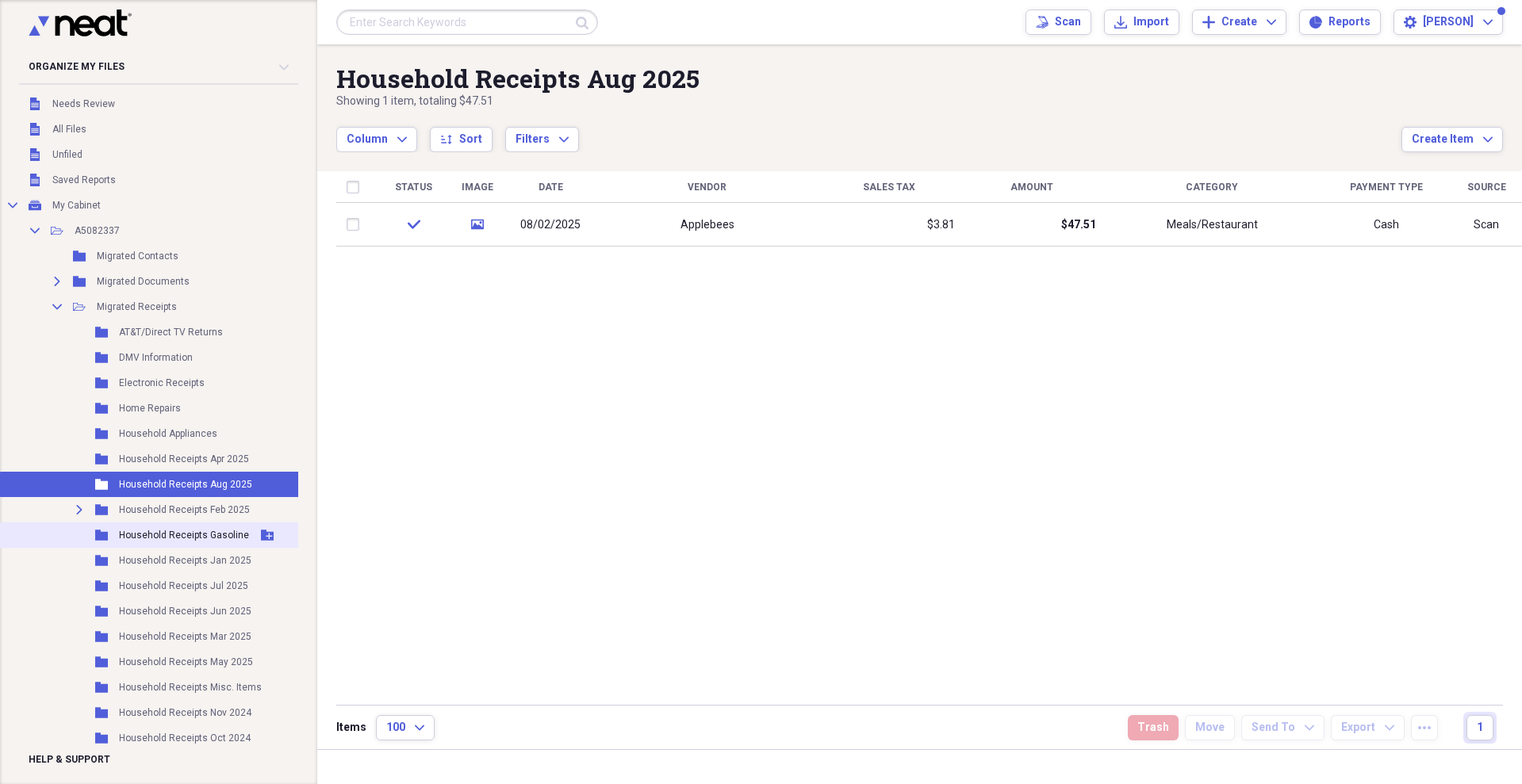 click on "Add Folder" 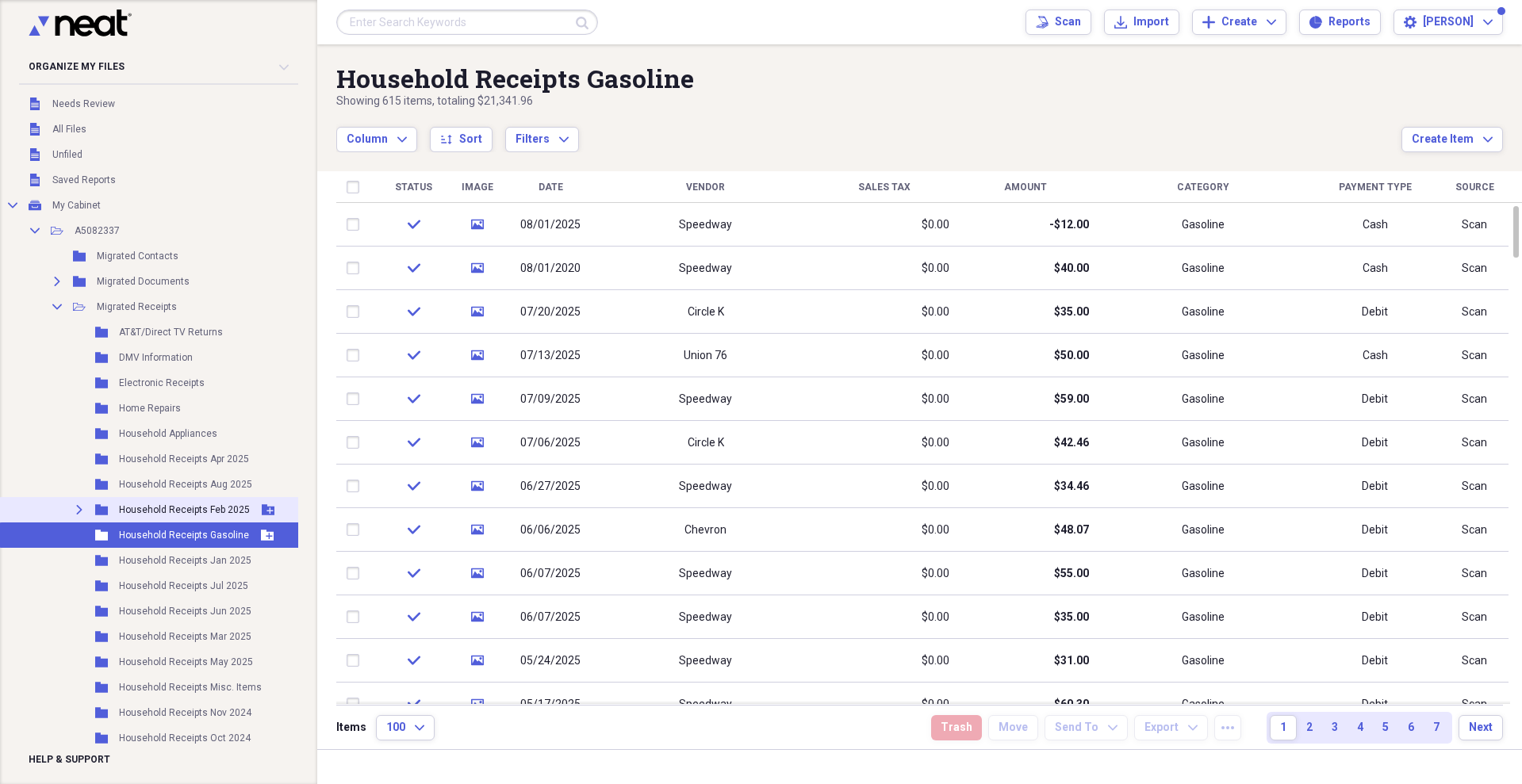 click on "Expand" 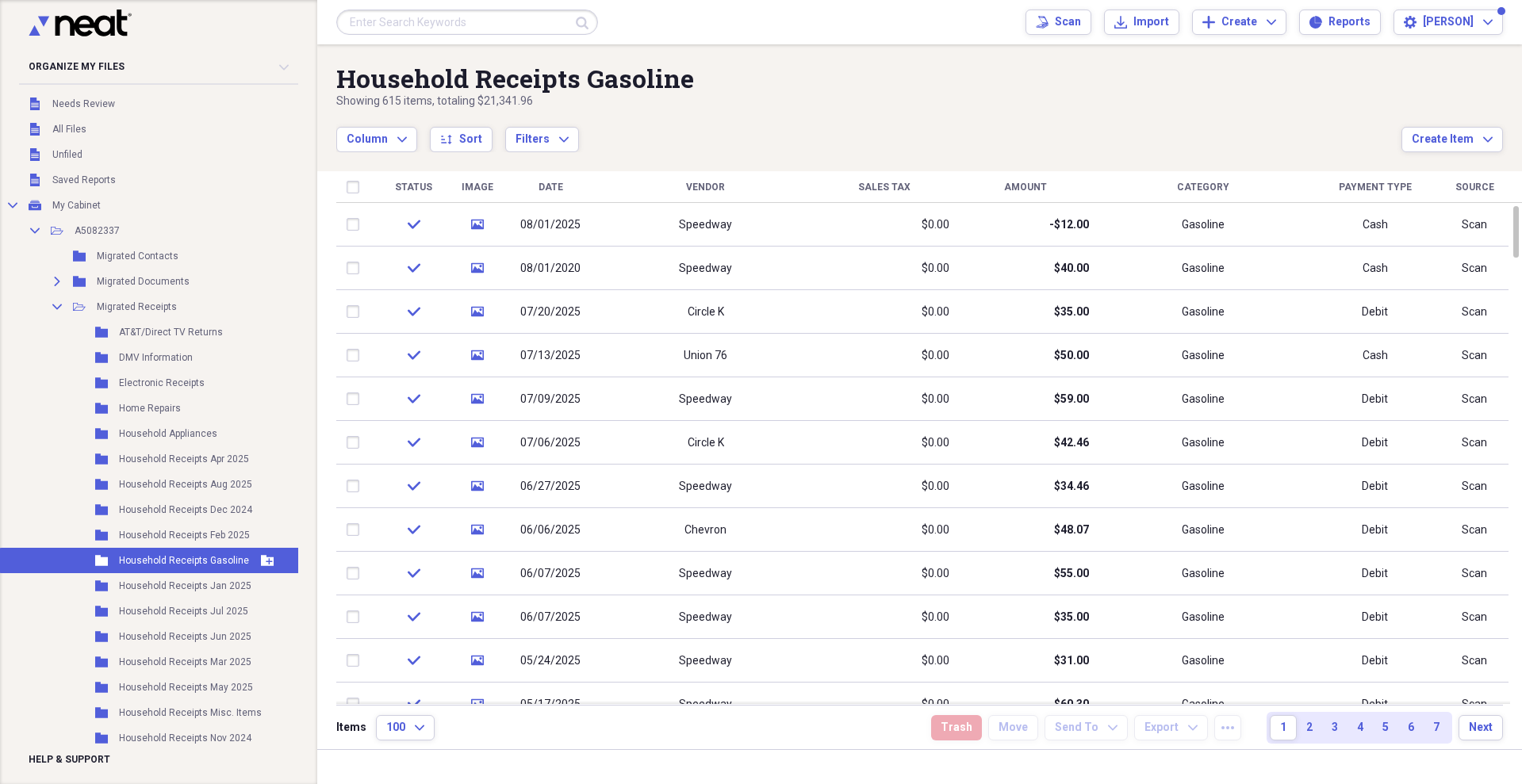 click on "Household Receipts Gasoline" at bounding box center [184, 560] 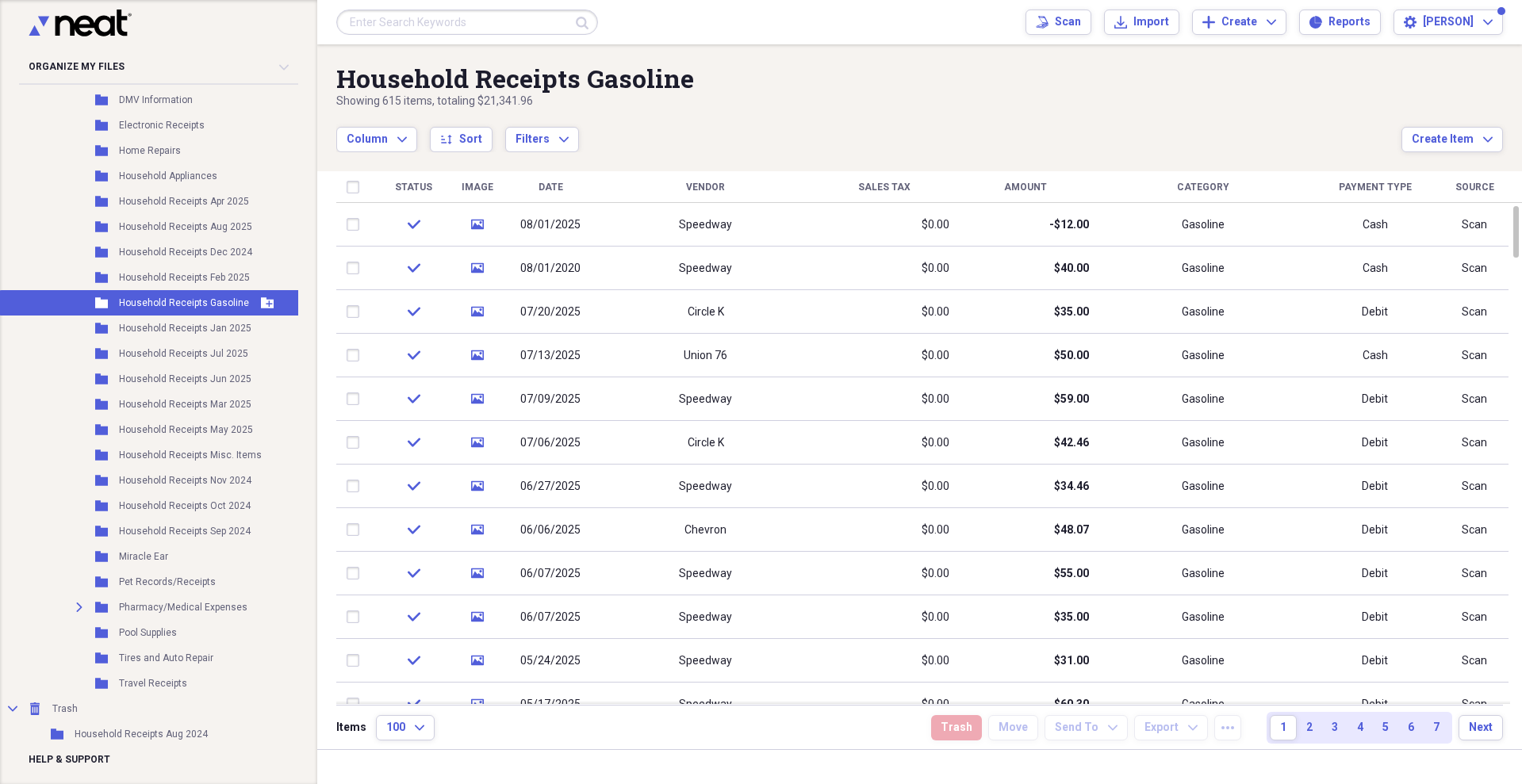 scroll, scrollTop: 270, scrollLeft: 0, axis: vertical 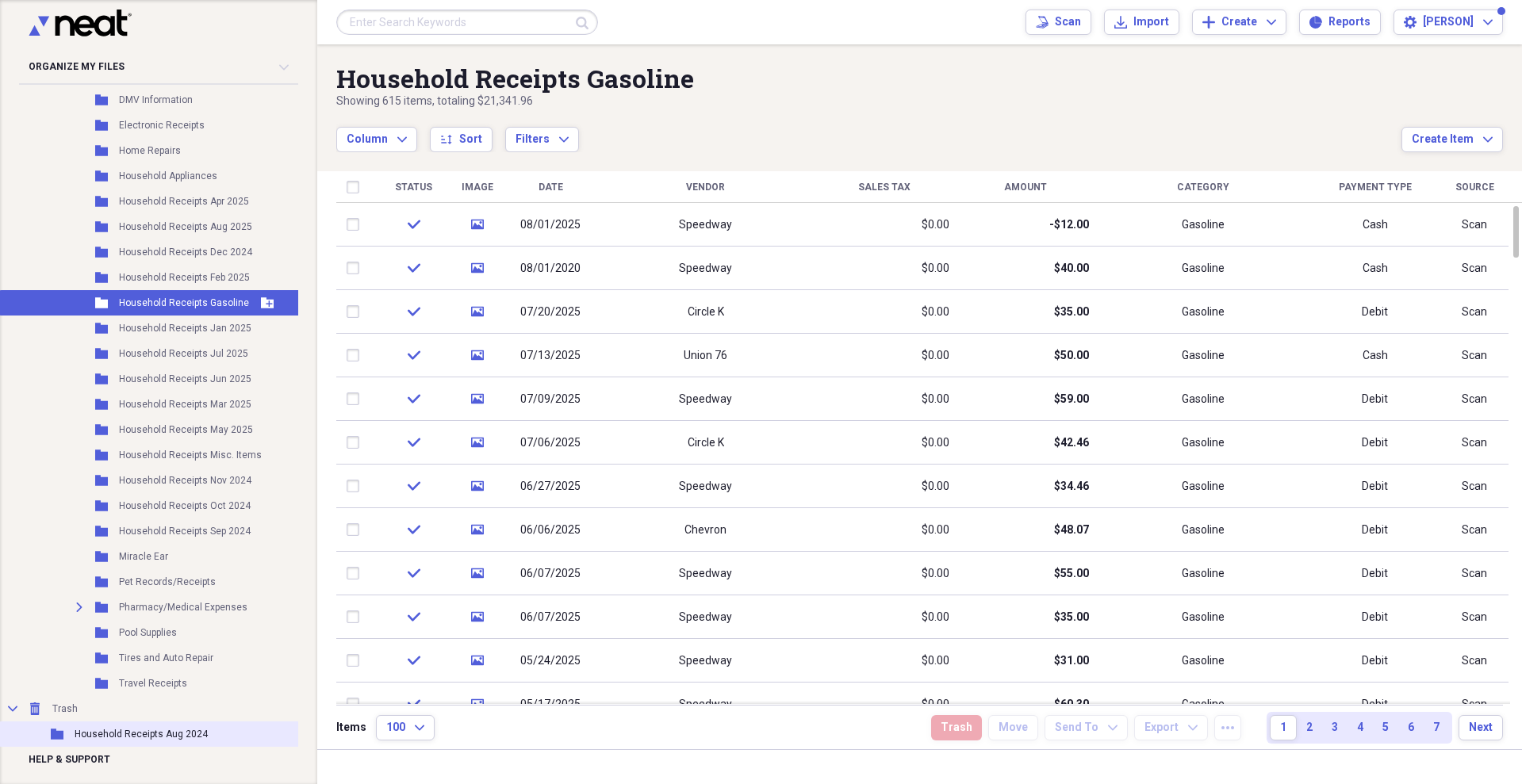 drag, startPoint x: 75, startPoint y: 697, endPoint x: 71, endPoint y: 721, distance: 24.33105 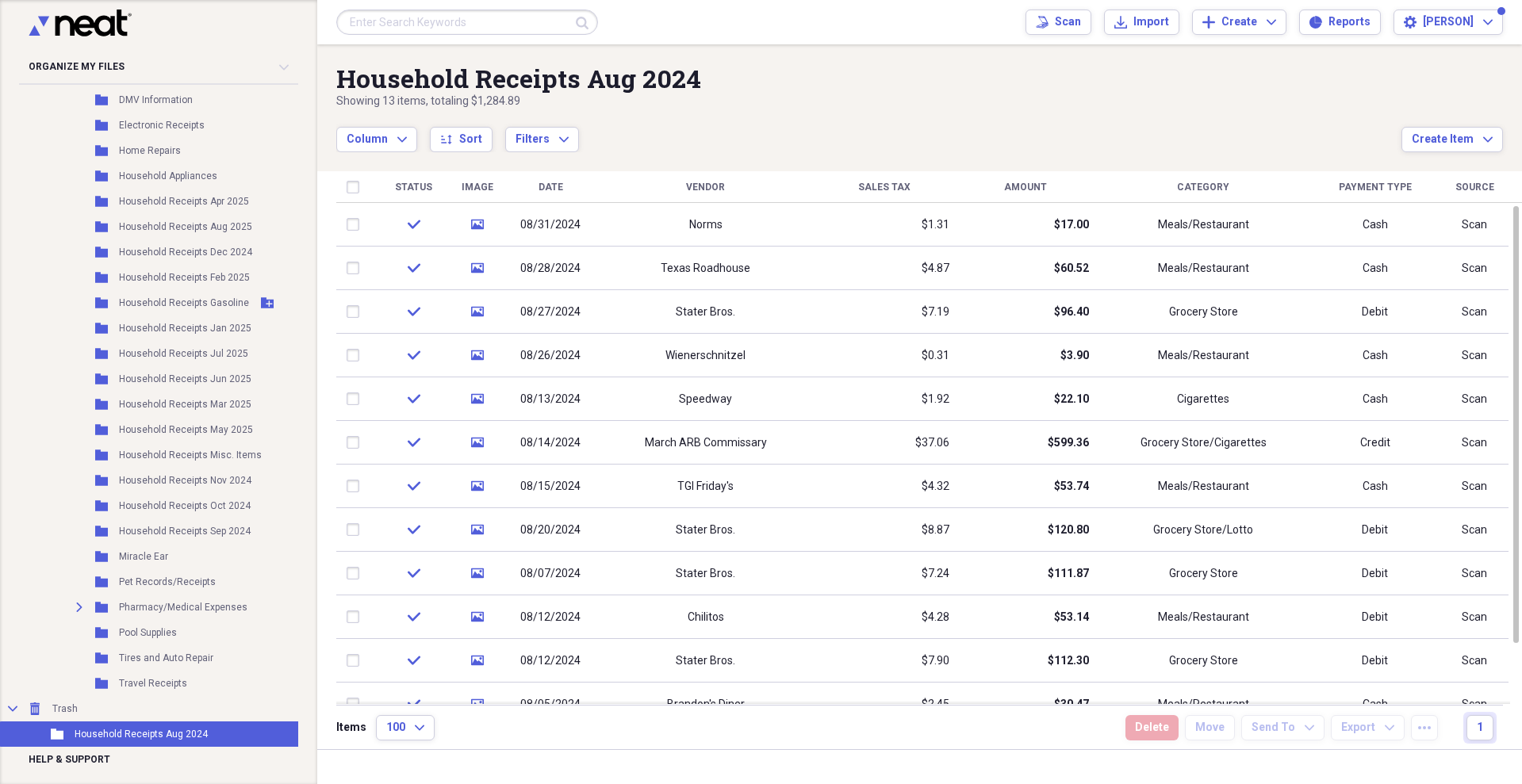 click on "Delete" at bounding box center [1152, 728] 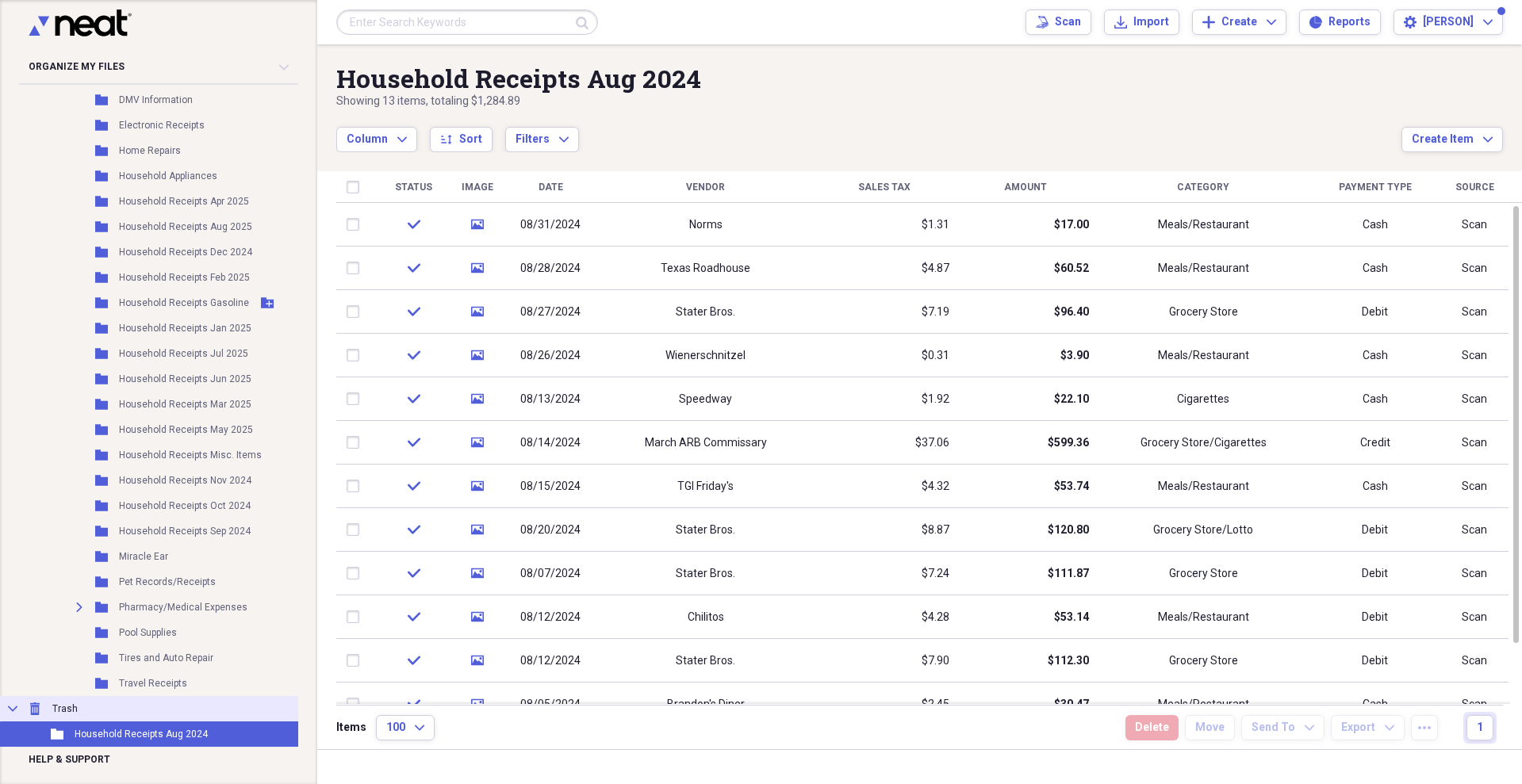click on "Trash" at bounding box center [65, 709] 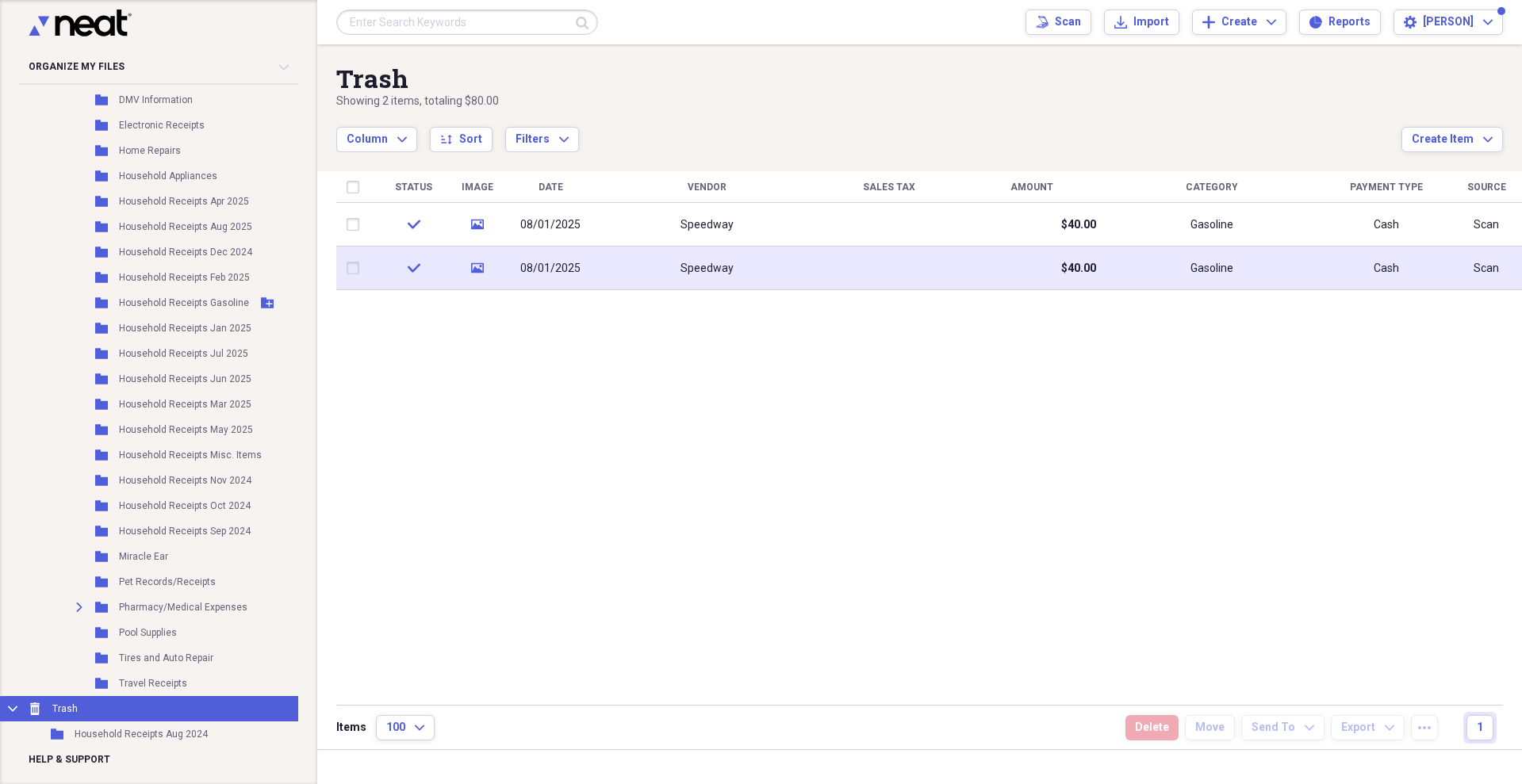 click at bounding box center [356, 268] 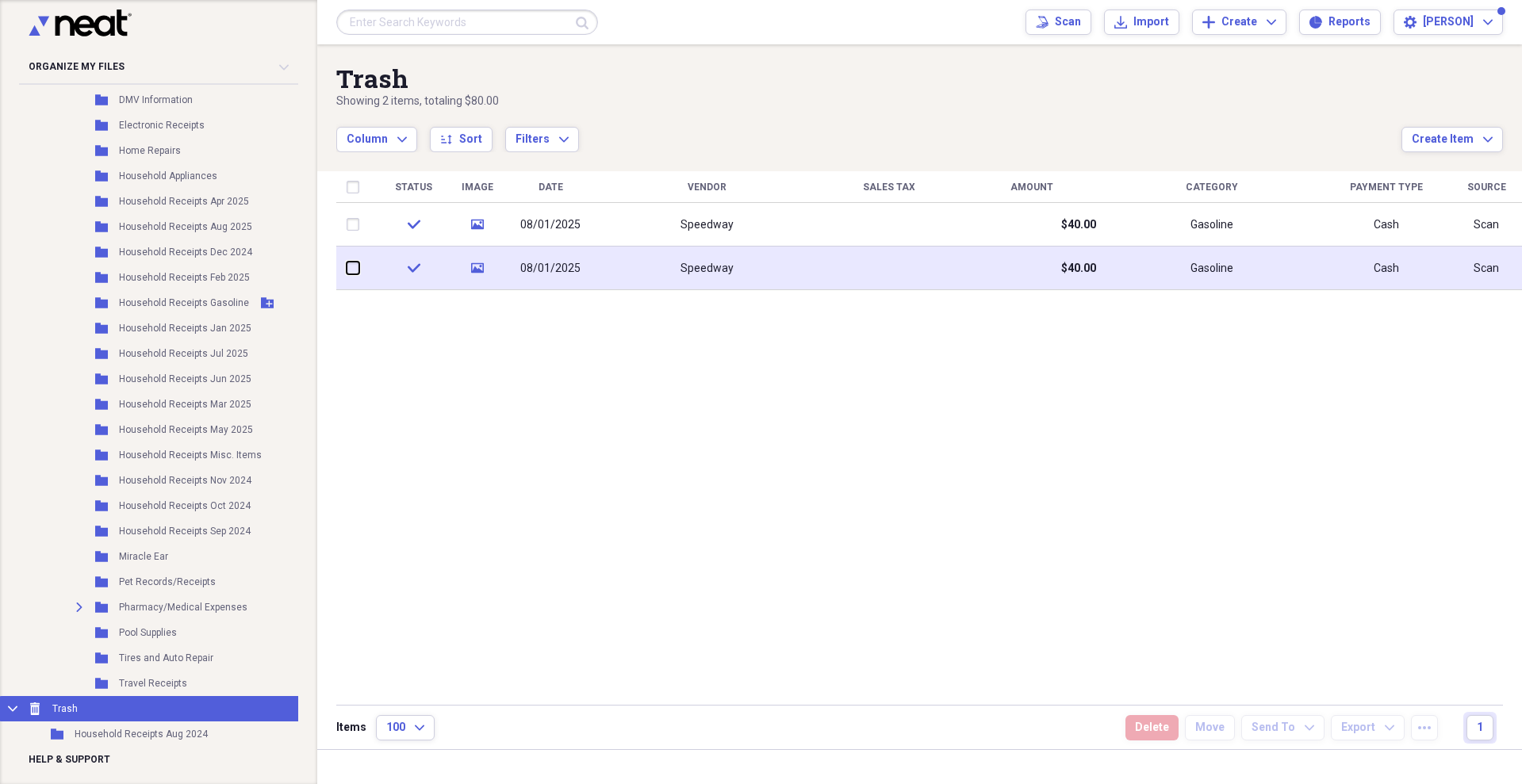 click at bounding box center (347, 268) 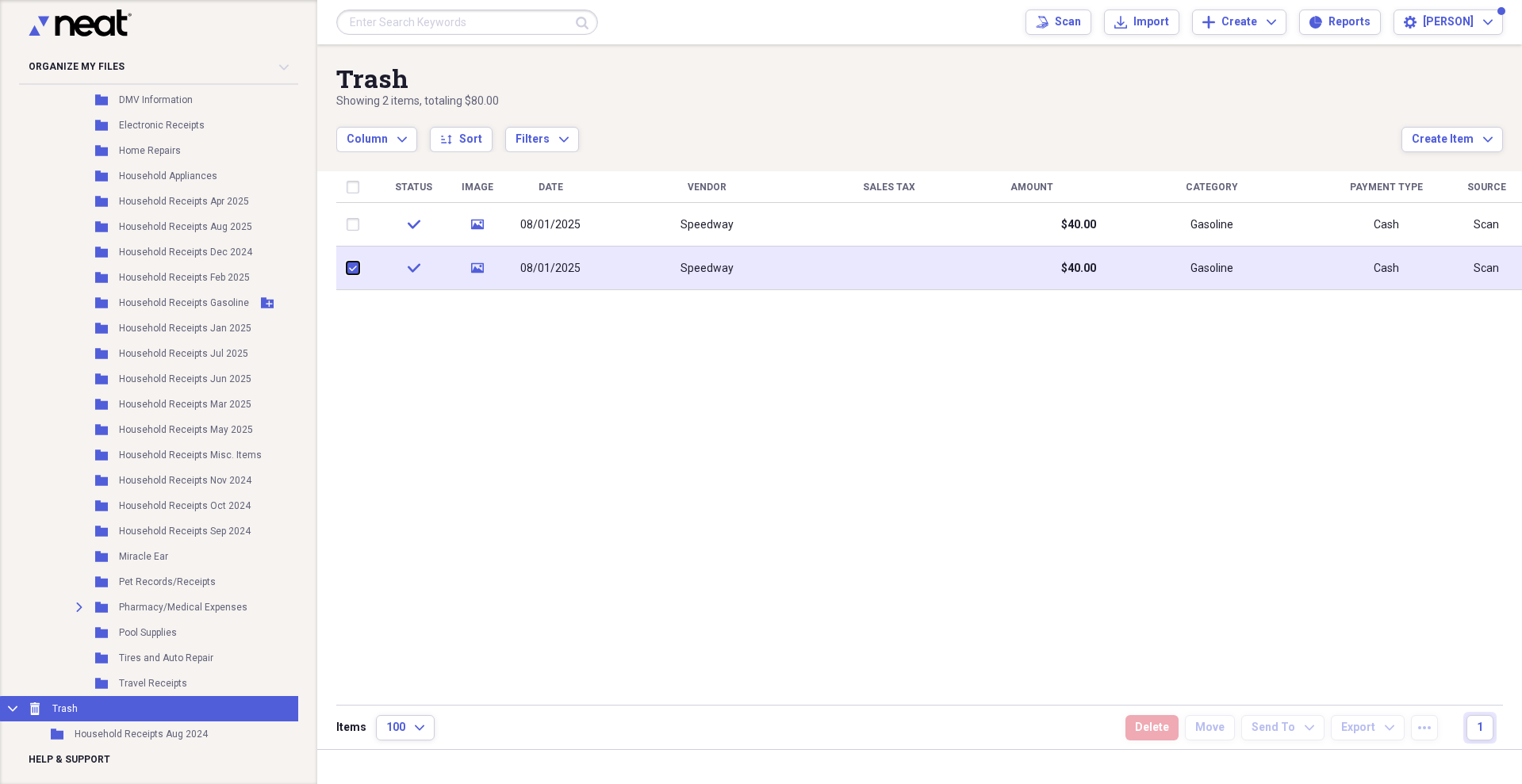 checkbox on "true" 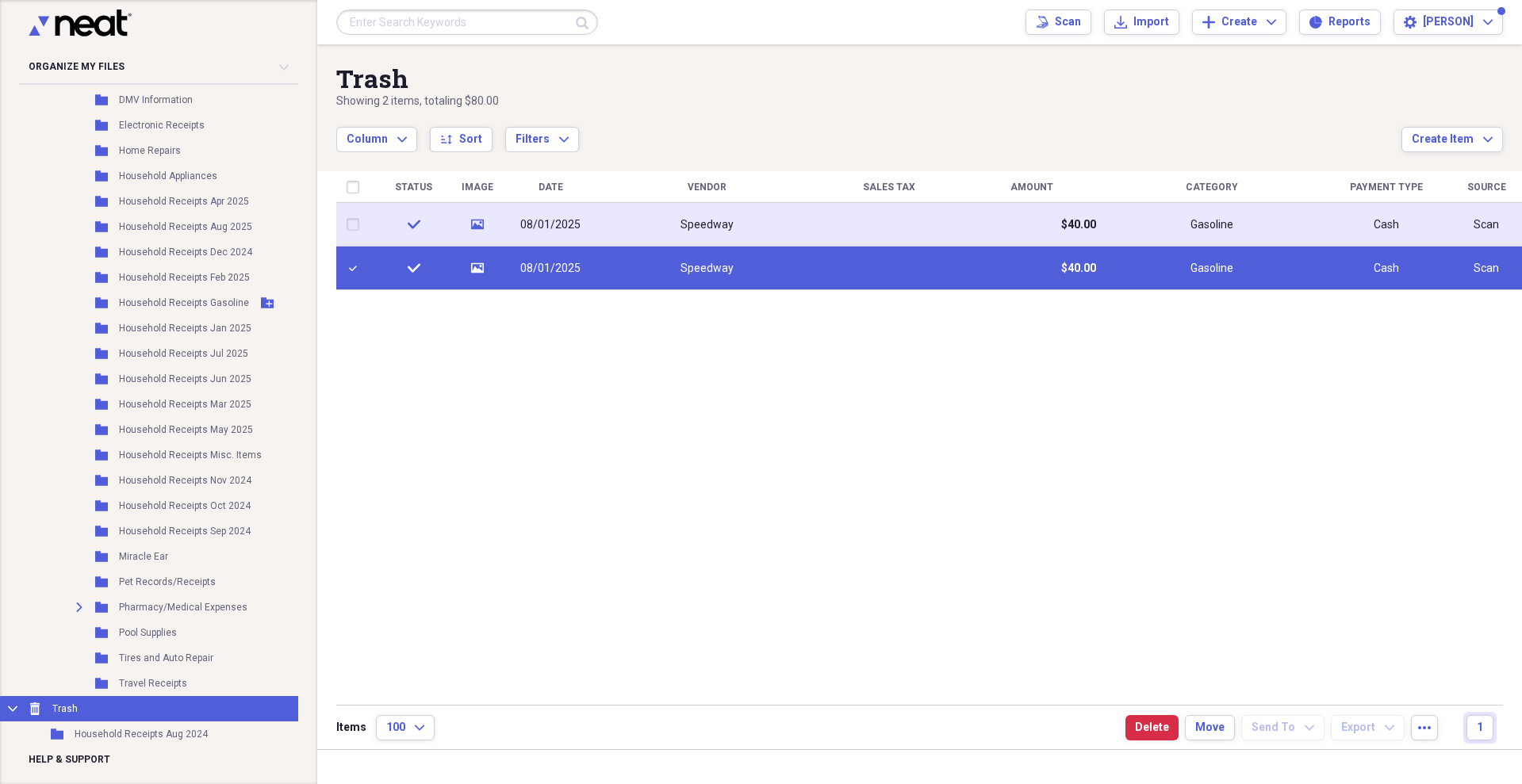click at bounding box center [356, 224] 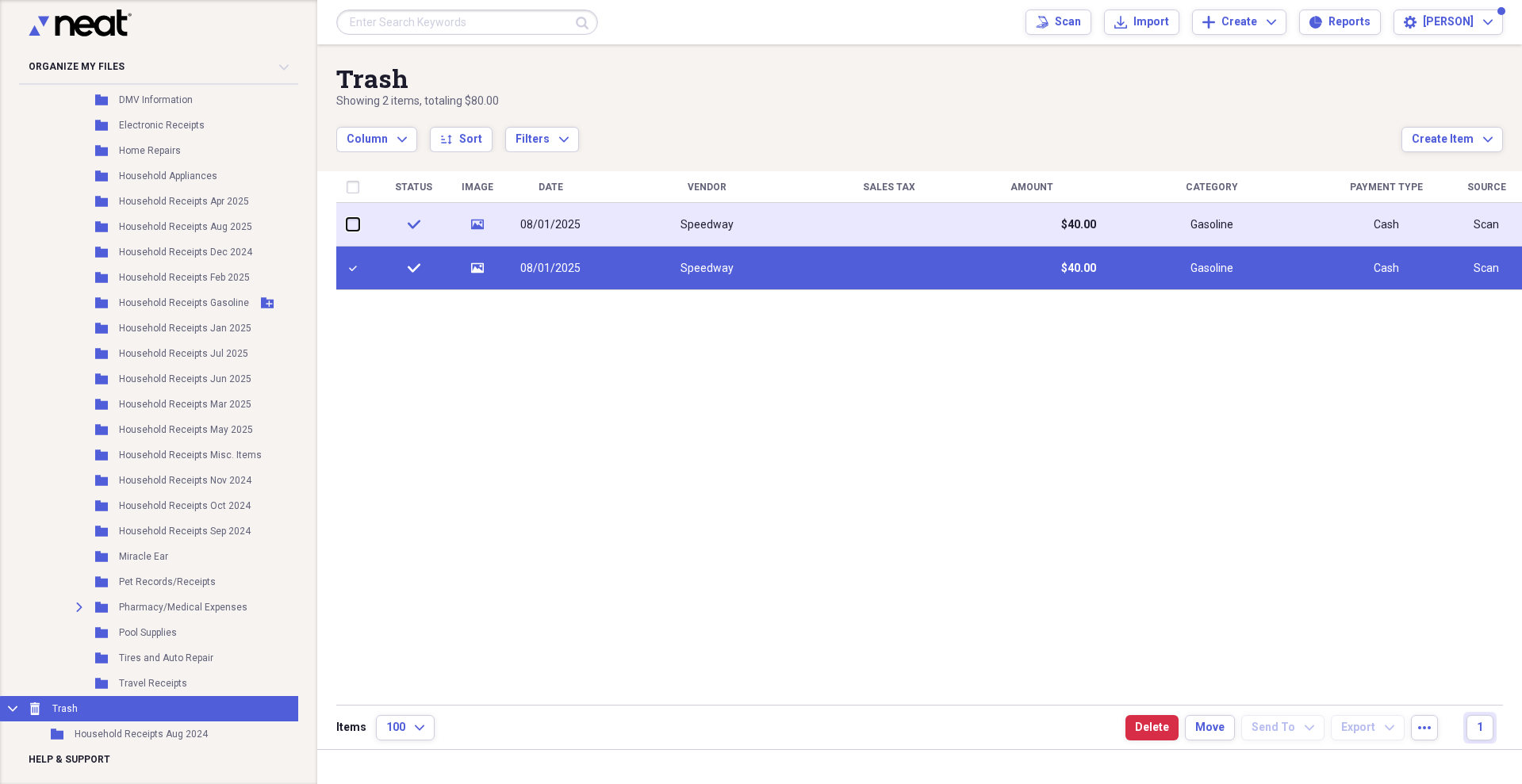 click at bounding box center [347, 224] 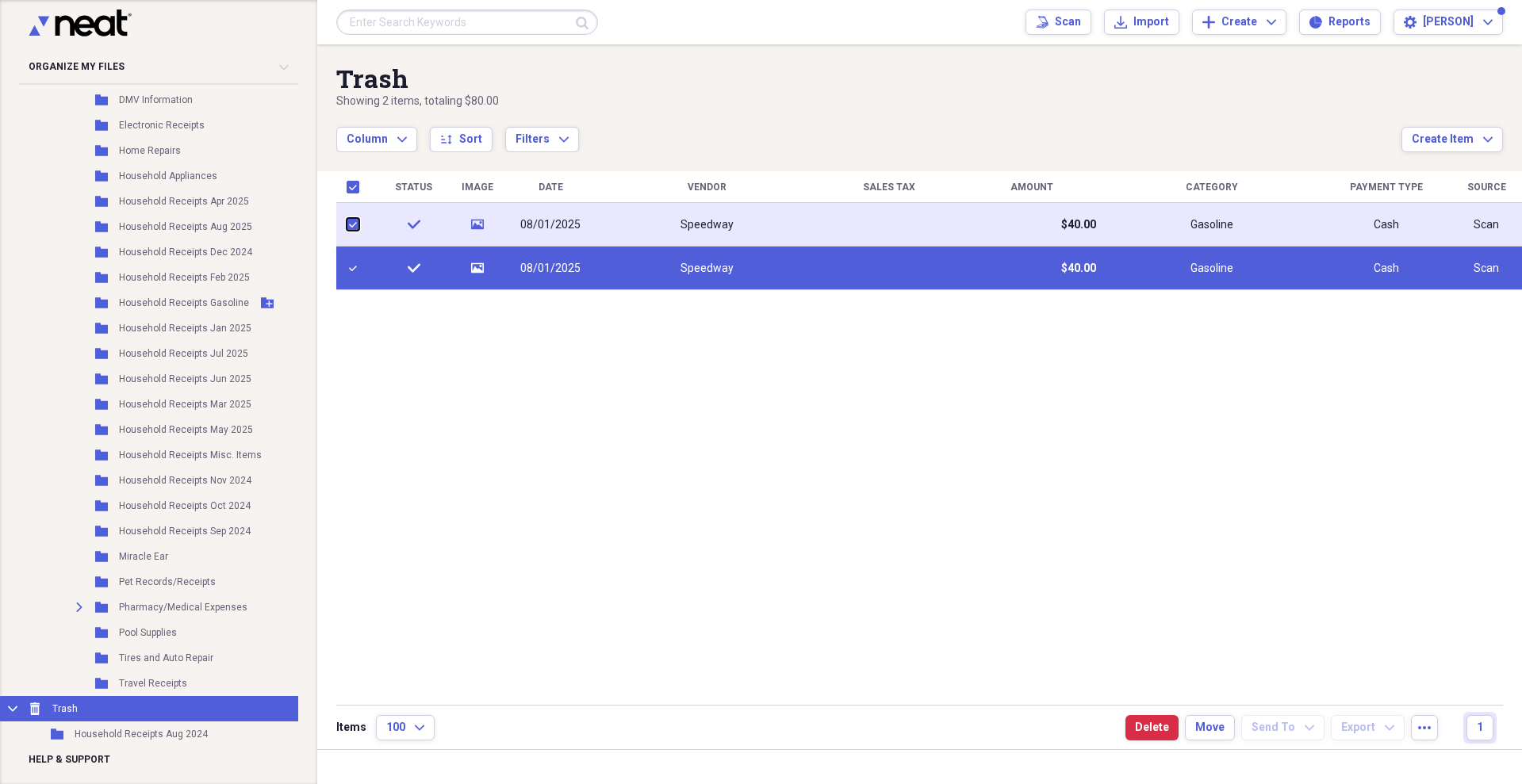 checkbox on "true" 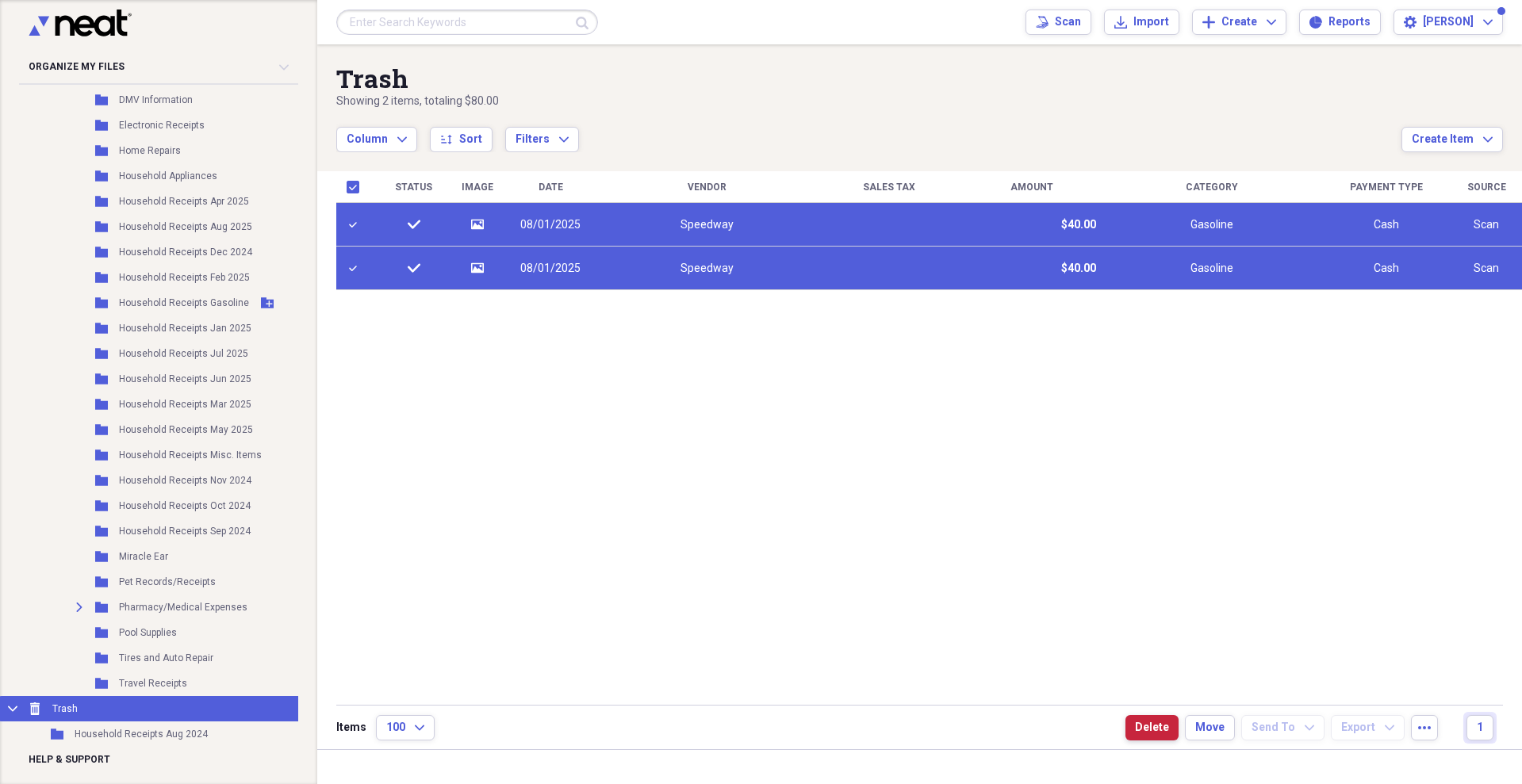 click on "Delete" at bounding box center (1152, 728) 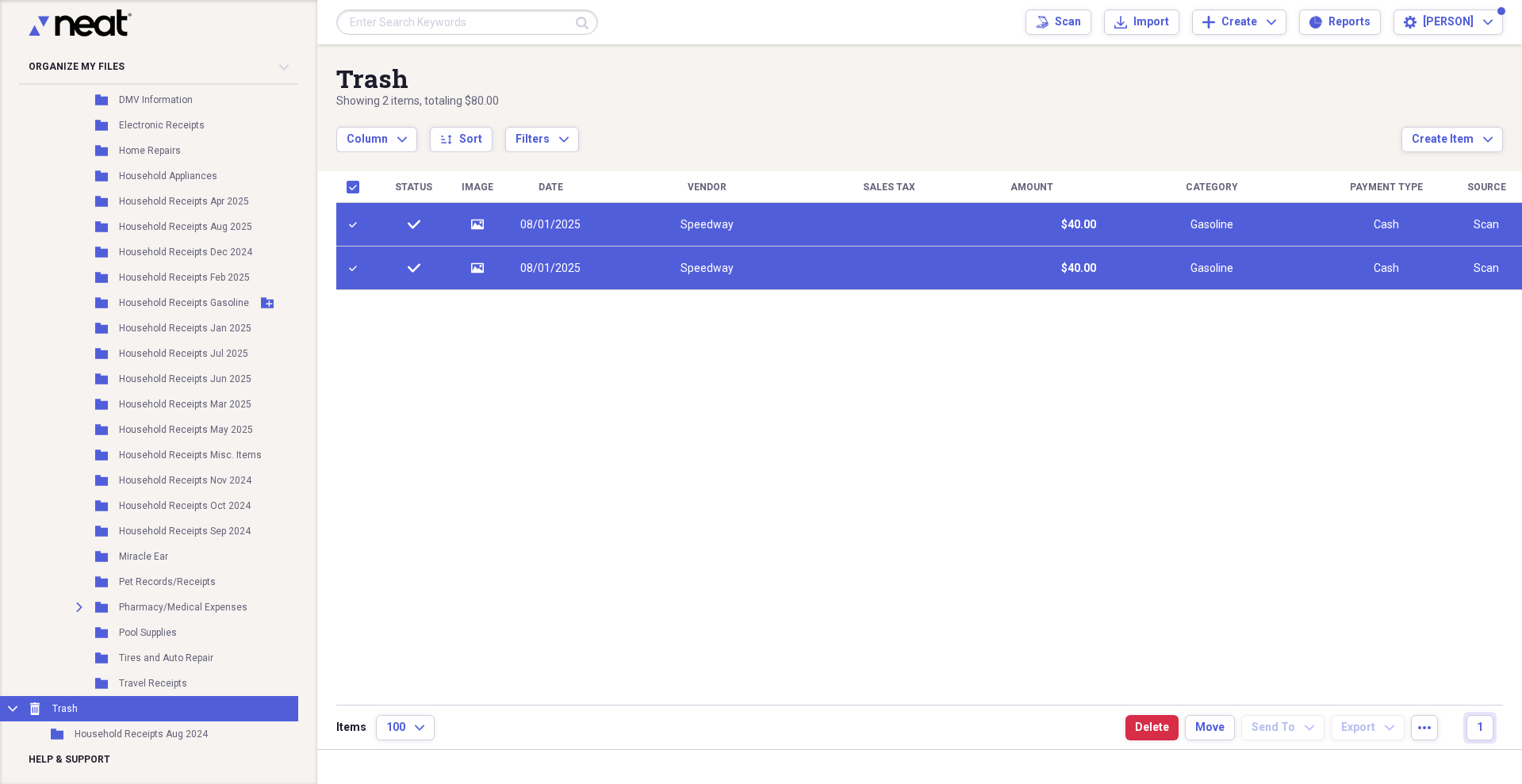 click at bounding box center [356, 268] 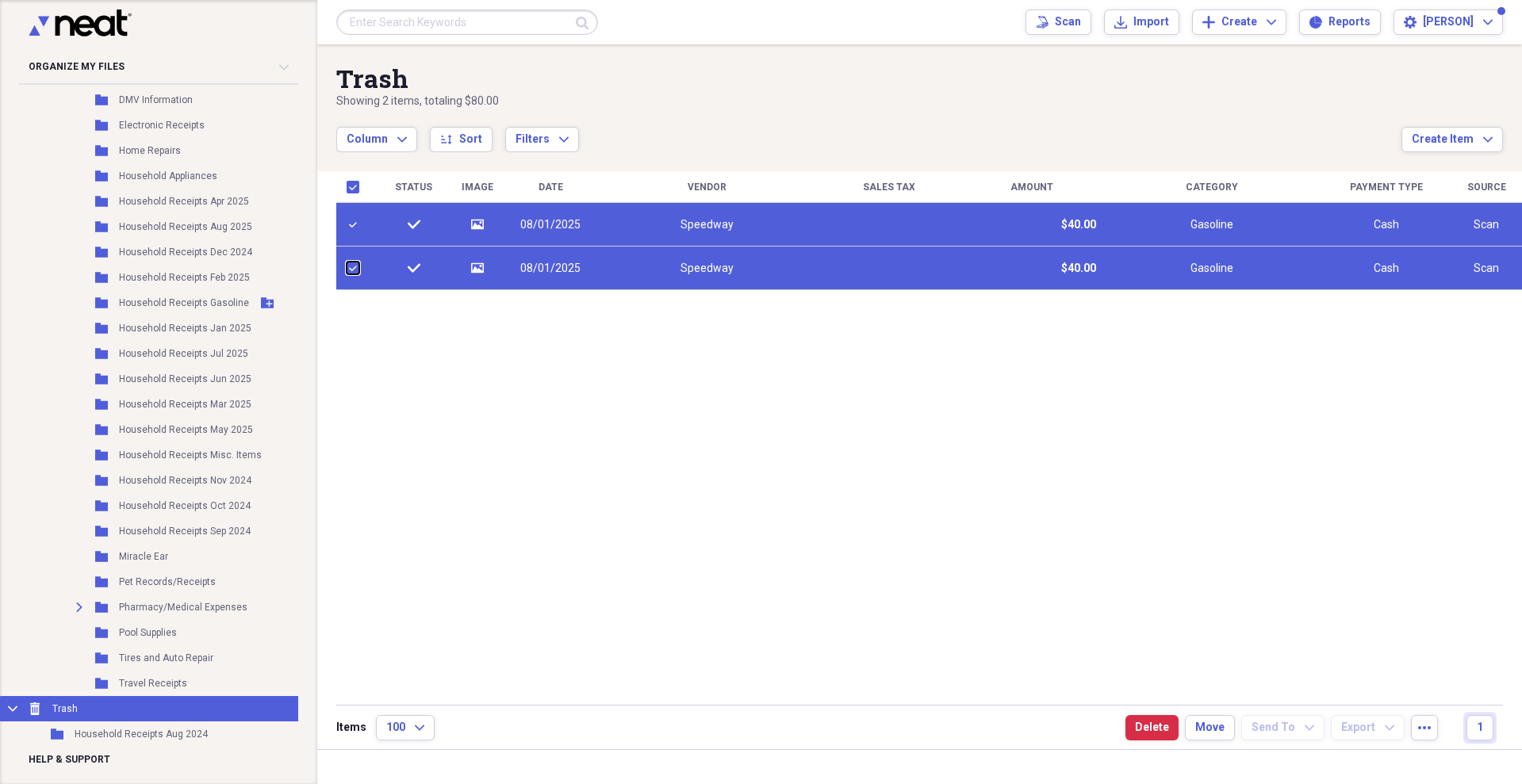 click at bounding box center (347, 268) 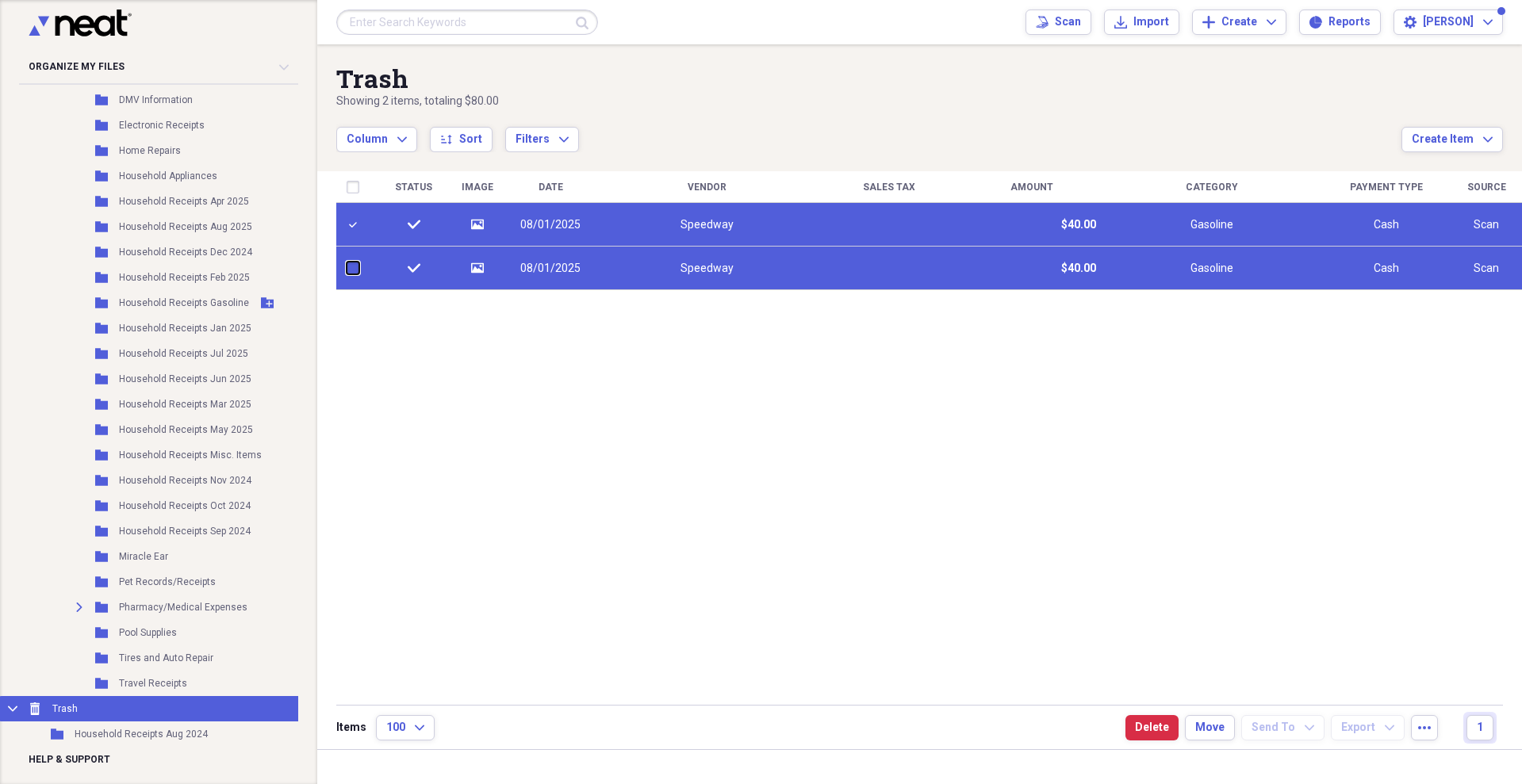 checkbox on "false" 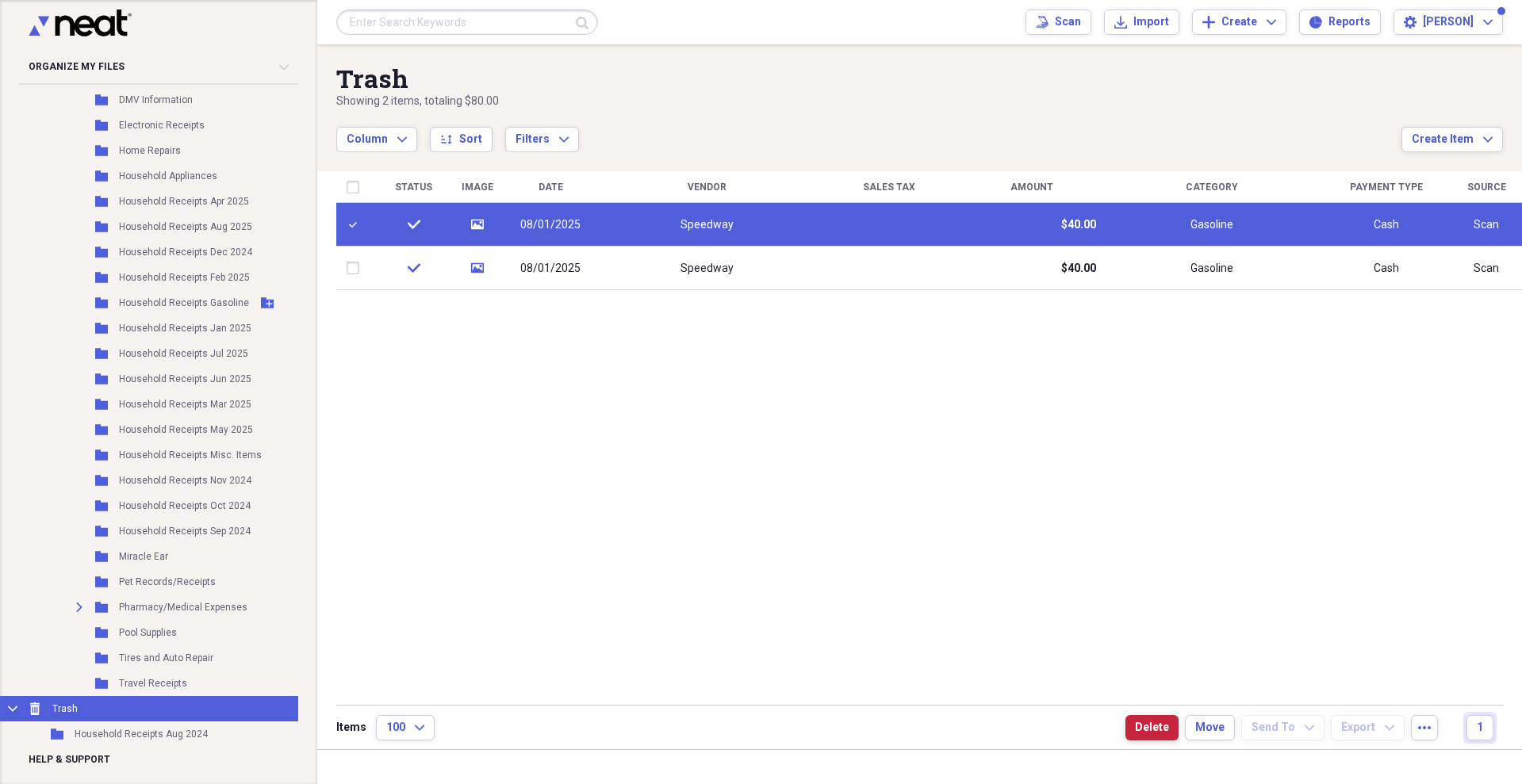 click on "Delete" at bounding box center [1152, 728] 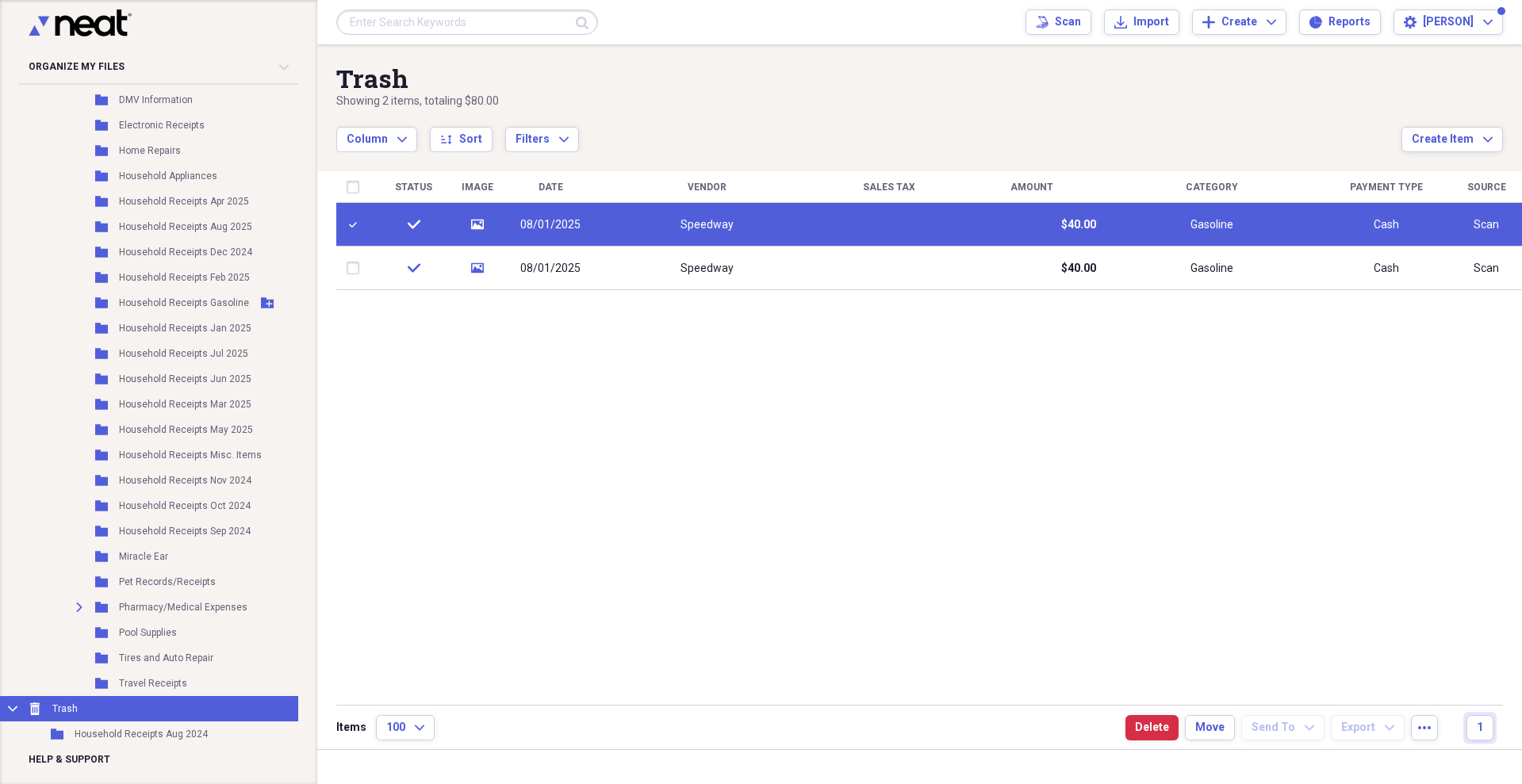 click on "Speedway" at bounding box center (707, 225) 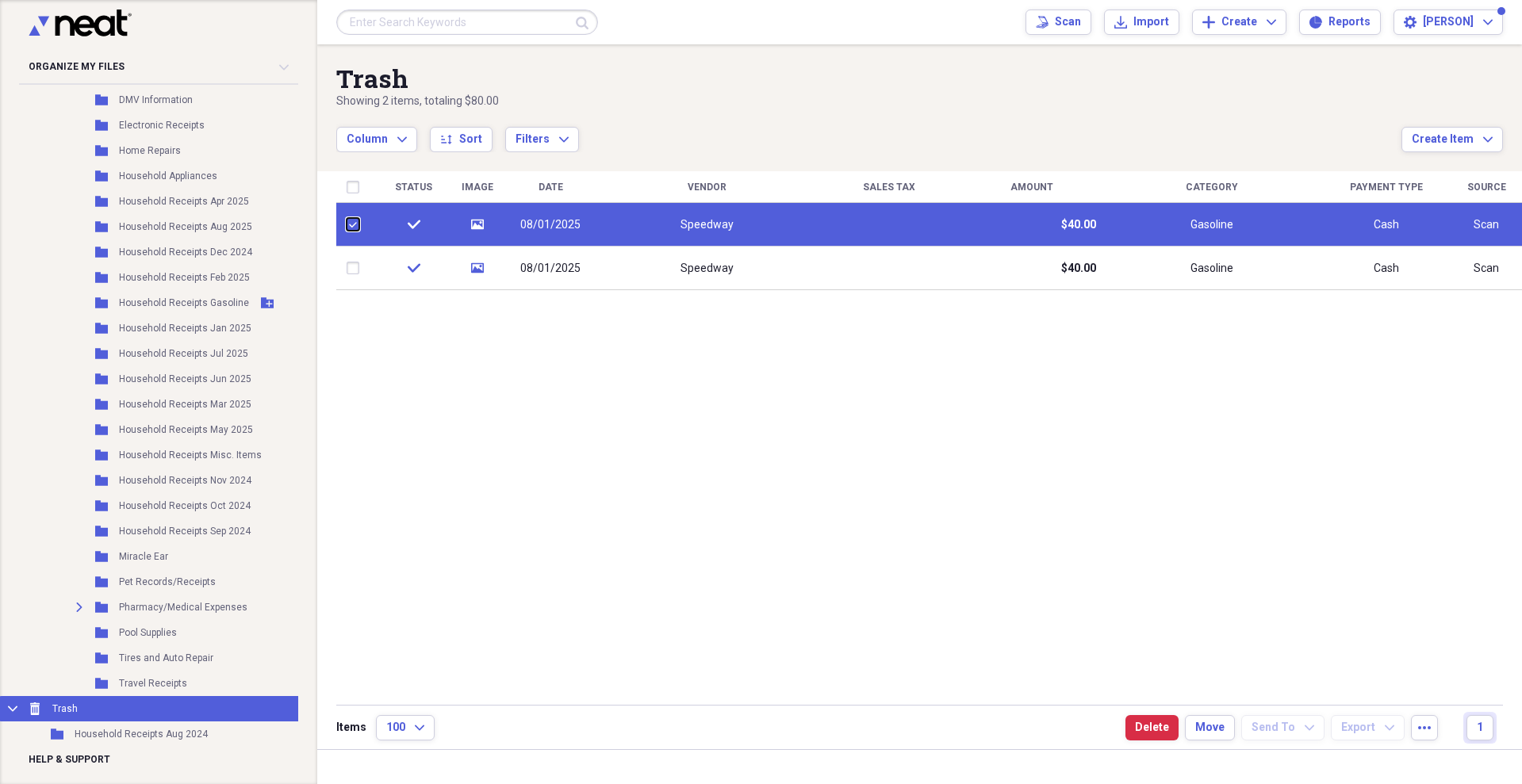 click at bounding box center [347, 224] 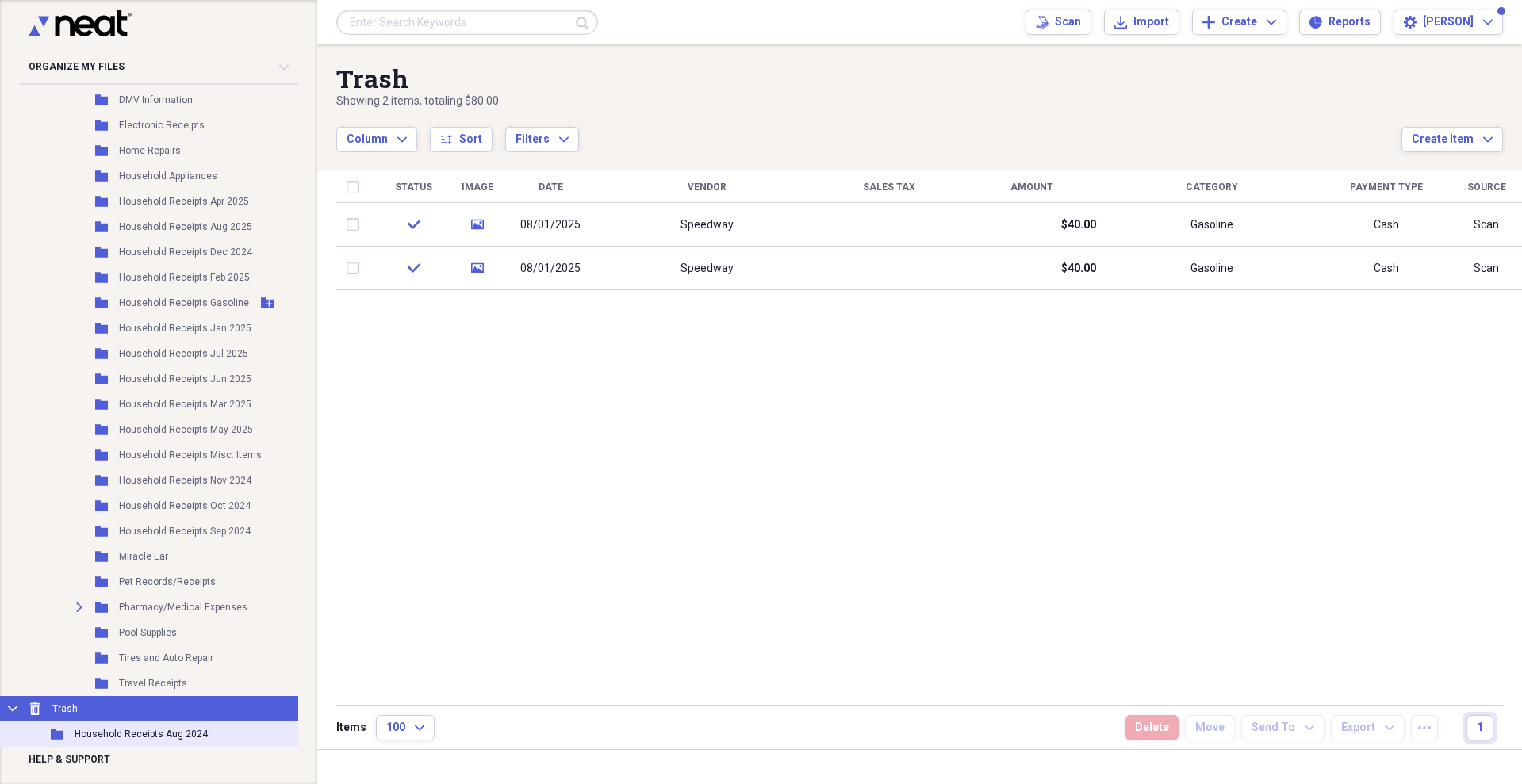 click on "Household Receipts Aug 2024" at bounding box center (141, 734) 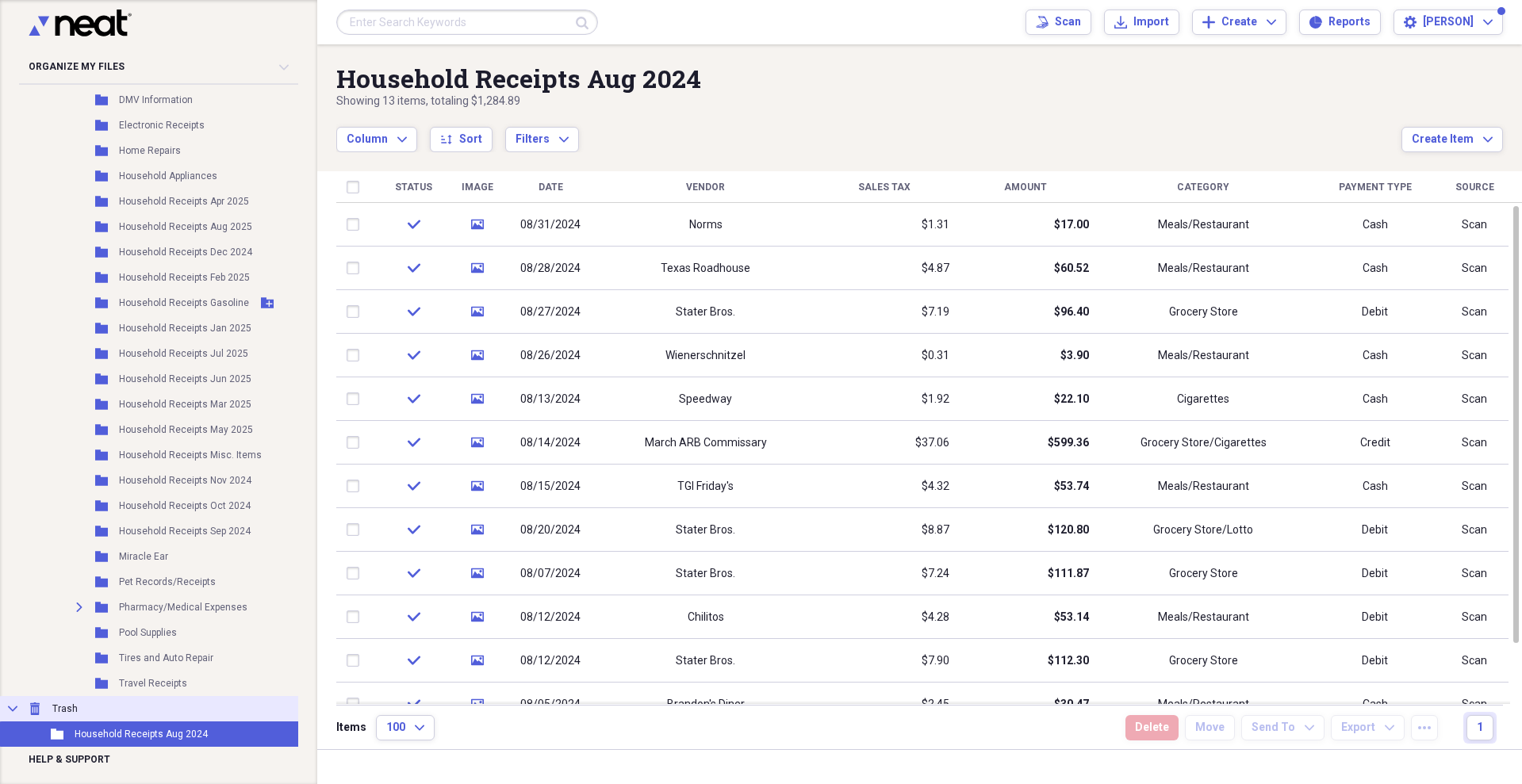 click on "Trash" at bounding box center [65, 709] 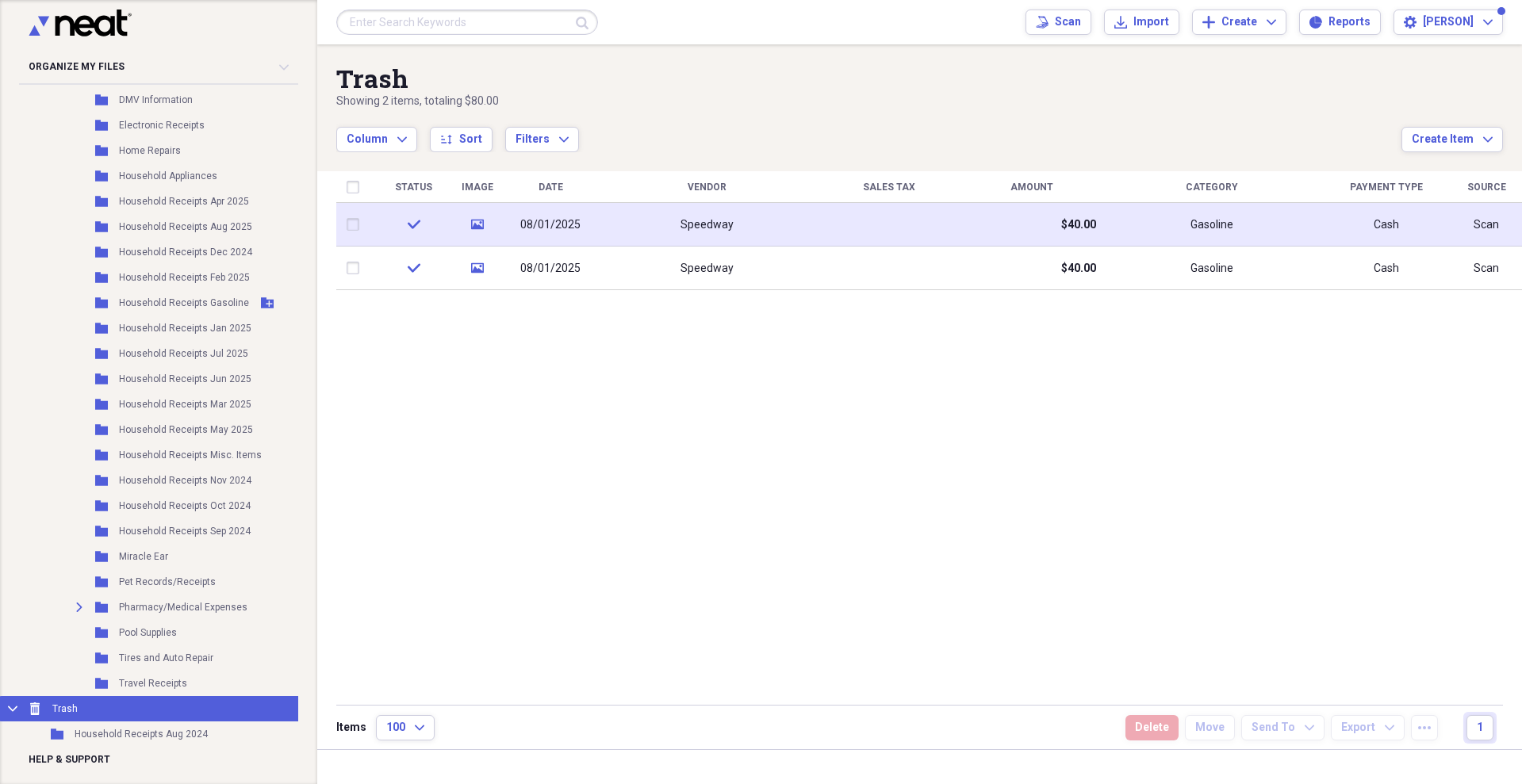 click on "08/01/2025" at bounding box center (550, 224) 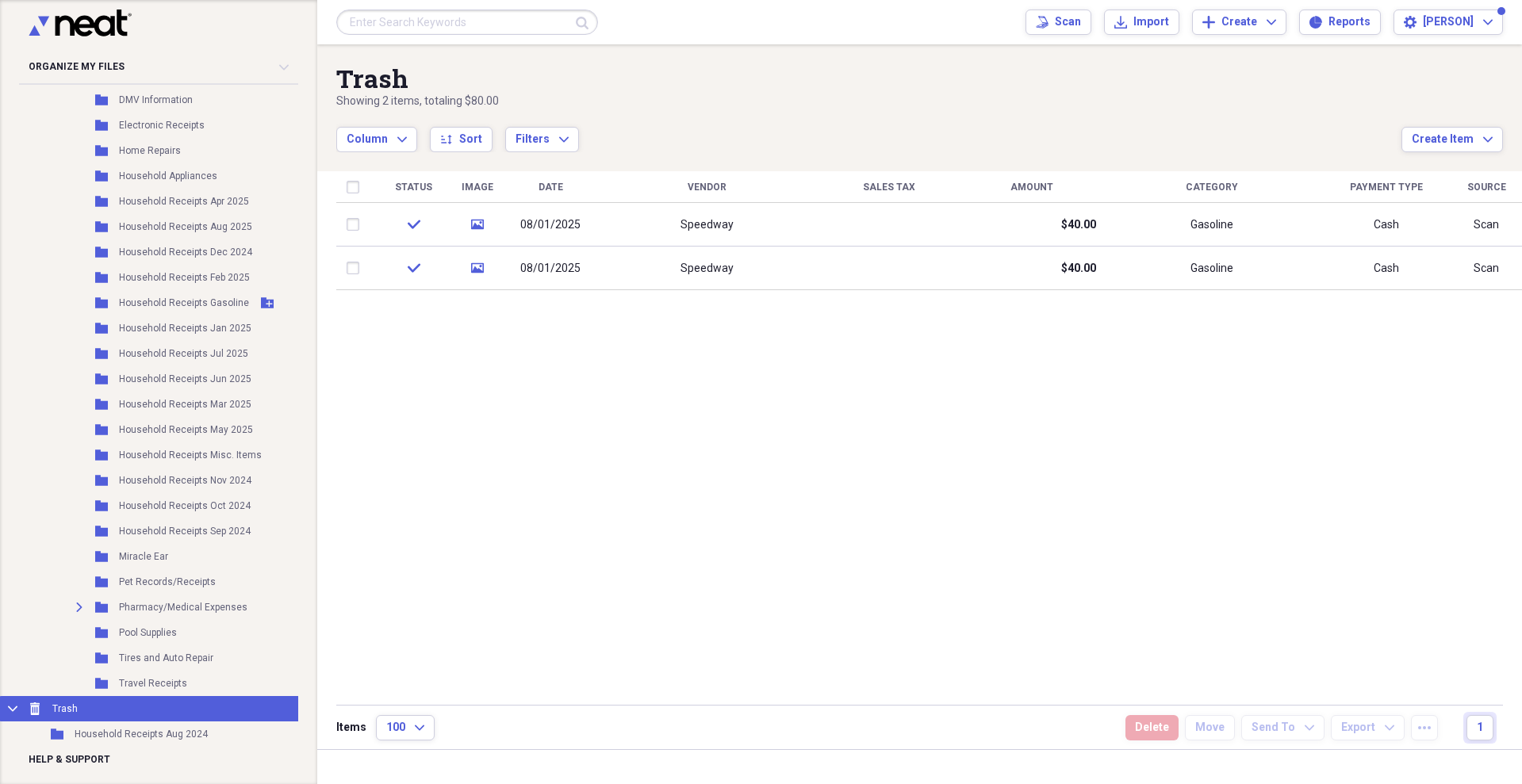 click on "Delete" at bounding box center [1152, 728] 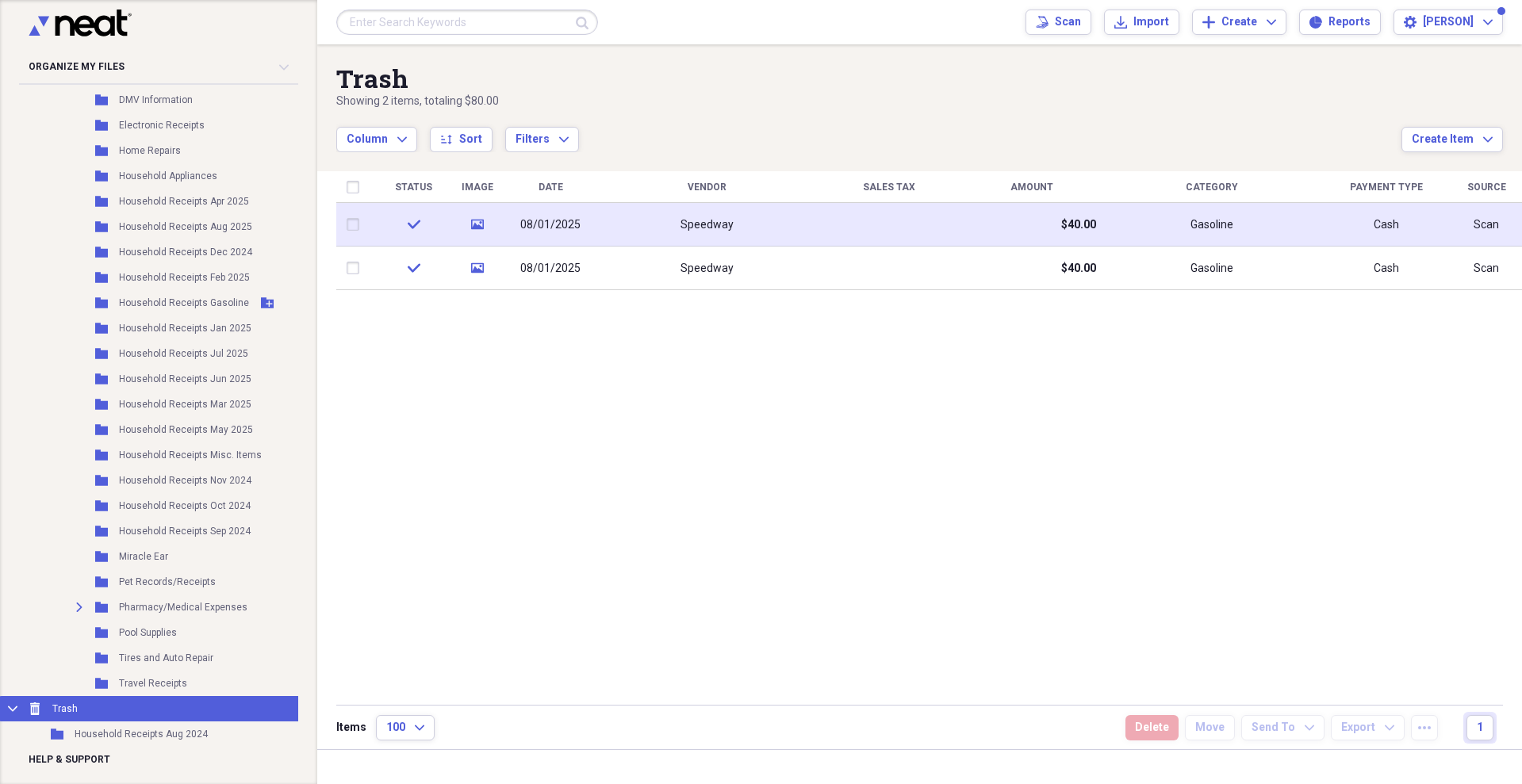 click at bounding box center (356, 224) 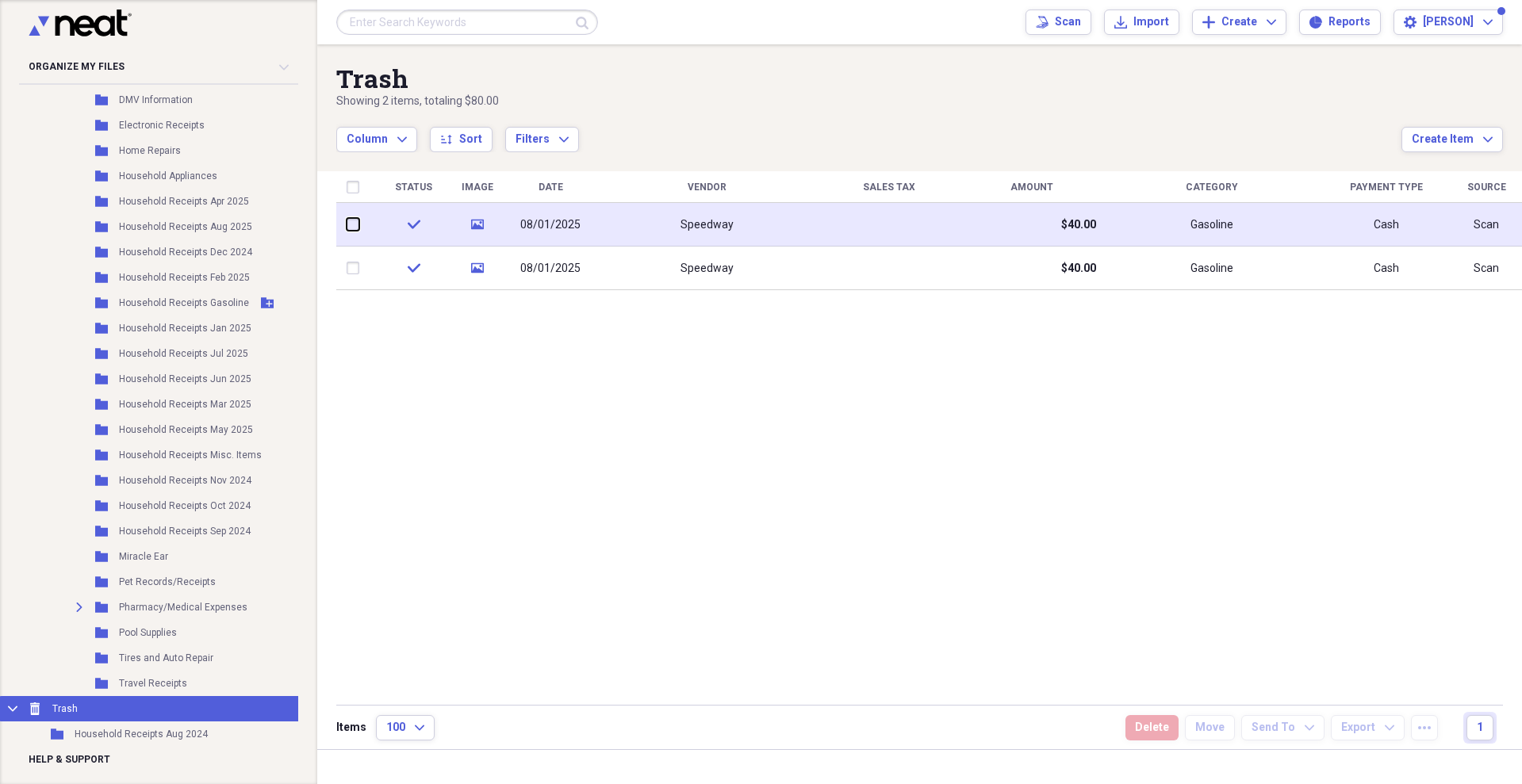 click at bounding box center [347, 224] 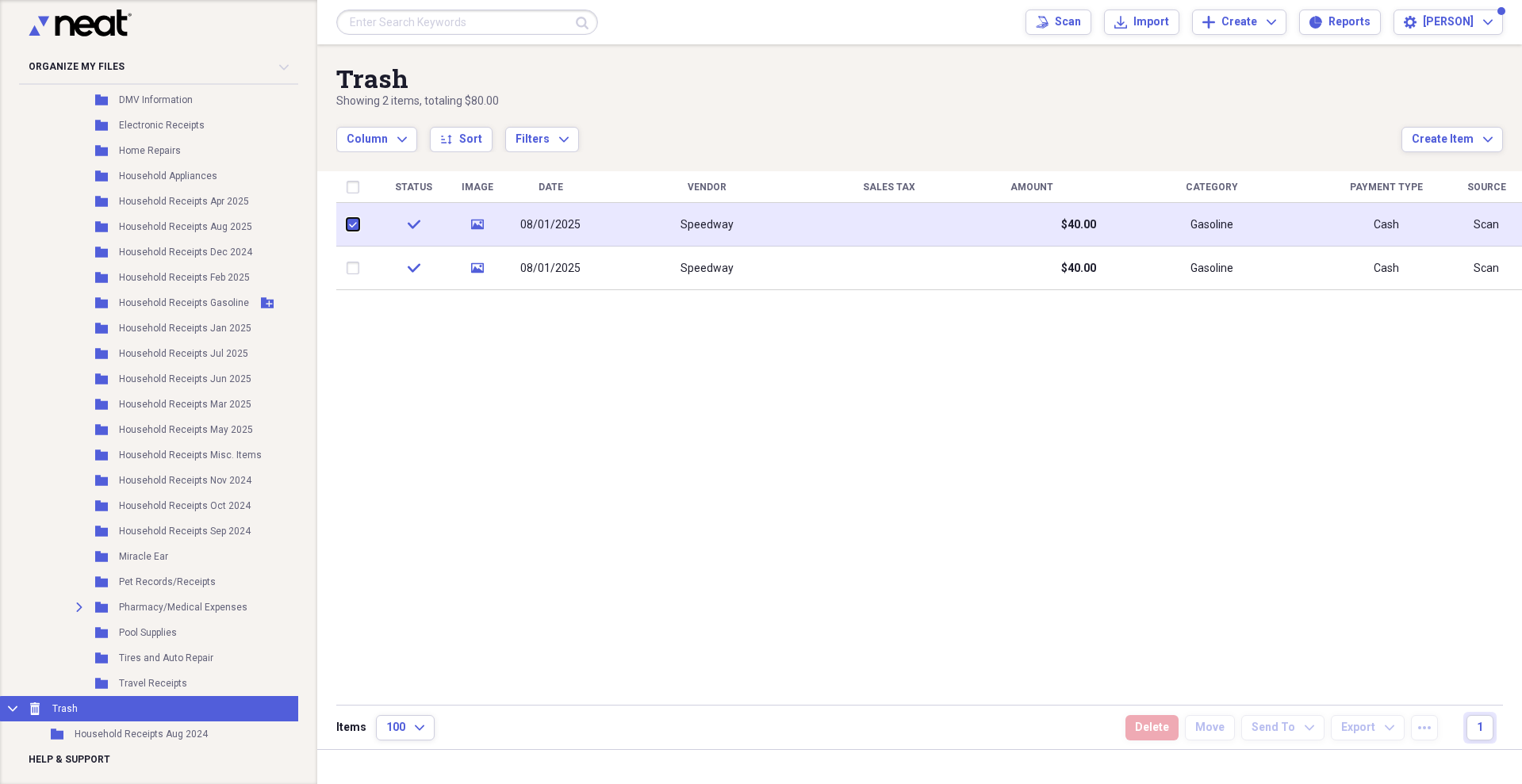 checkbox on "true" 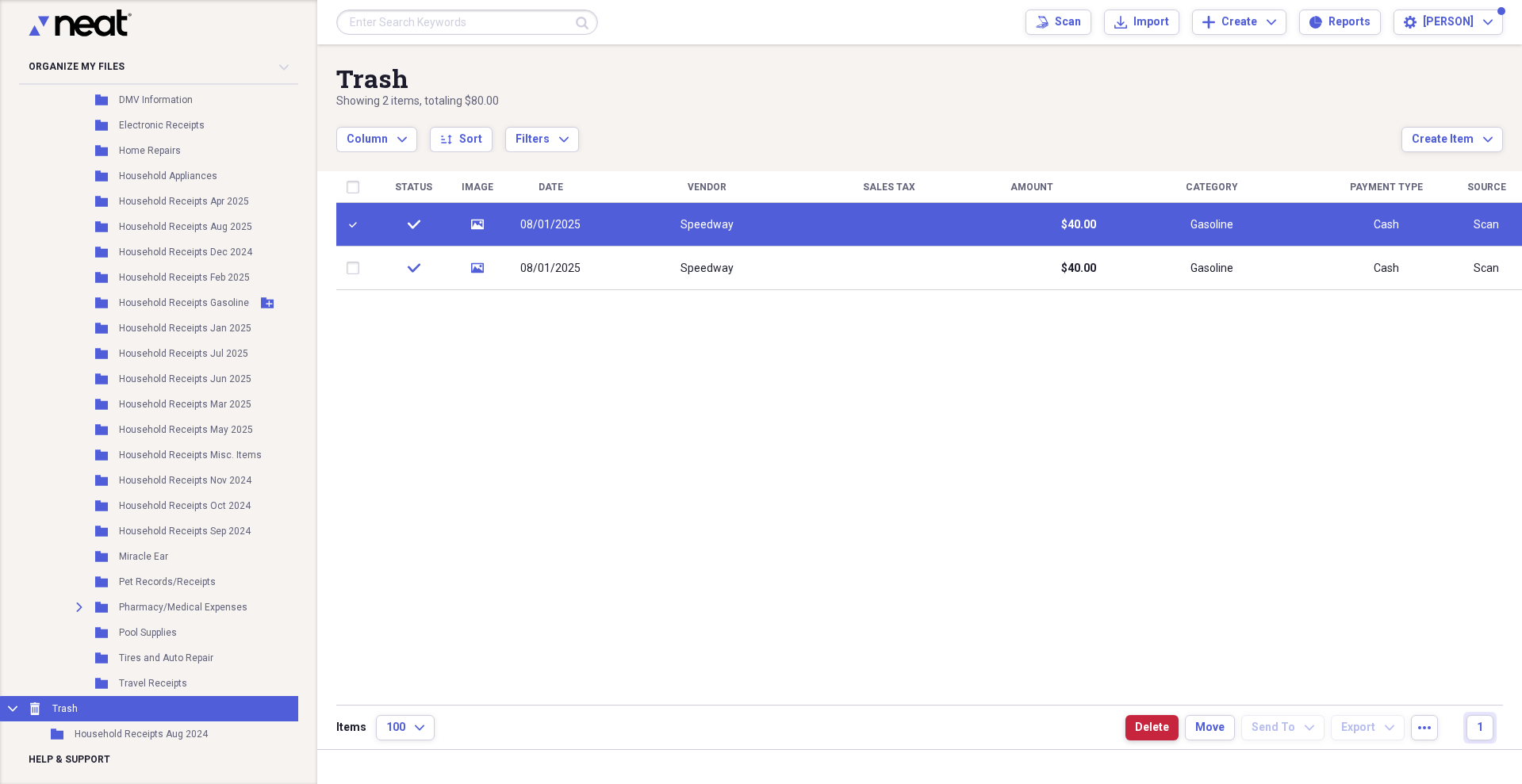 click on "Delete" at bounding box center [1152, 728] 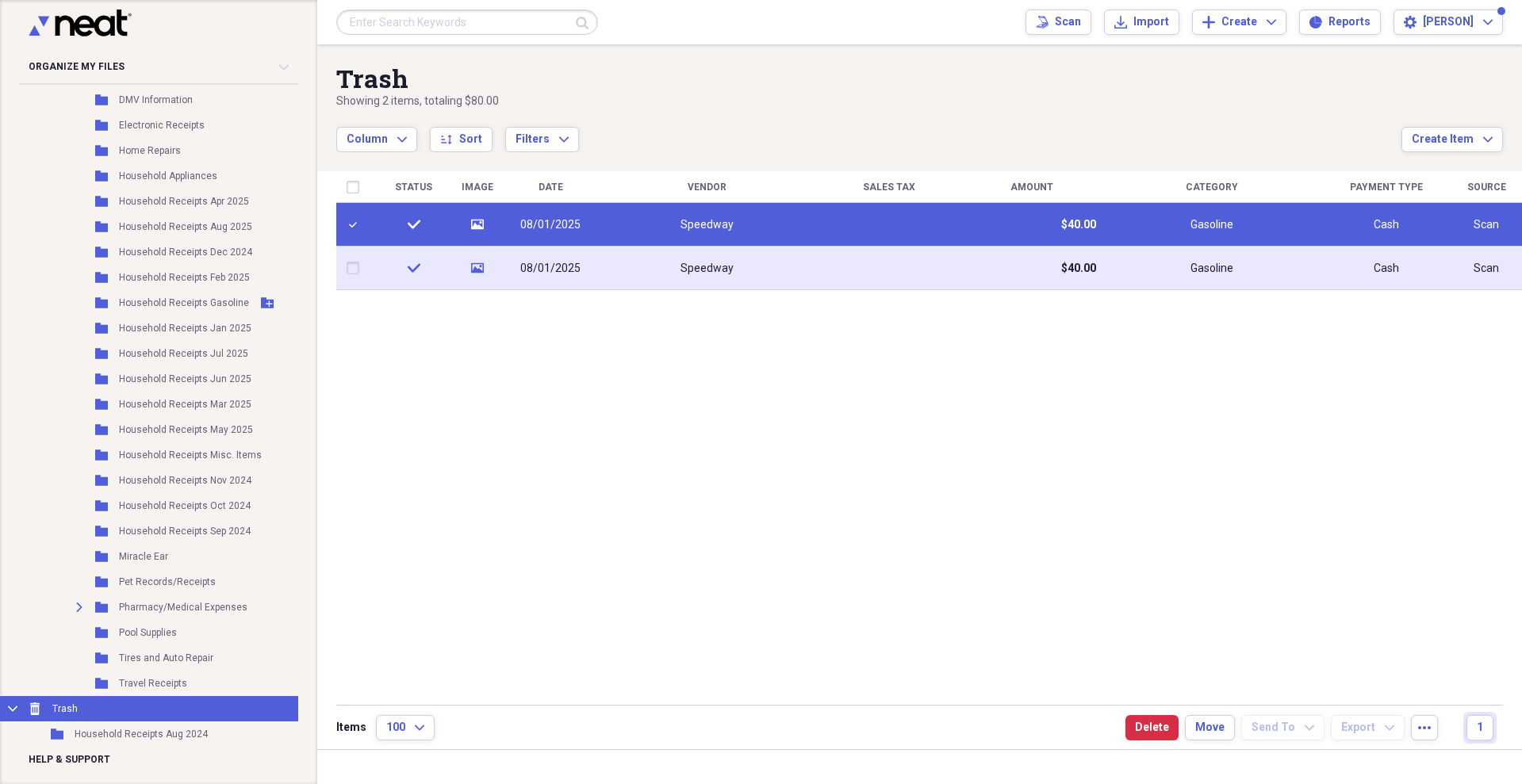 click at bounding box center (356, 268) 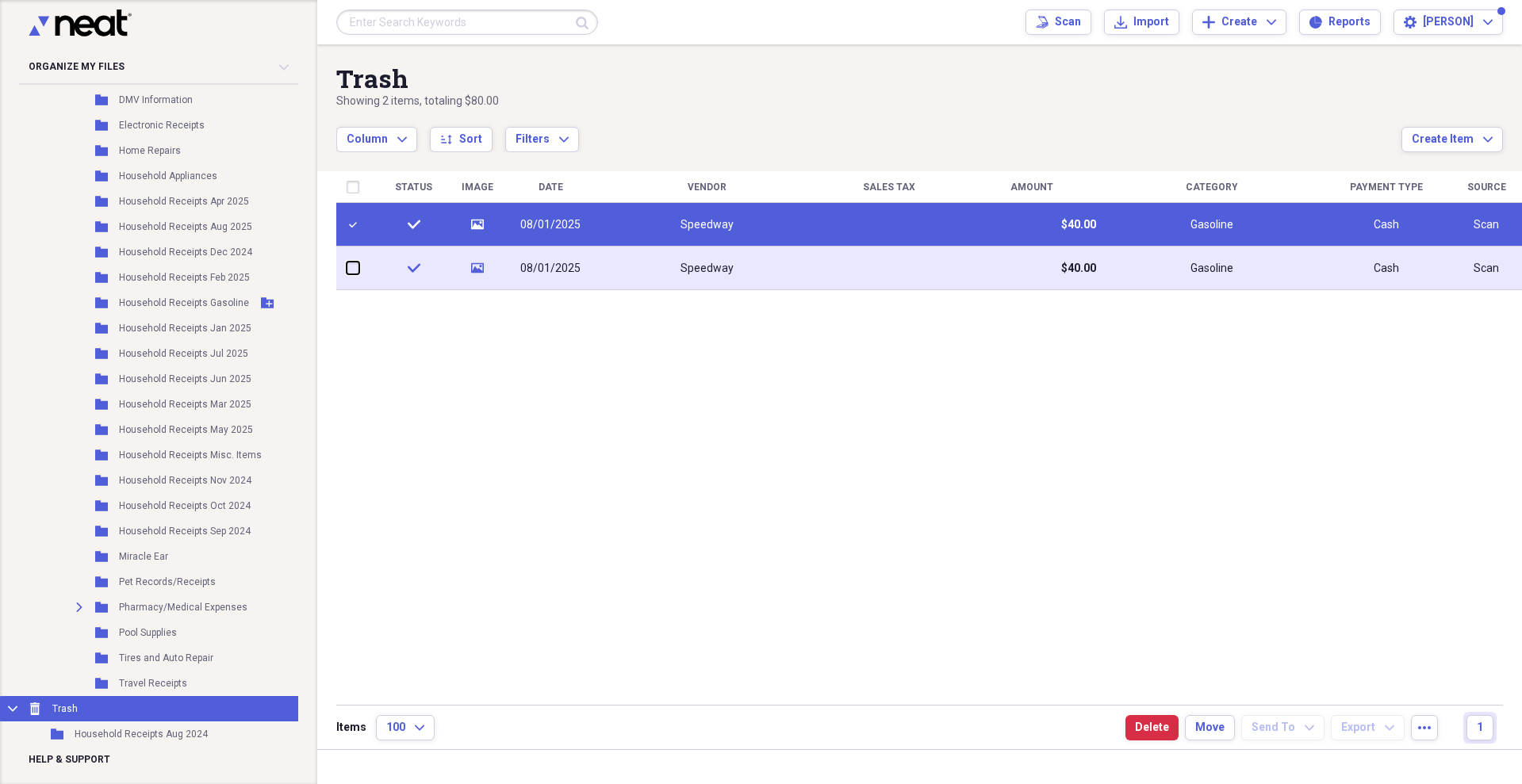 click at bounding box center (347, 268) 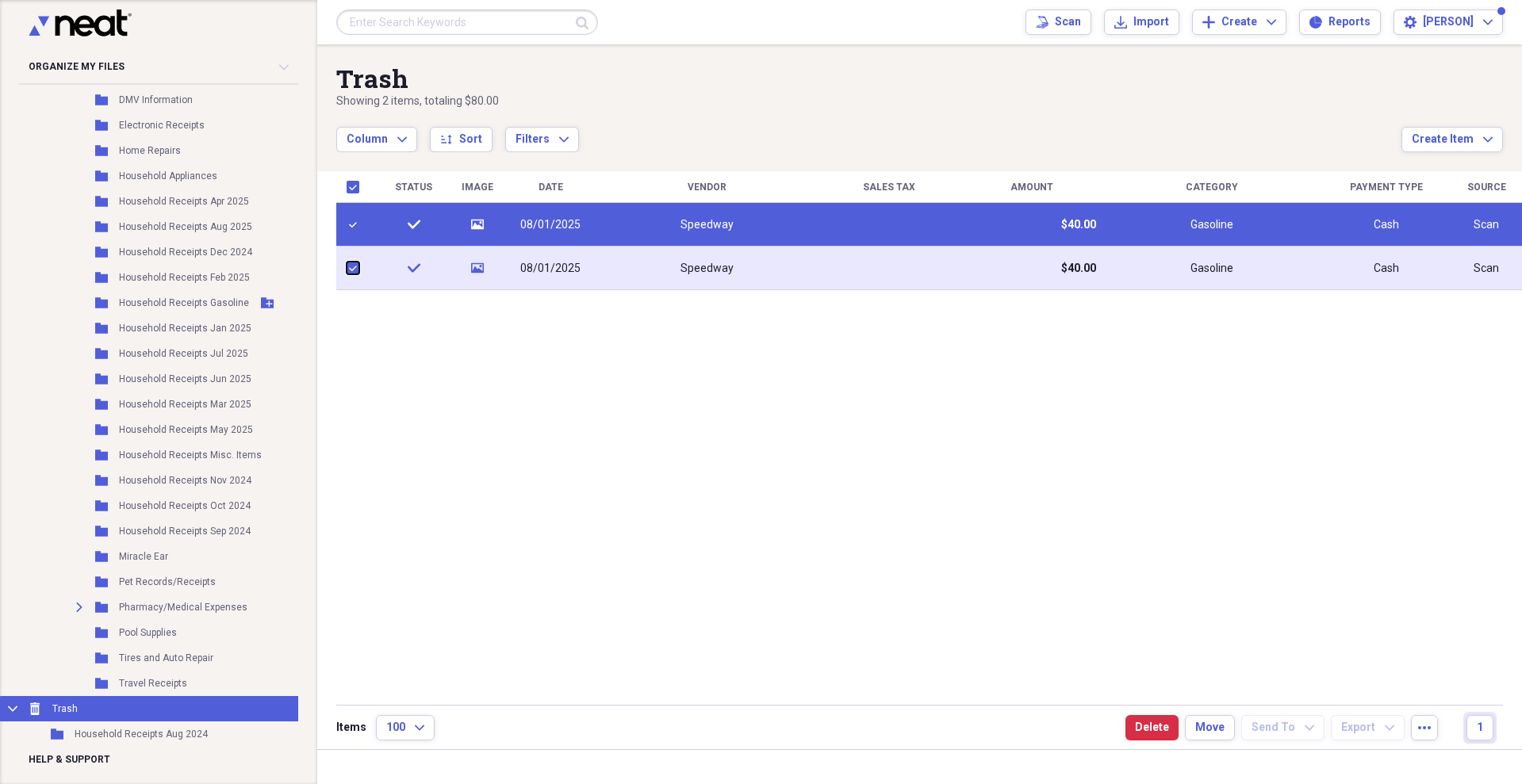 checkbox on "true" 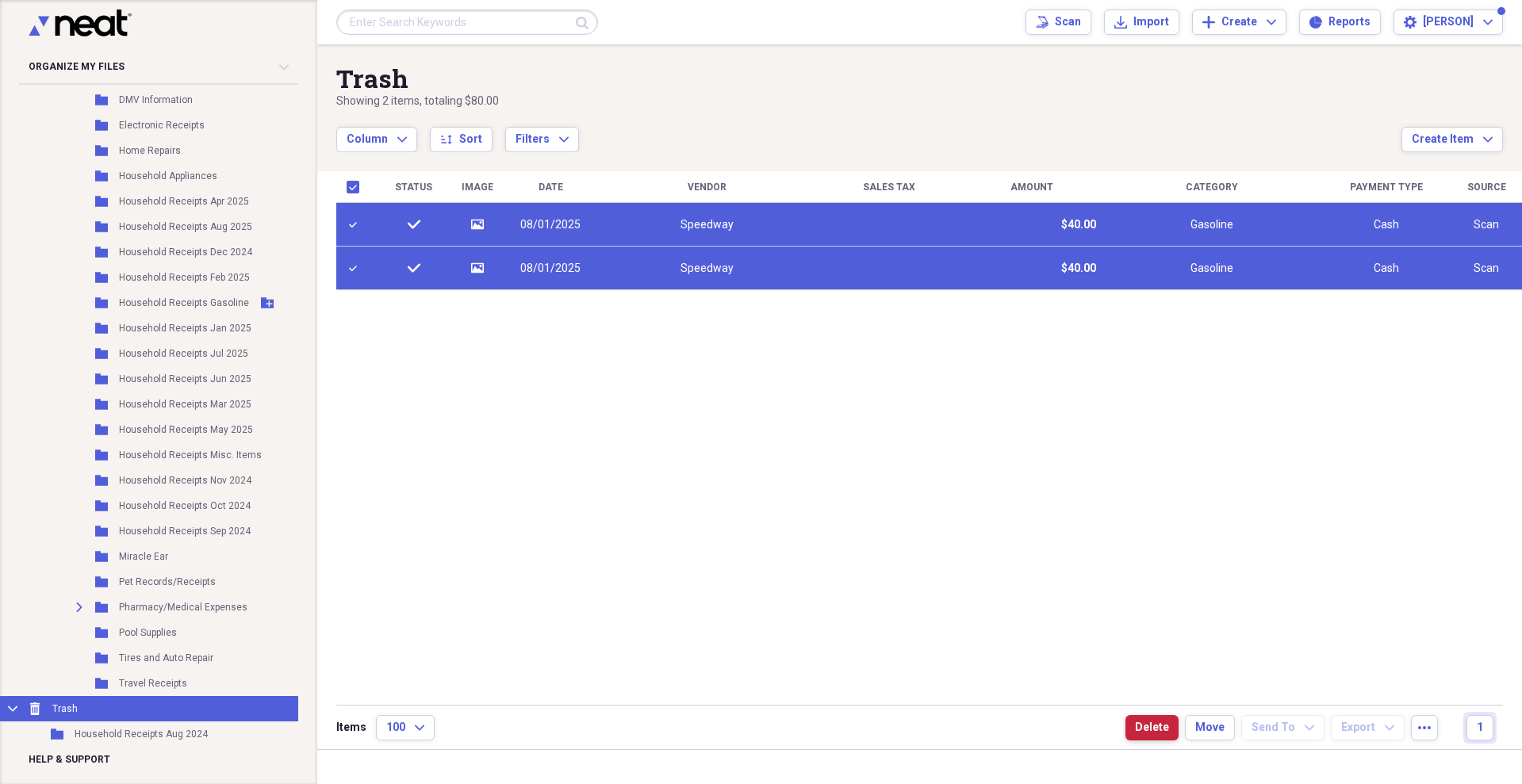 click on "Delete" at bounding box center [1152, 728] 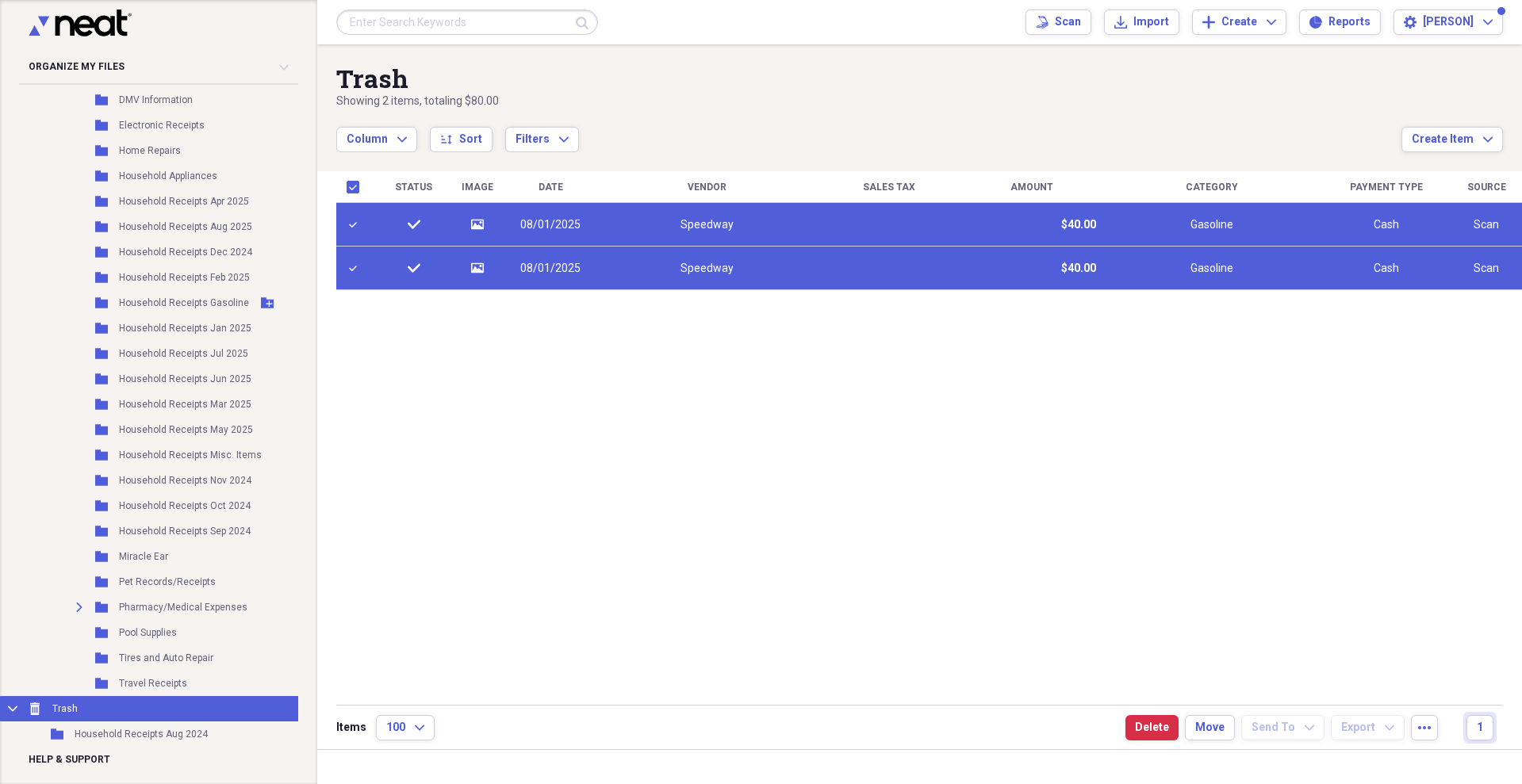 click on "Collapse Trash Trash" at bounding box center [155, 709] 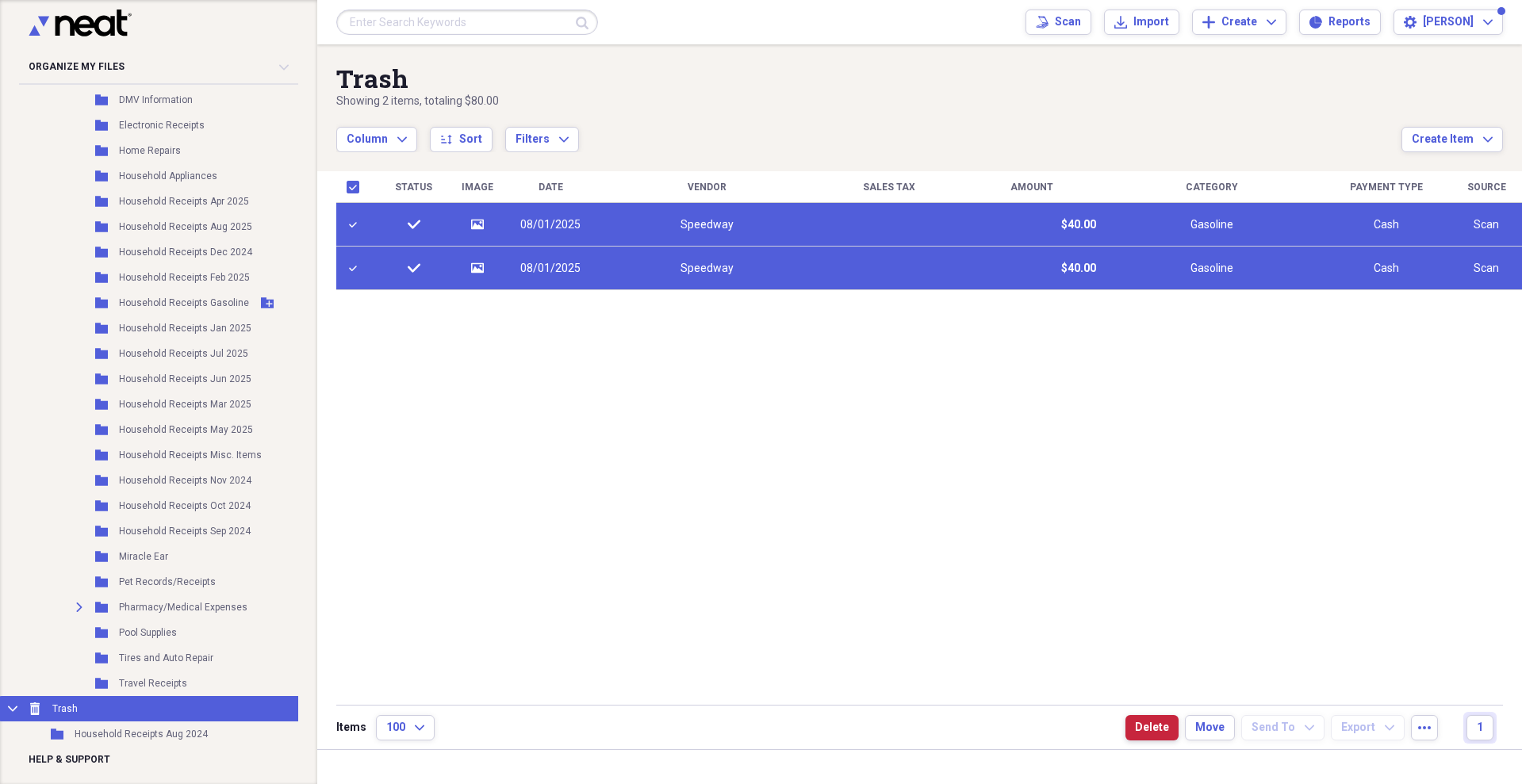 click on "Delete" at bounding box center (1152, 728) 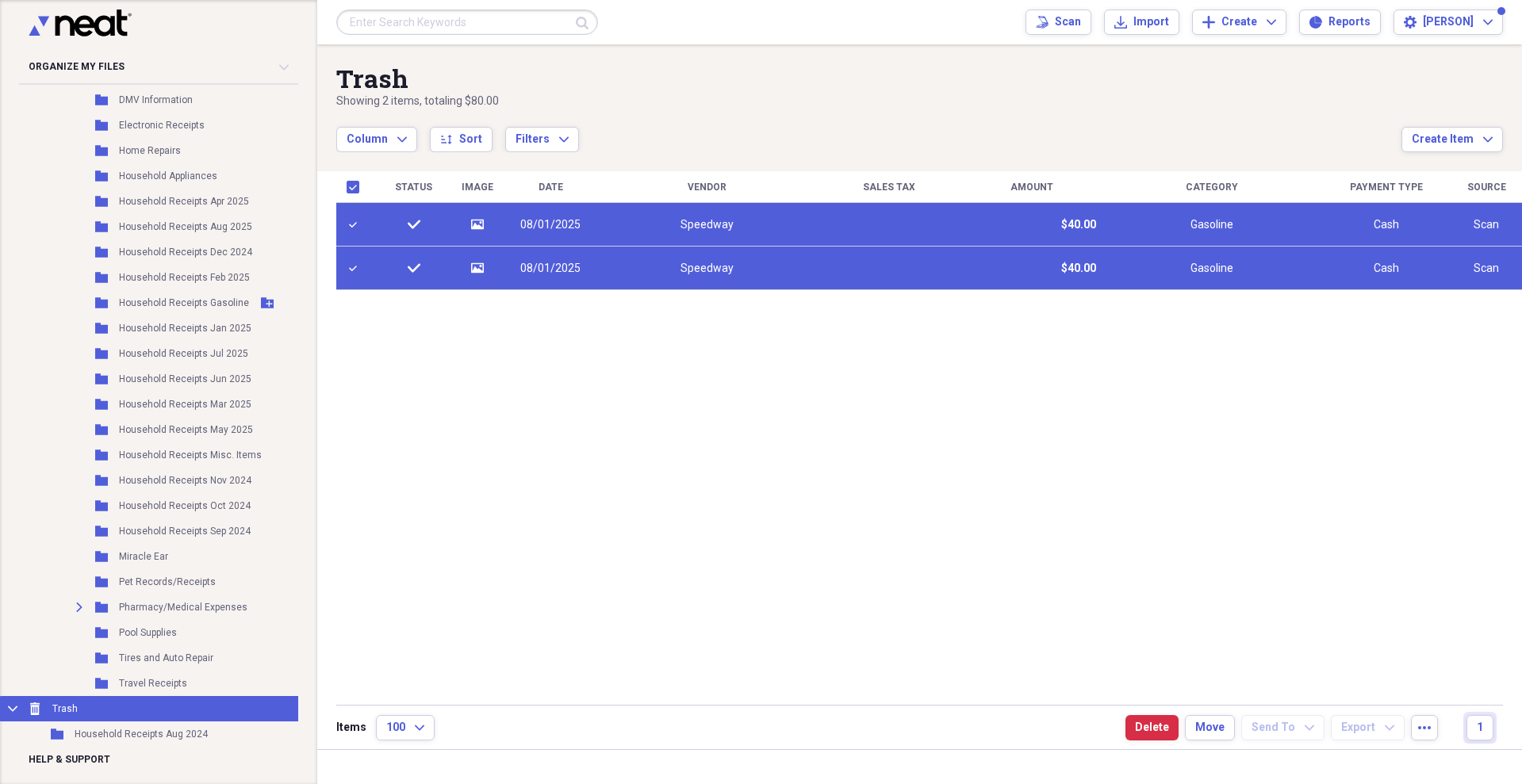 click at bounding box center [356, 268] 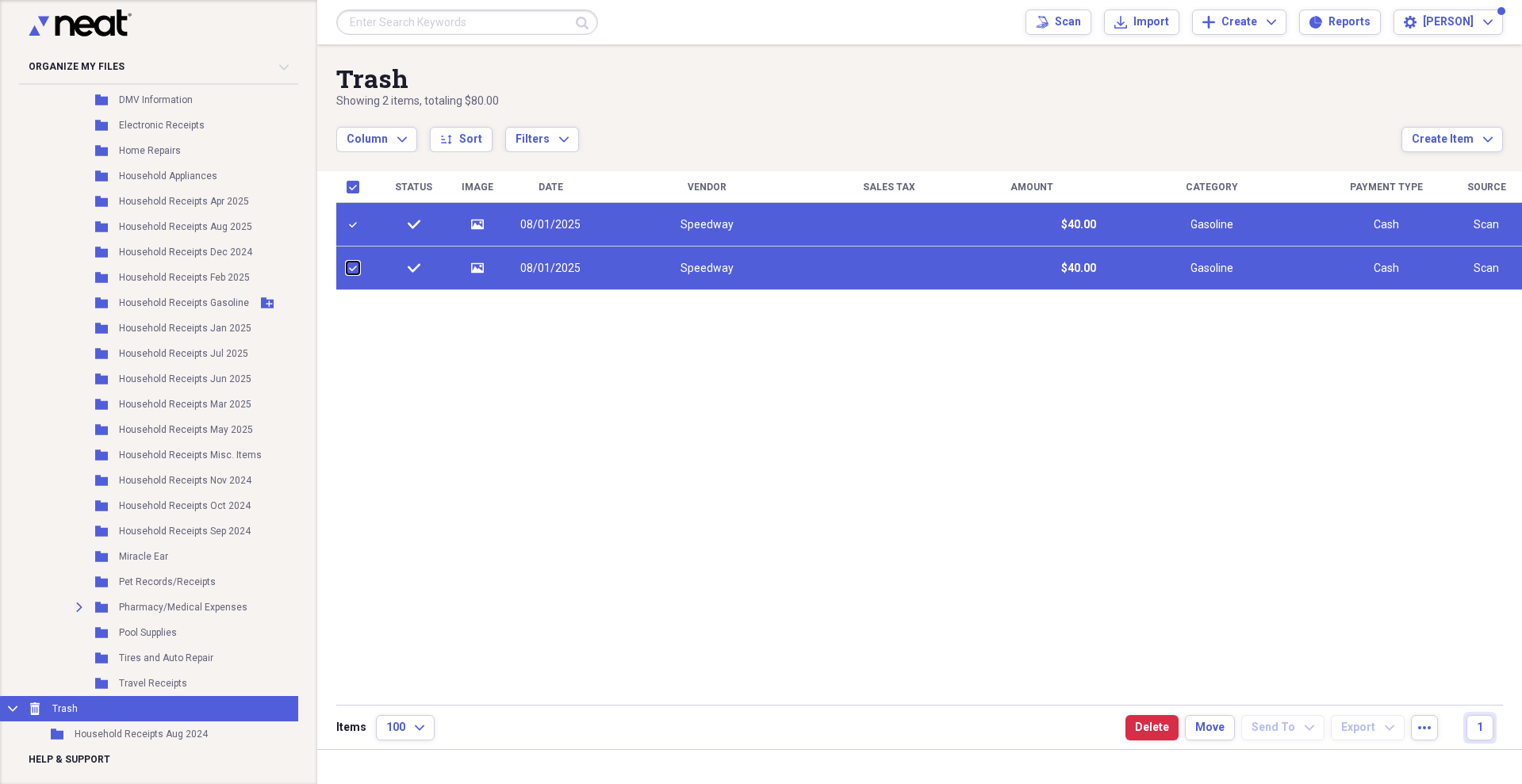 click at bounding box center (347, 268) 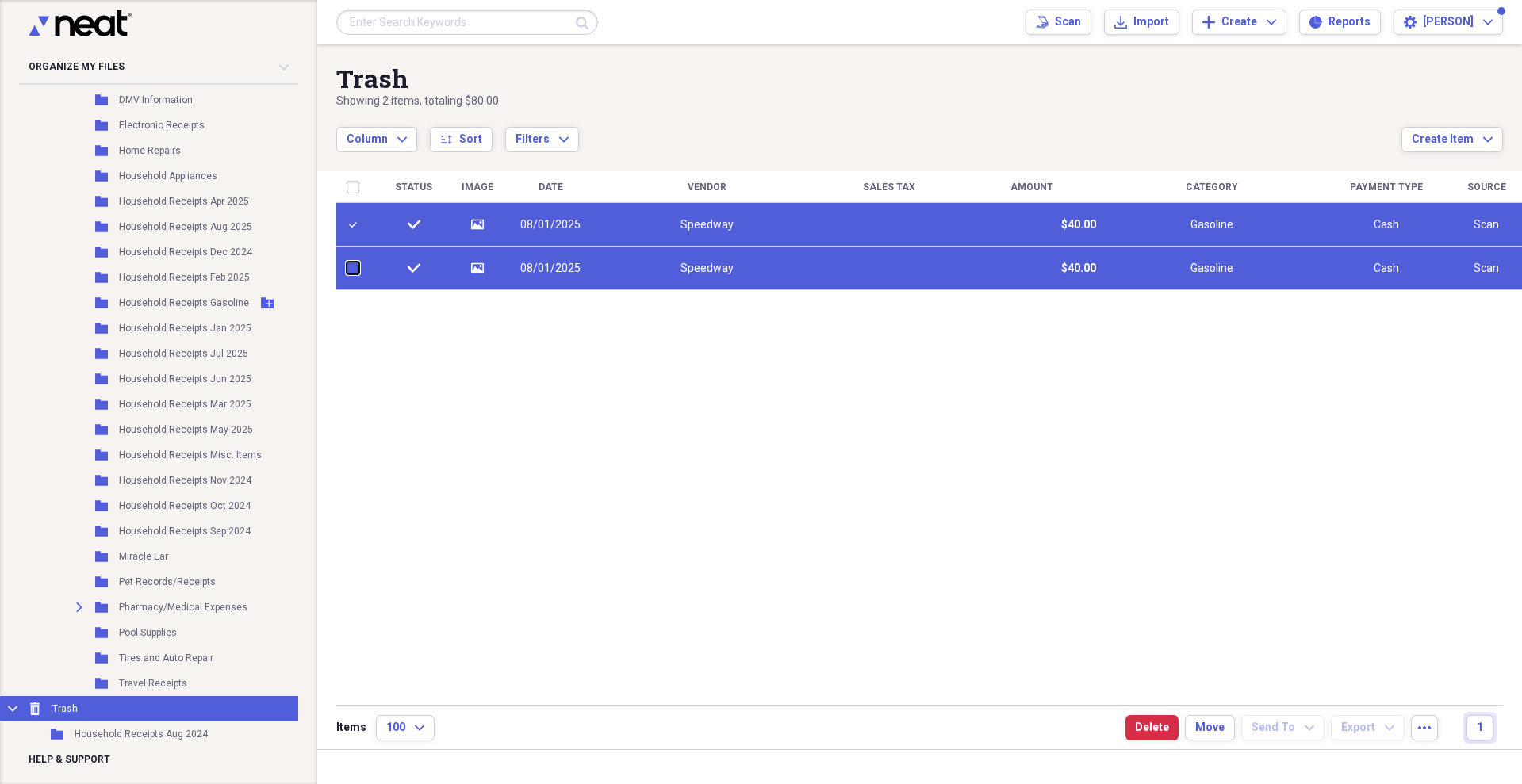 checkbox on "false" 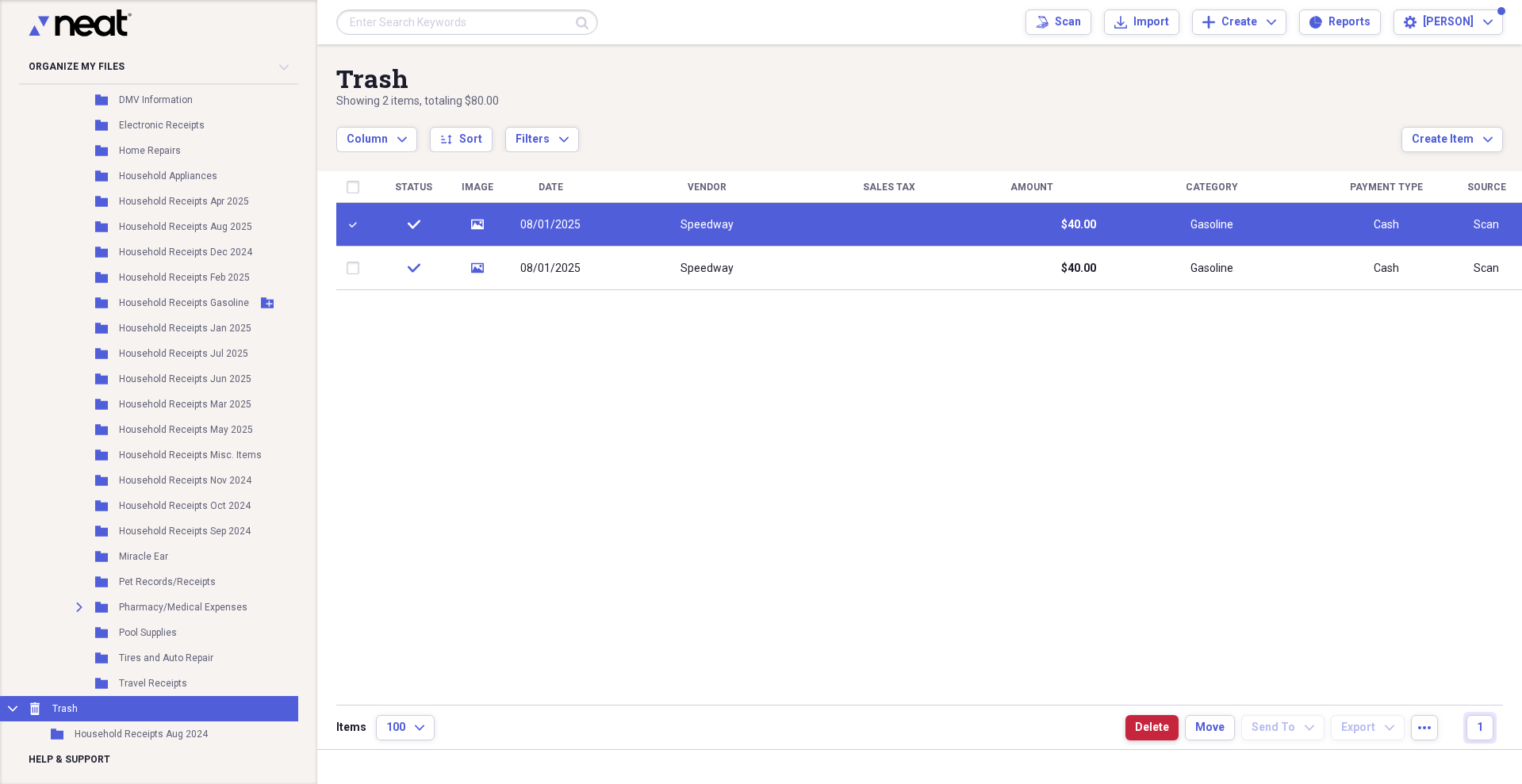 click on "Delete" at bounding box center (1152, 728) 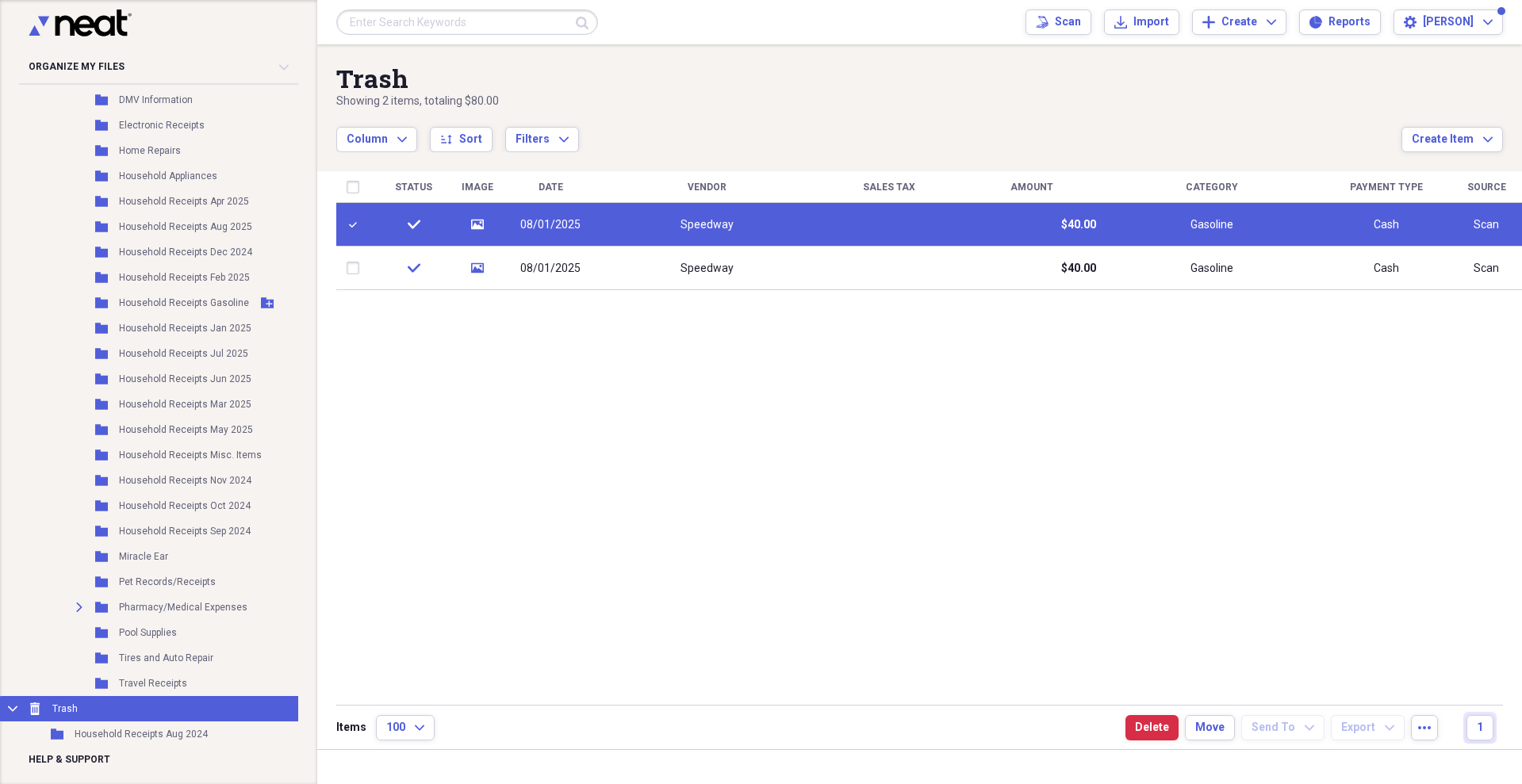 click at bounding box center [356, 224] 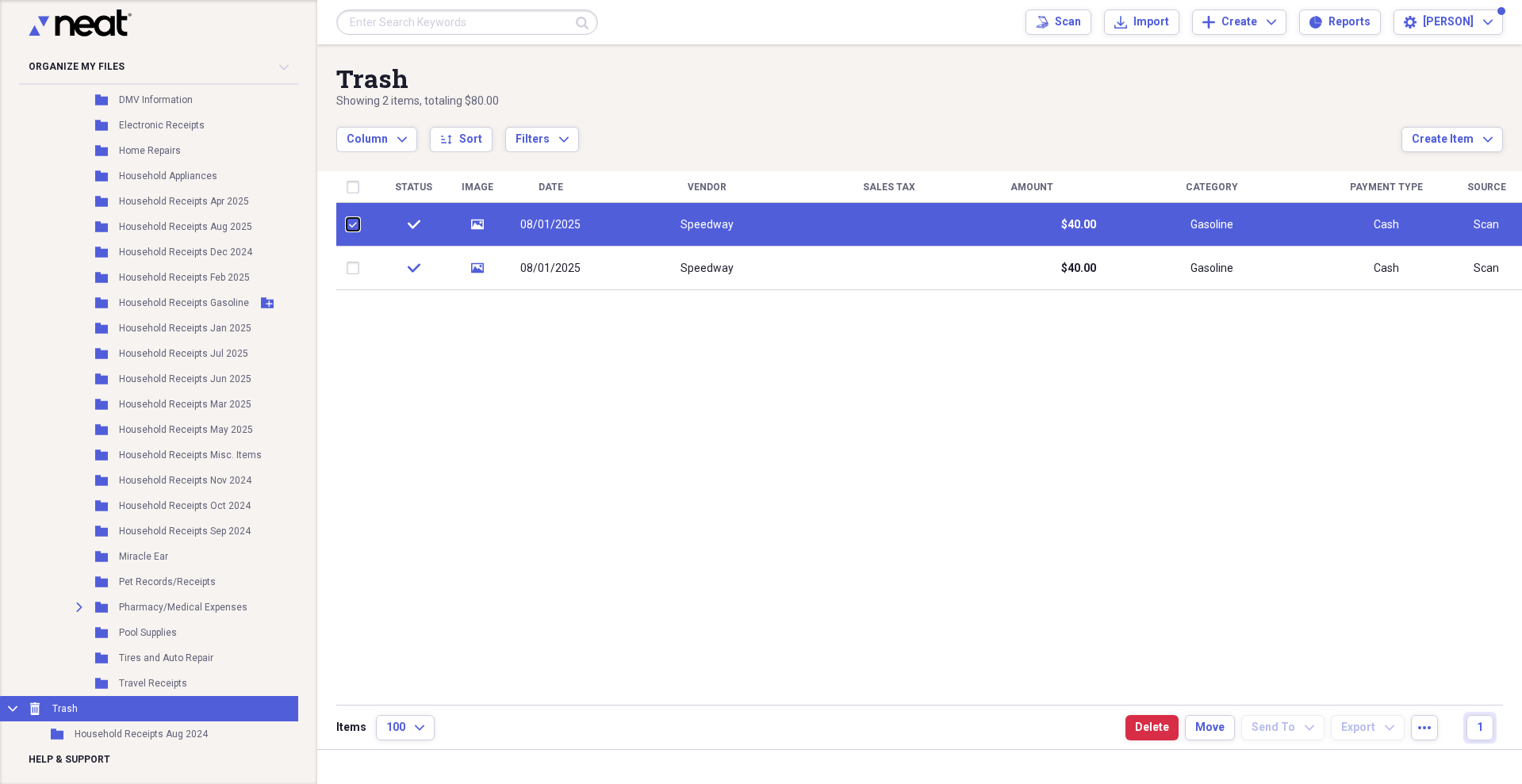 click at bounding box center (347, 224) 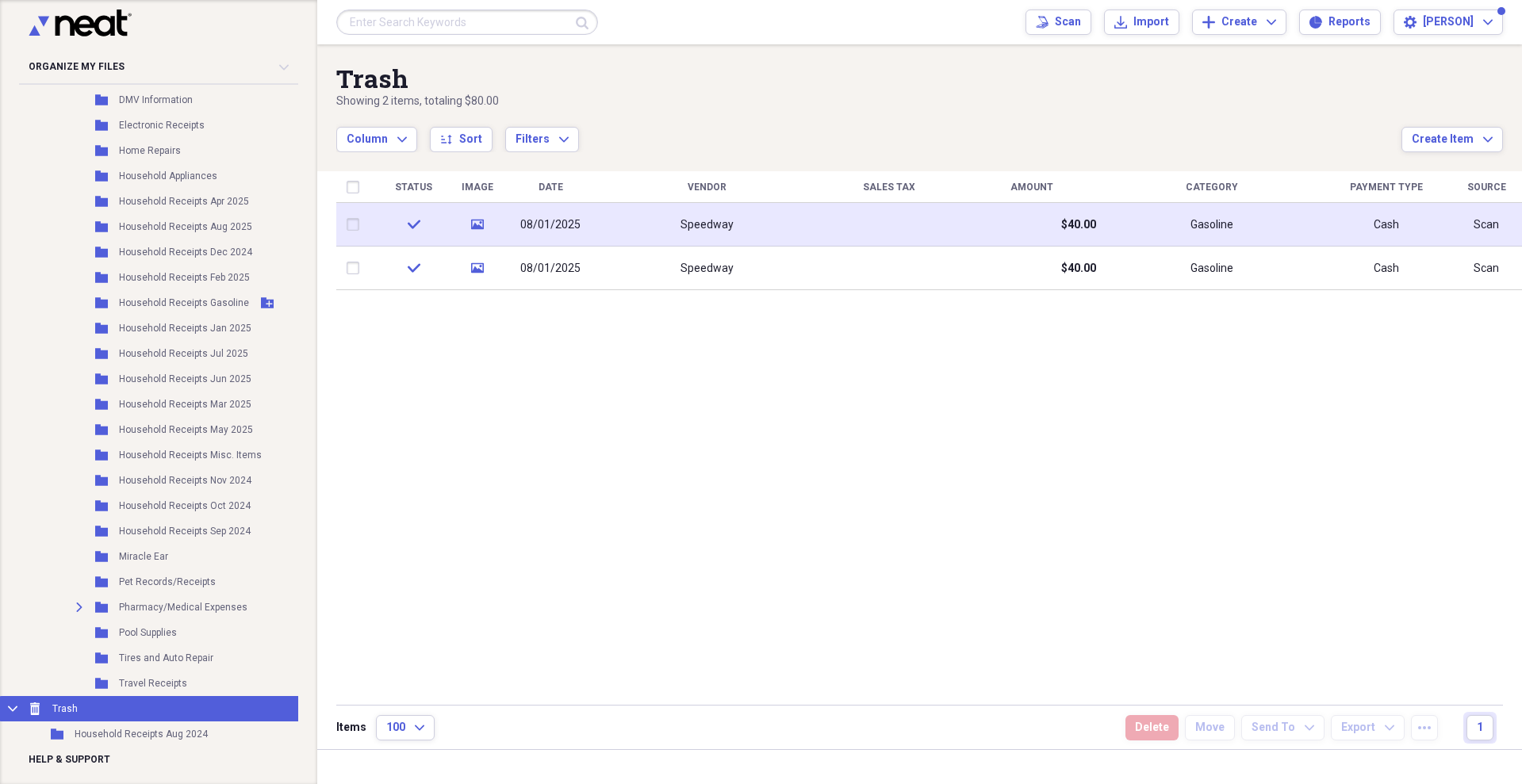 click on "Speedway" at bounding box center (707, 224) 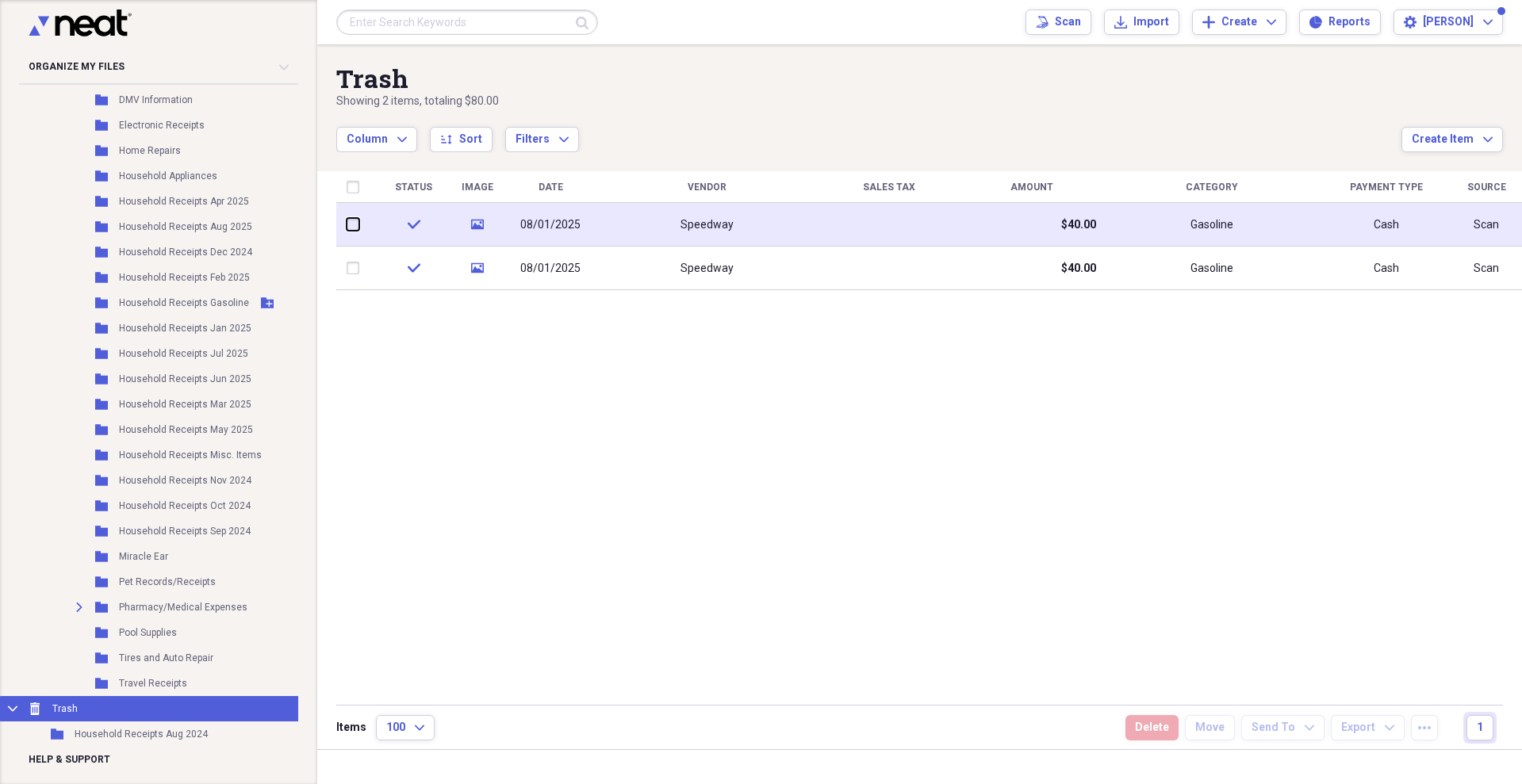 click at bounding box center (347, 224) 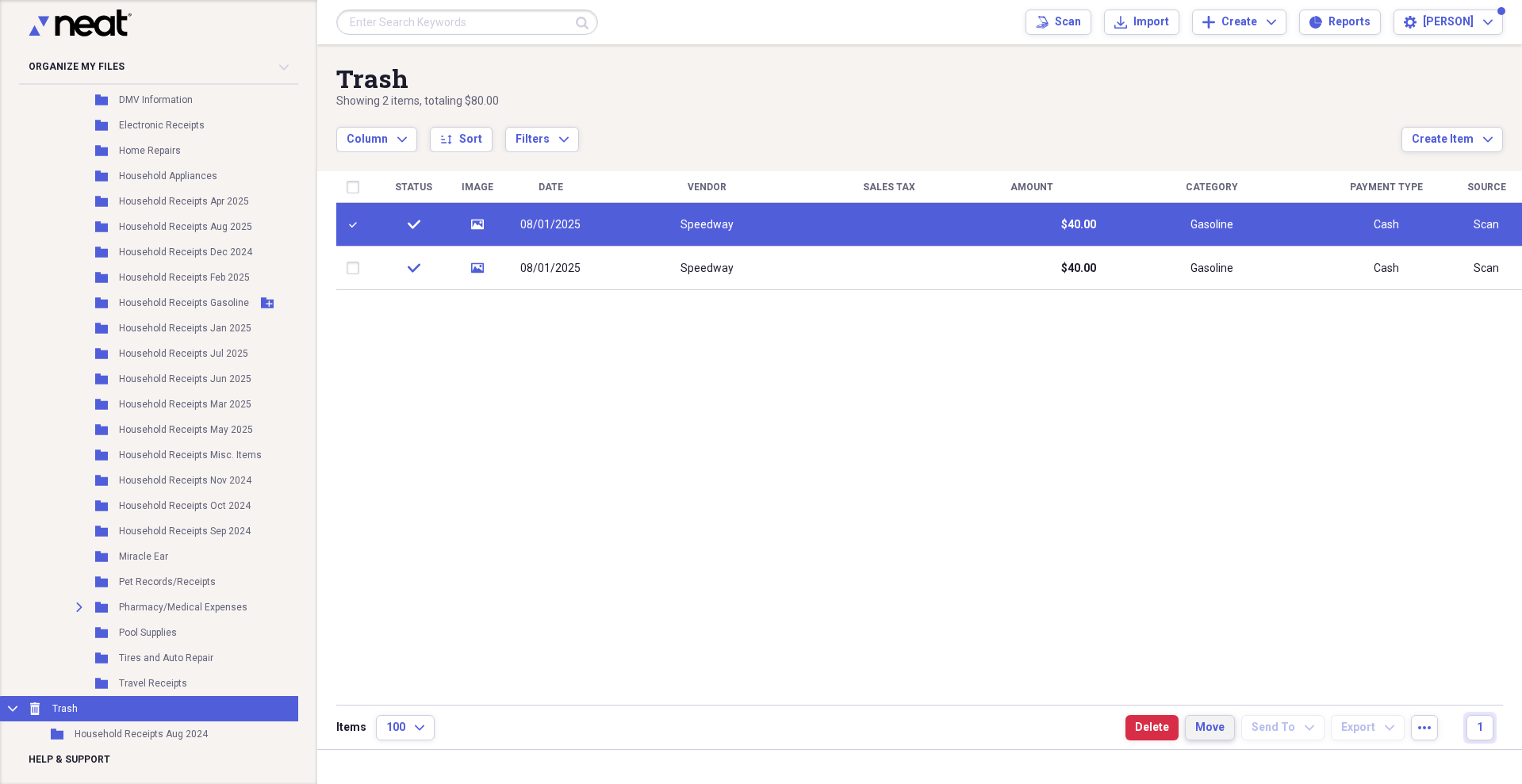 click on "Move" at bounding box center (1210, 728) 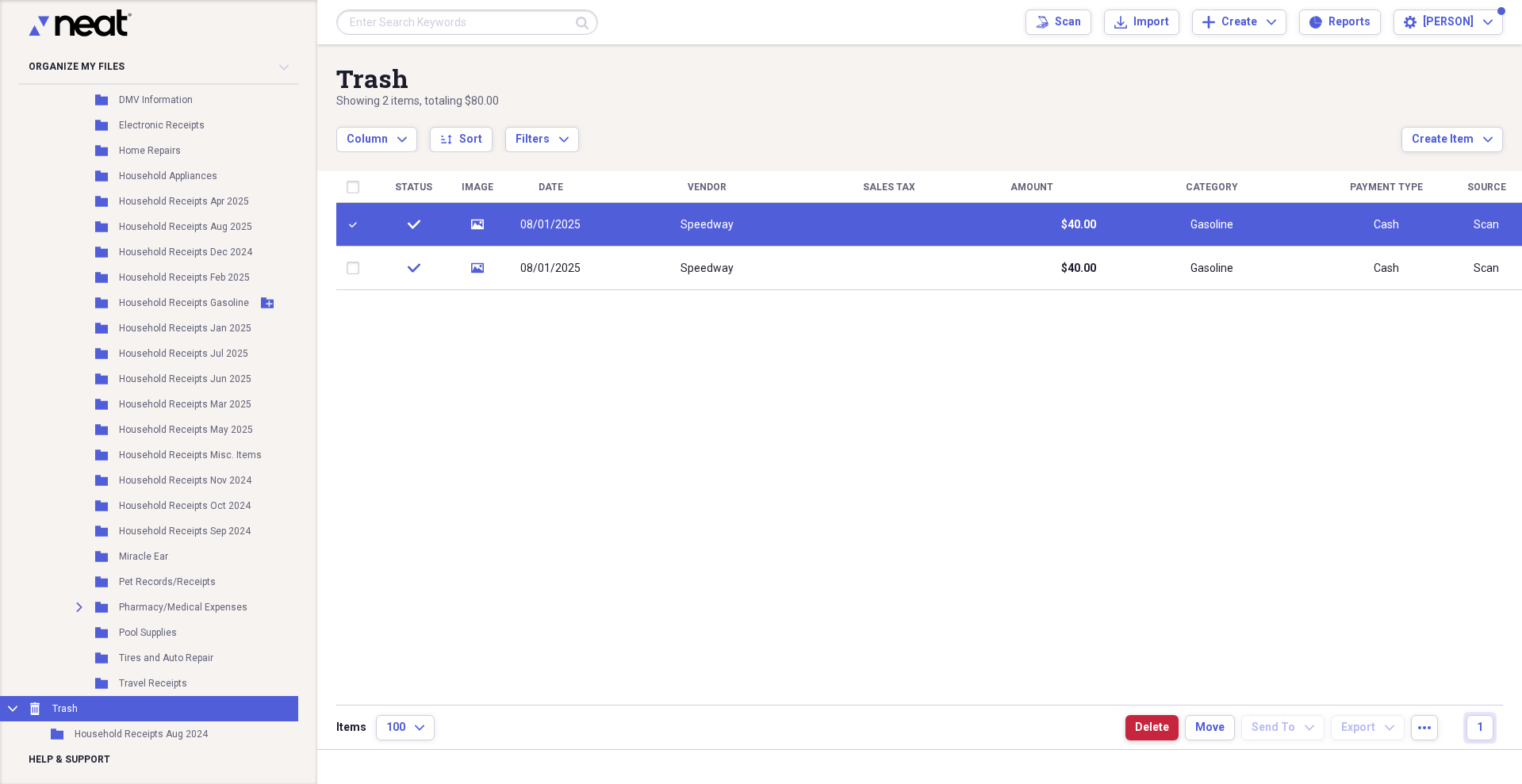 click on "Delete" at bounding box center (1152, 728) 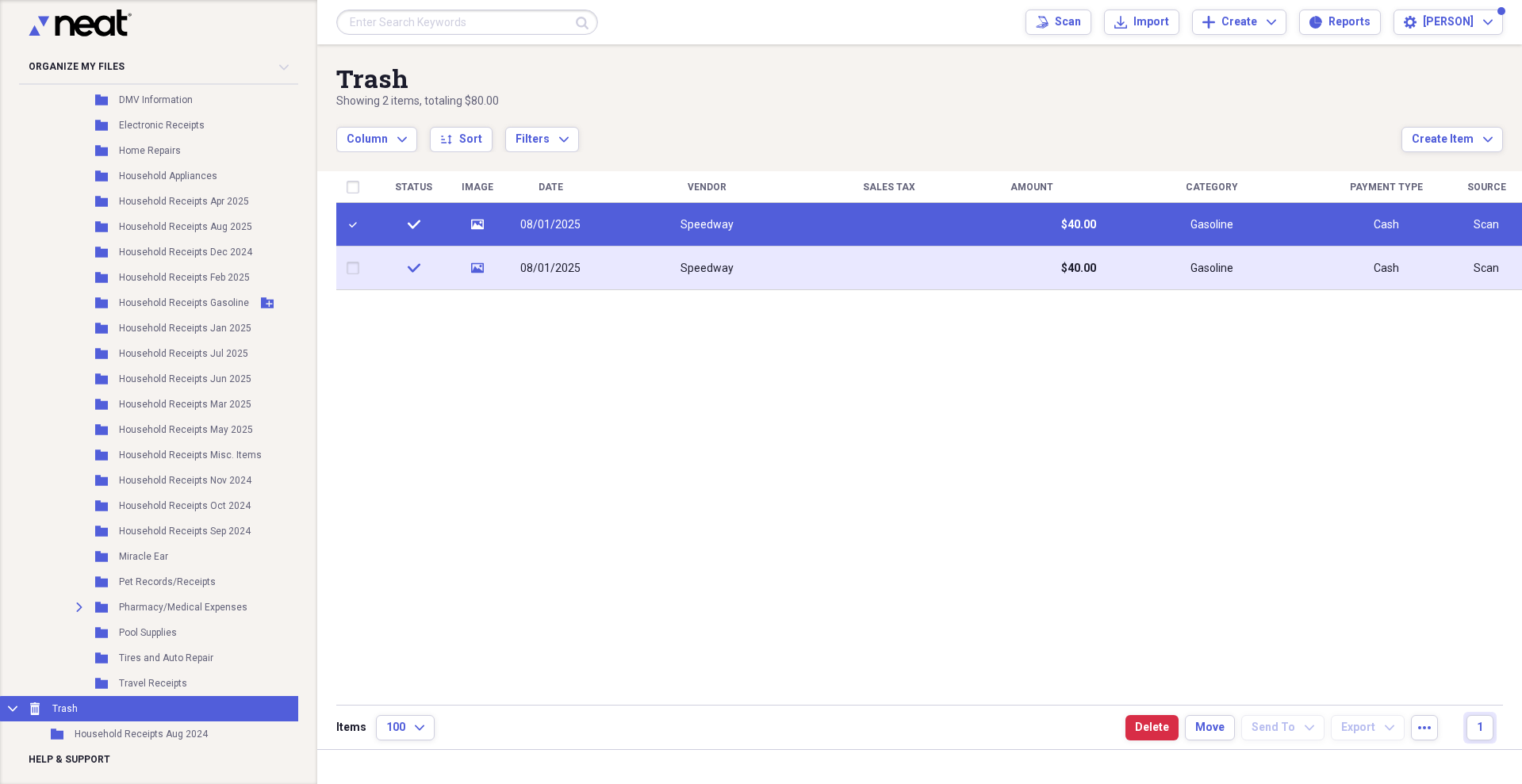 click on "Speedway" at bounding box center [707, 269] 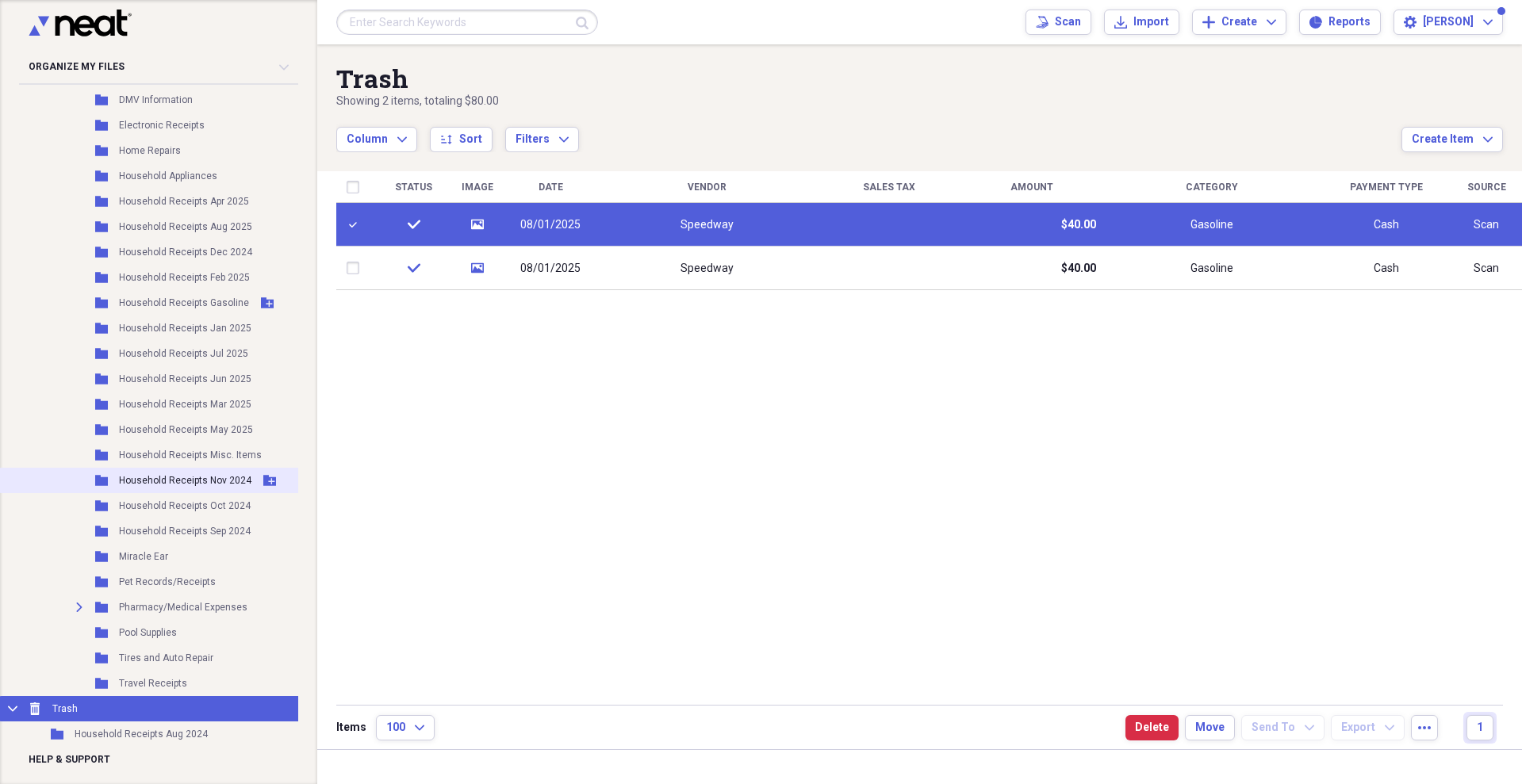 click on "Folder Household Receipts Nov 2024 Add Folder" at bounding box center (155, 480) 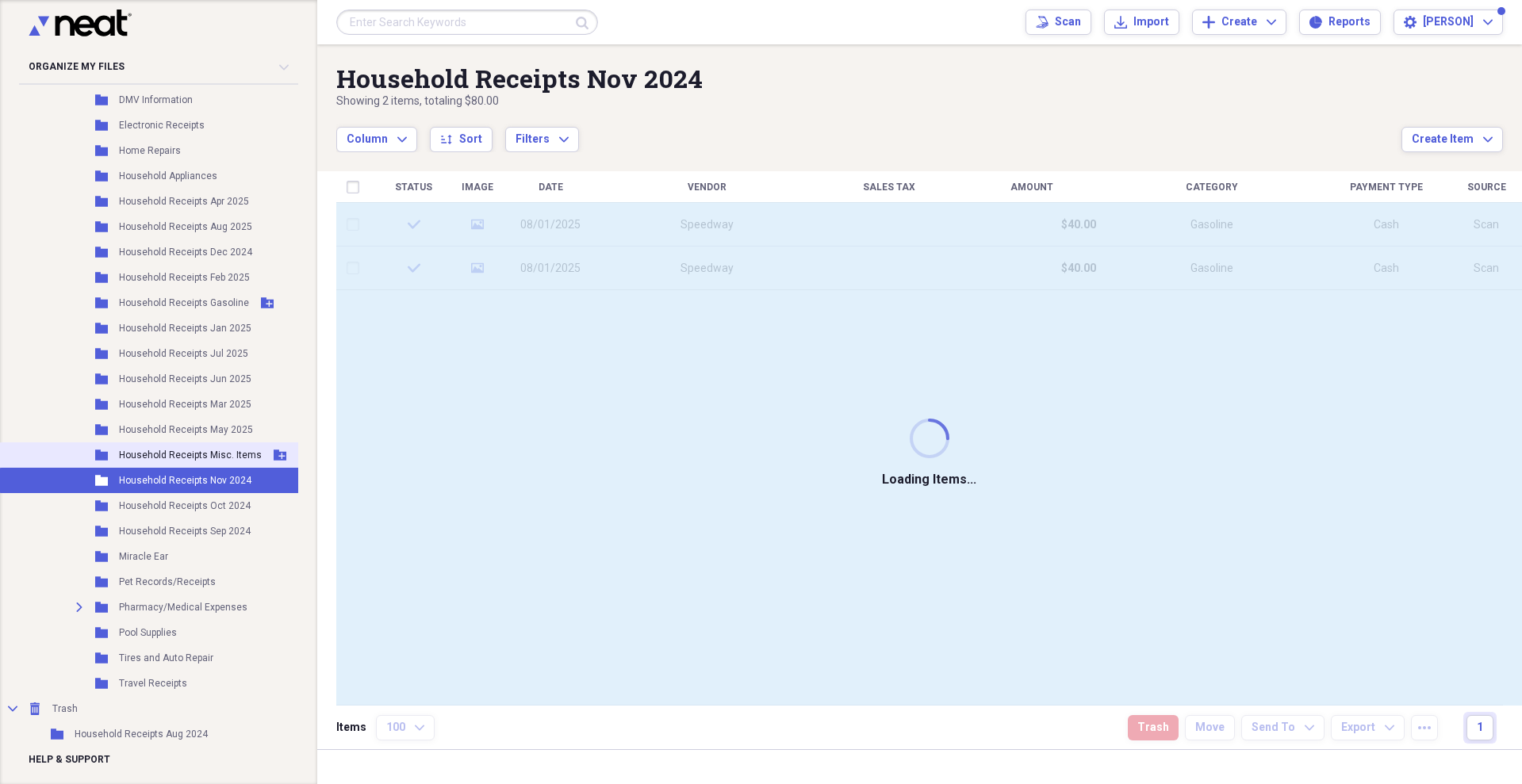 click on "Folder Household Receipts Misc. Items Add Folder" at bounding box center (155, 455) 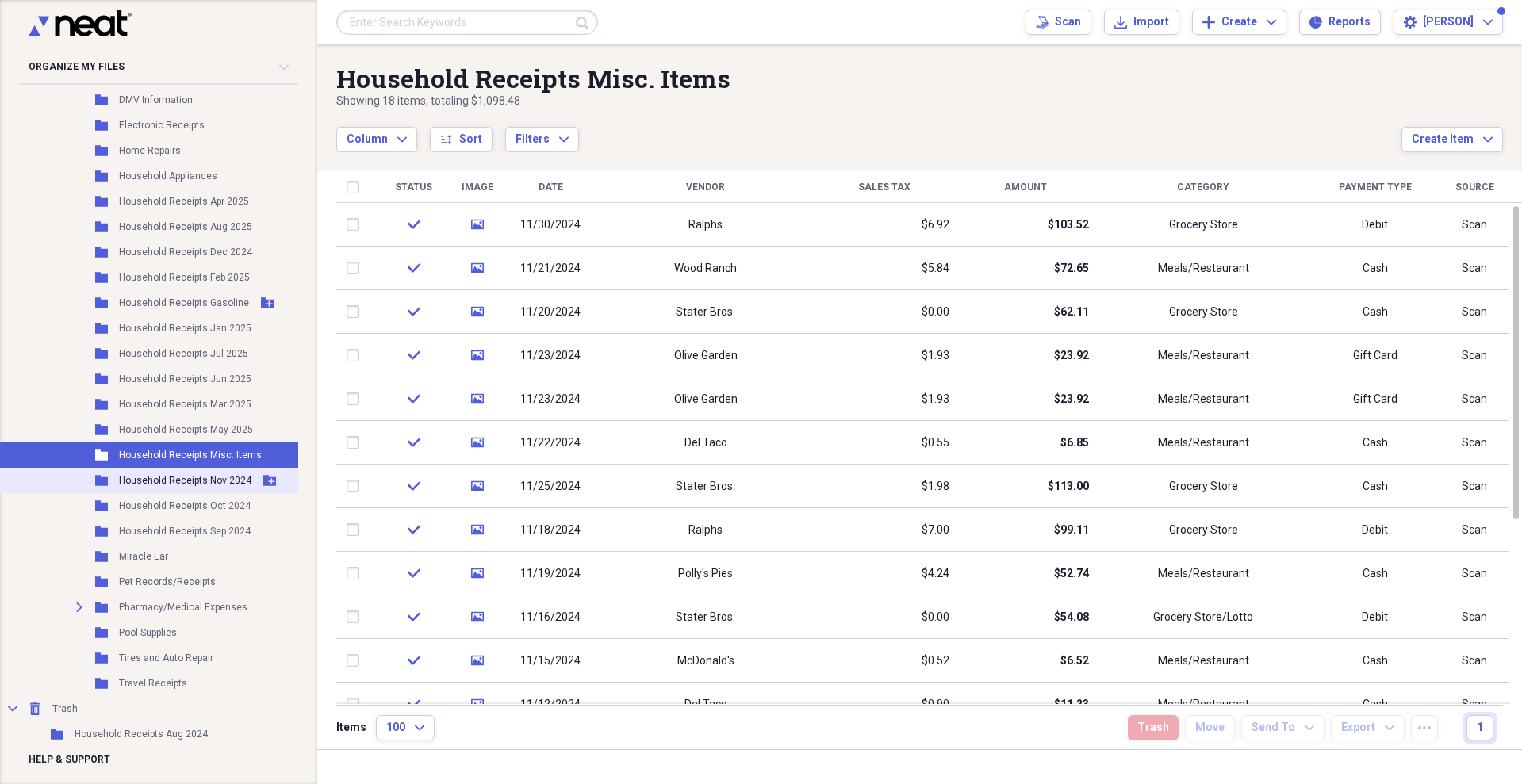 drag, startPoint x: 63, startPoint y: 453, endPoint x: 94, endPoint y: 468, distance: 34.438351 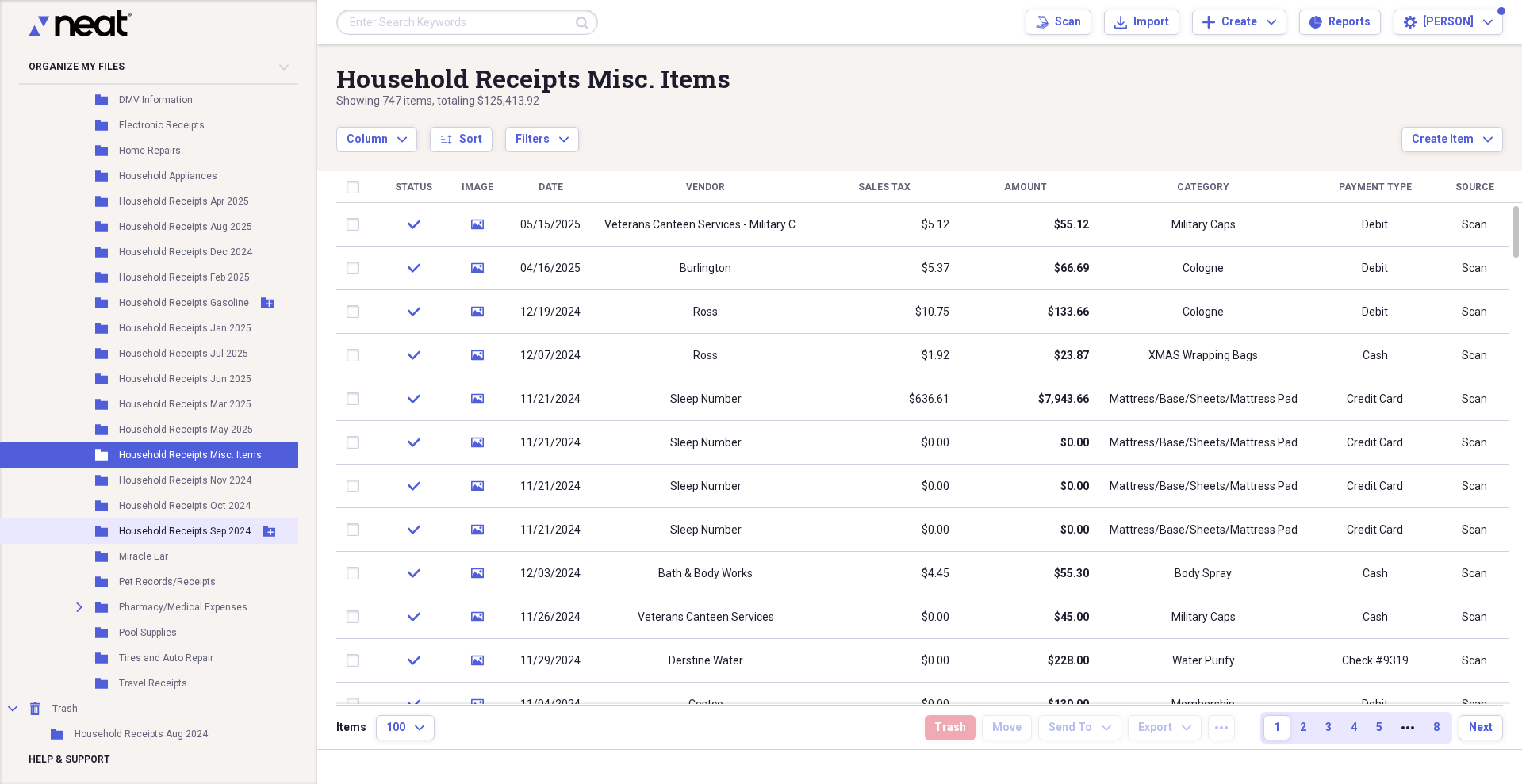 click on "Folder Household Receipts Sep 2024 Add Folder" at bounding box center [155, 531] 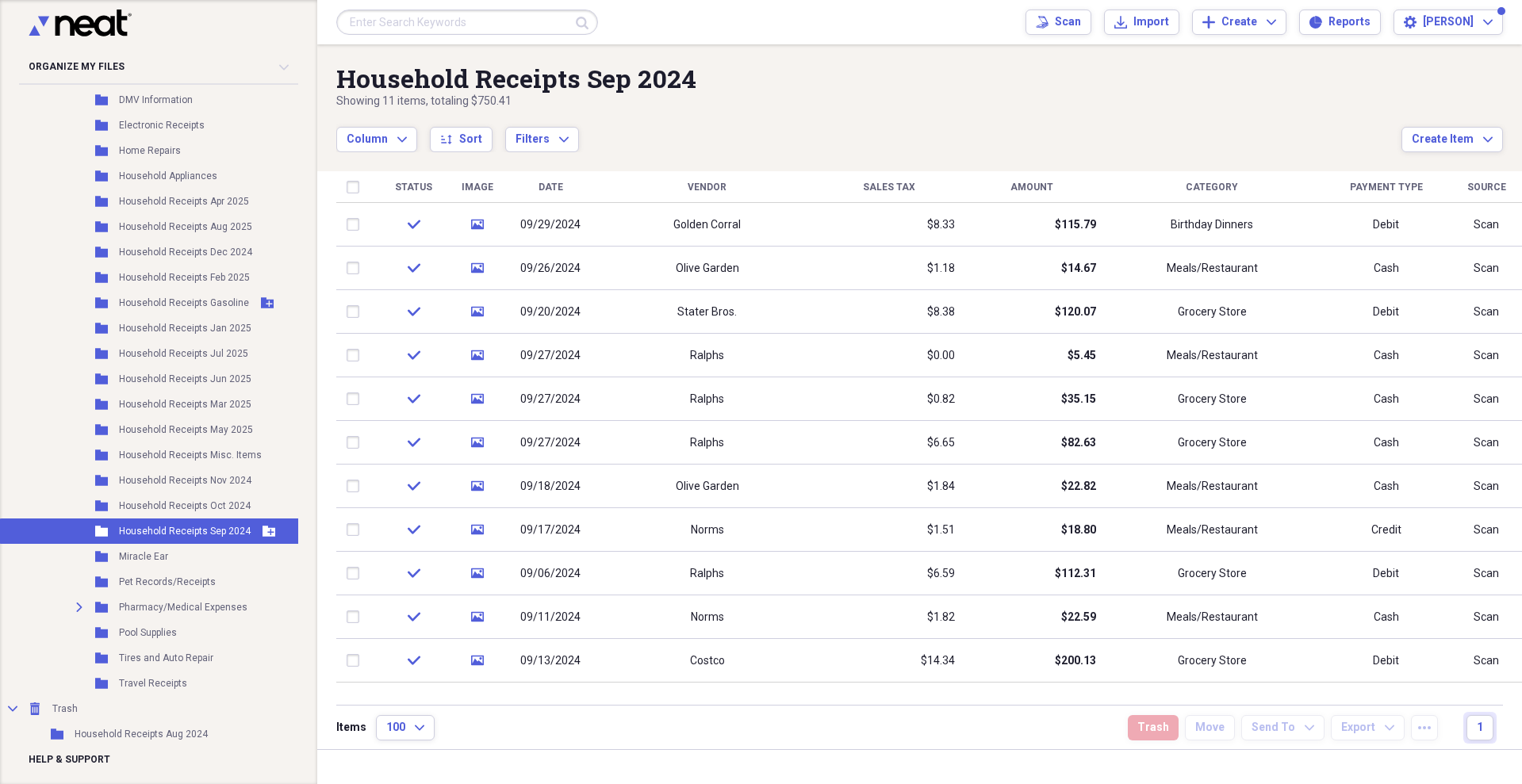 click on "Folder Household Receipts Sep 2024 Add Folder" at bounding box center [155, 531] 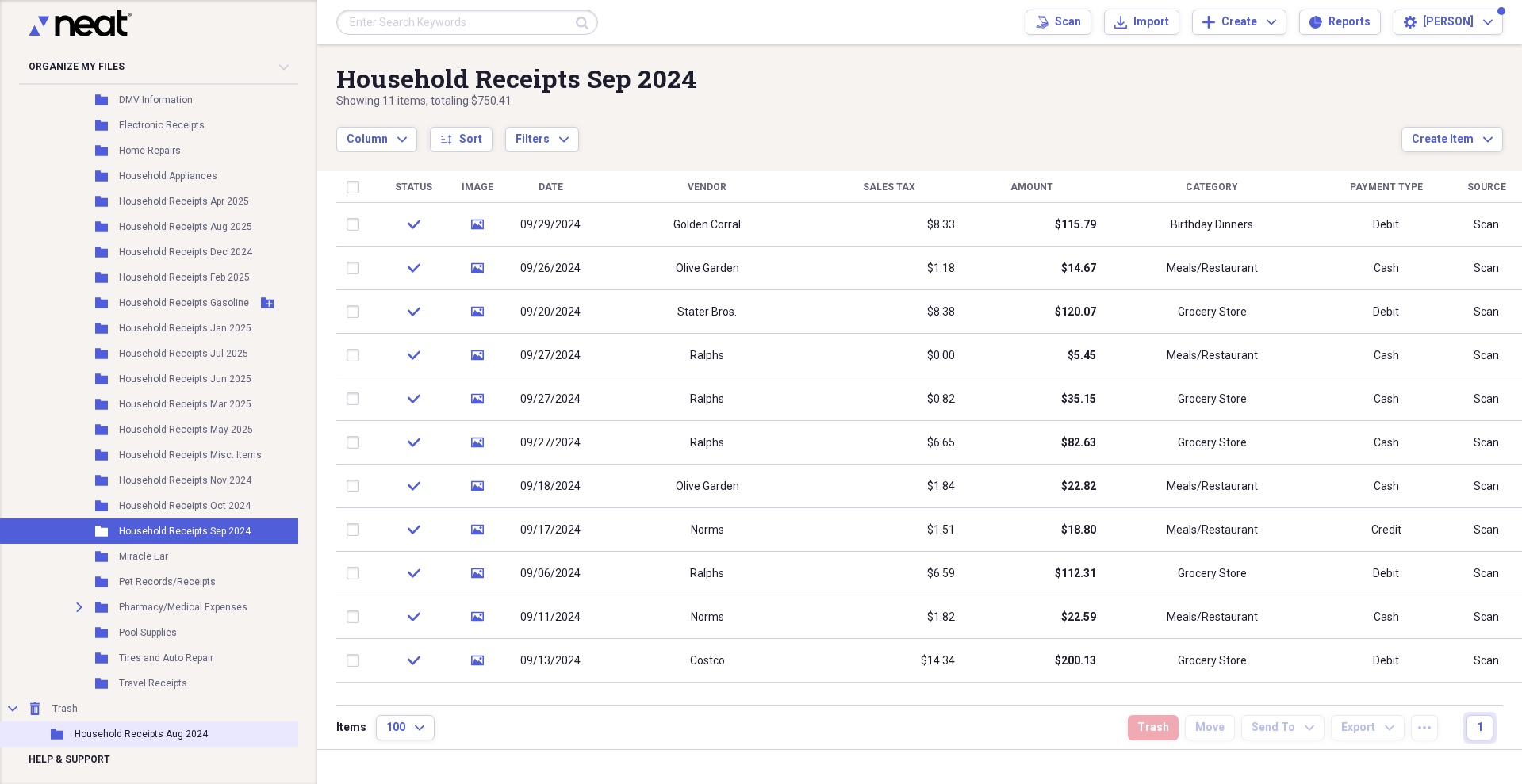 click on "Folder Household Receipts Aug 2024" at bounding box center (155, 734) 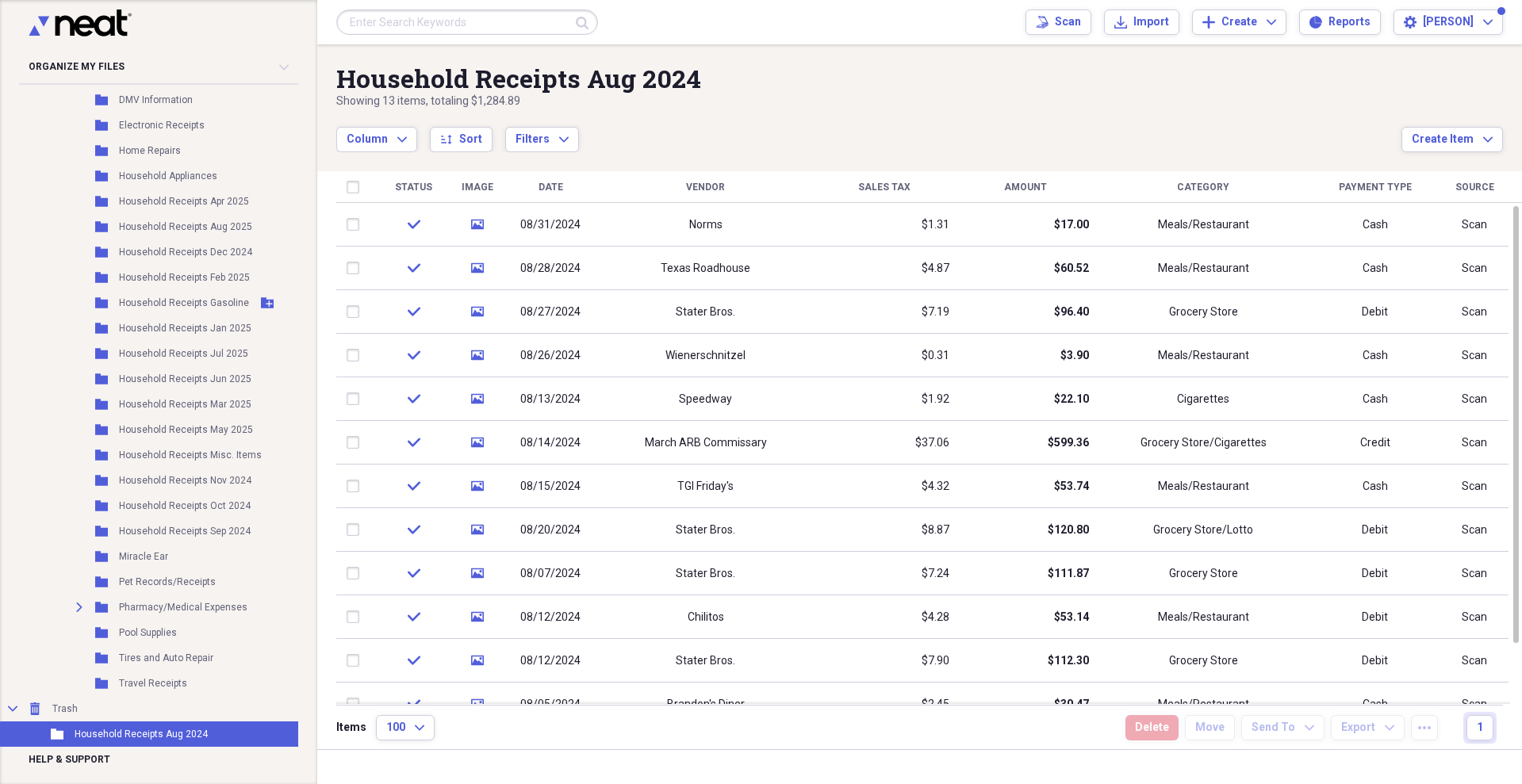 click on "Folder Household Receipts Aug 2024" at bounding box center [155, 734] 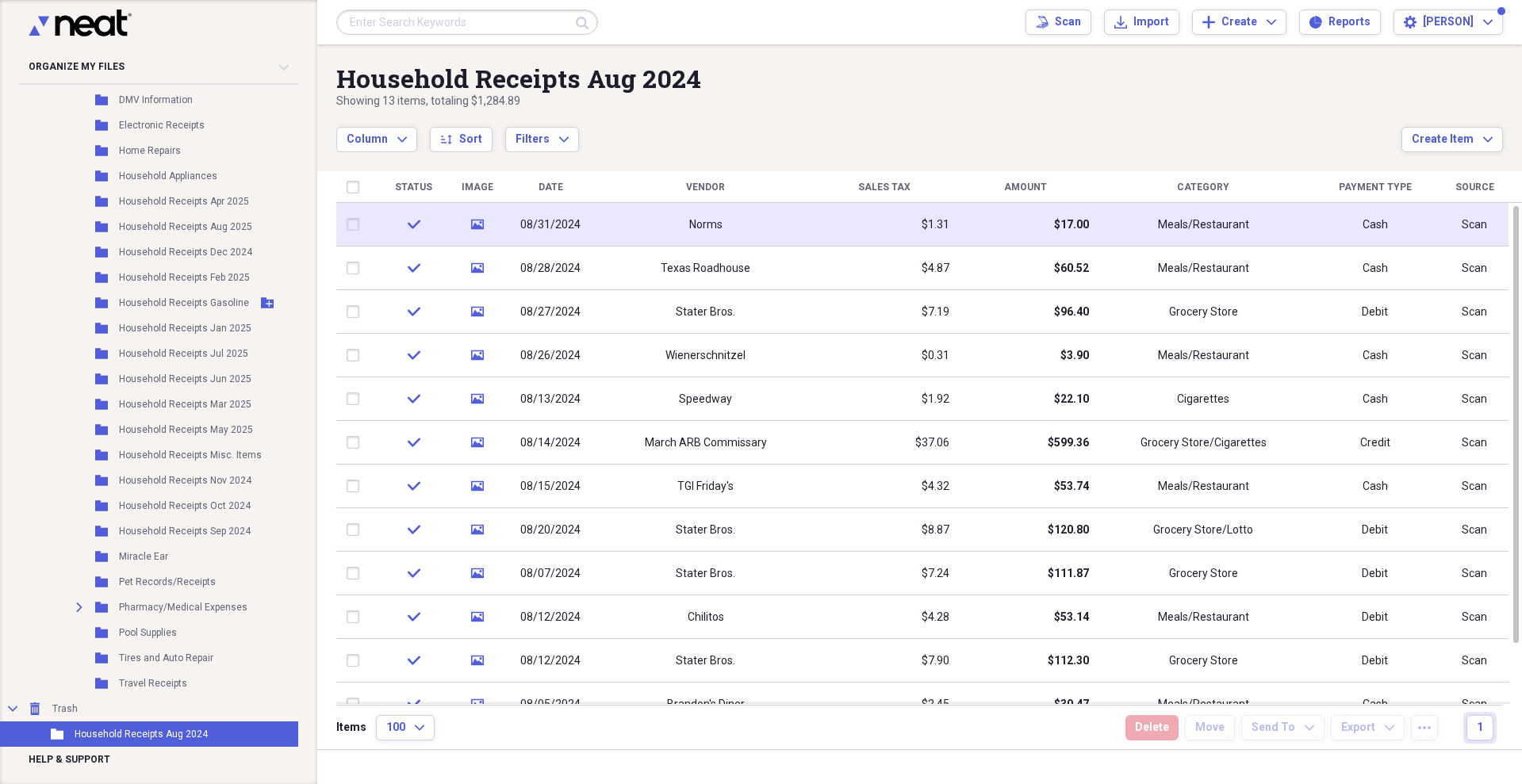 click at bounding box center [356, 224] 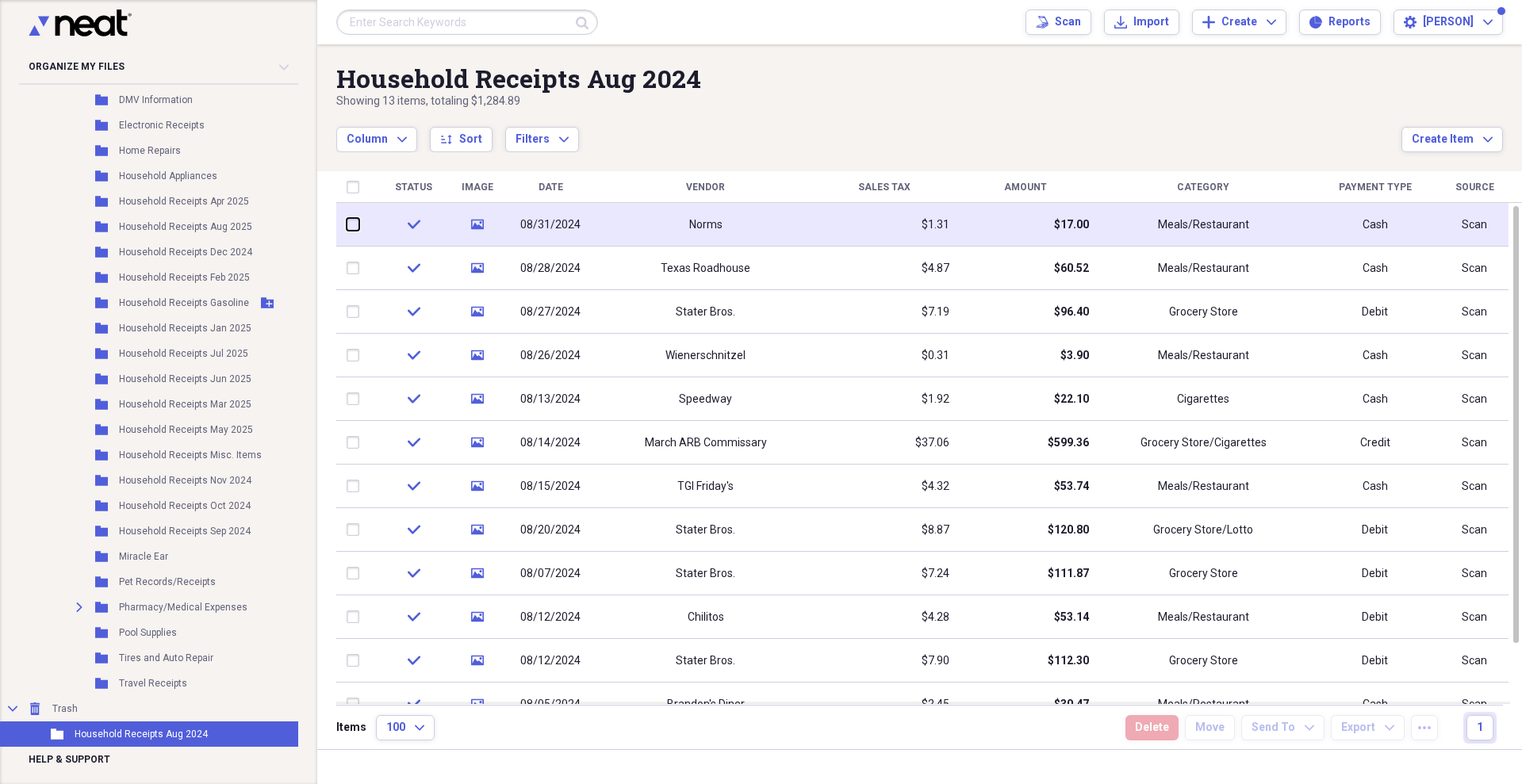 click at bounding box center [347, 224] 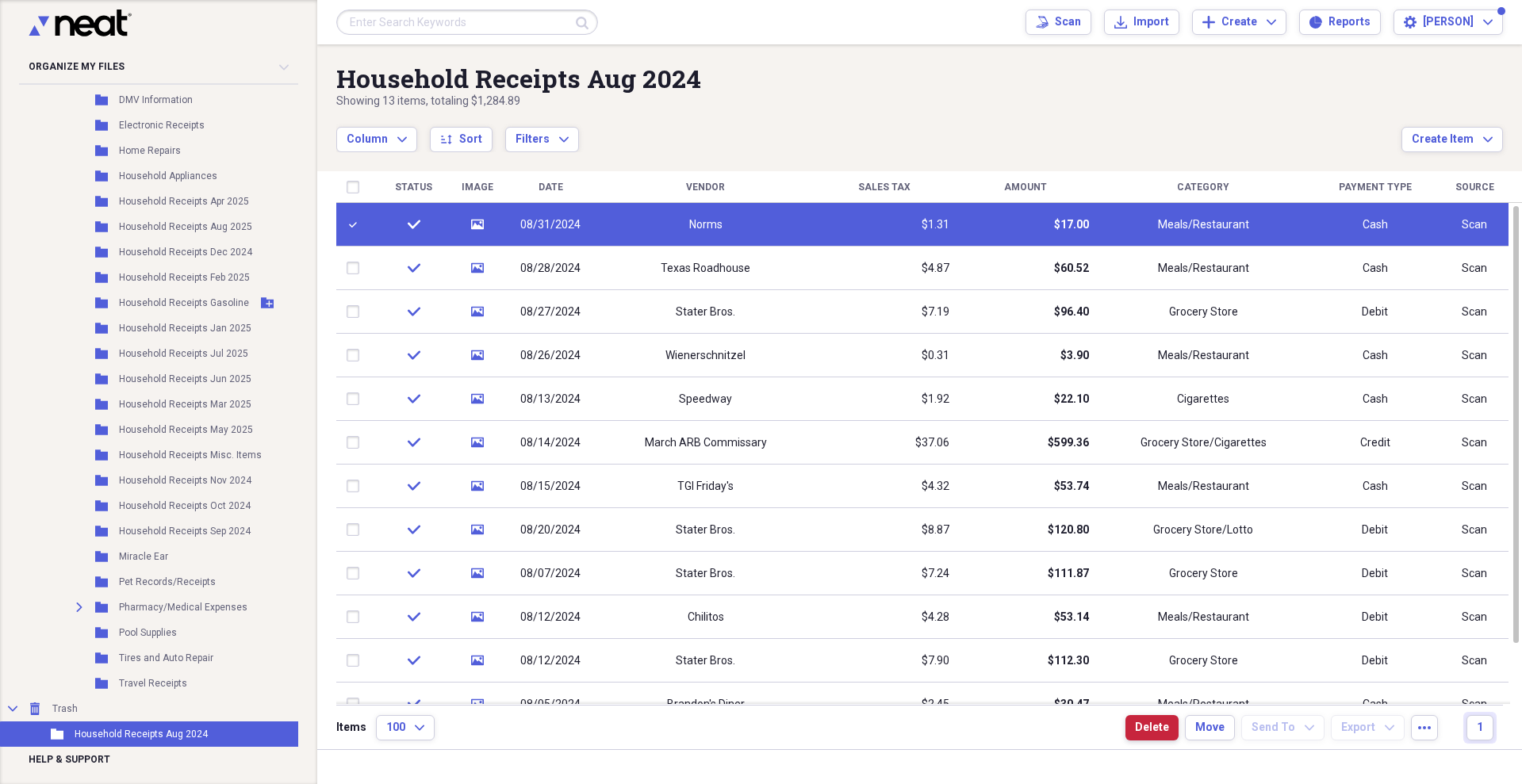 click on "Delete" at bounding box center (1152, 728) 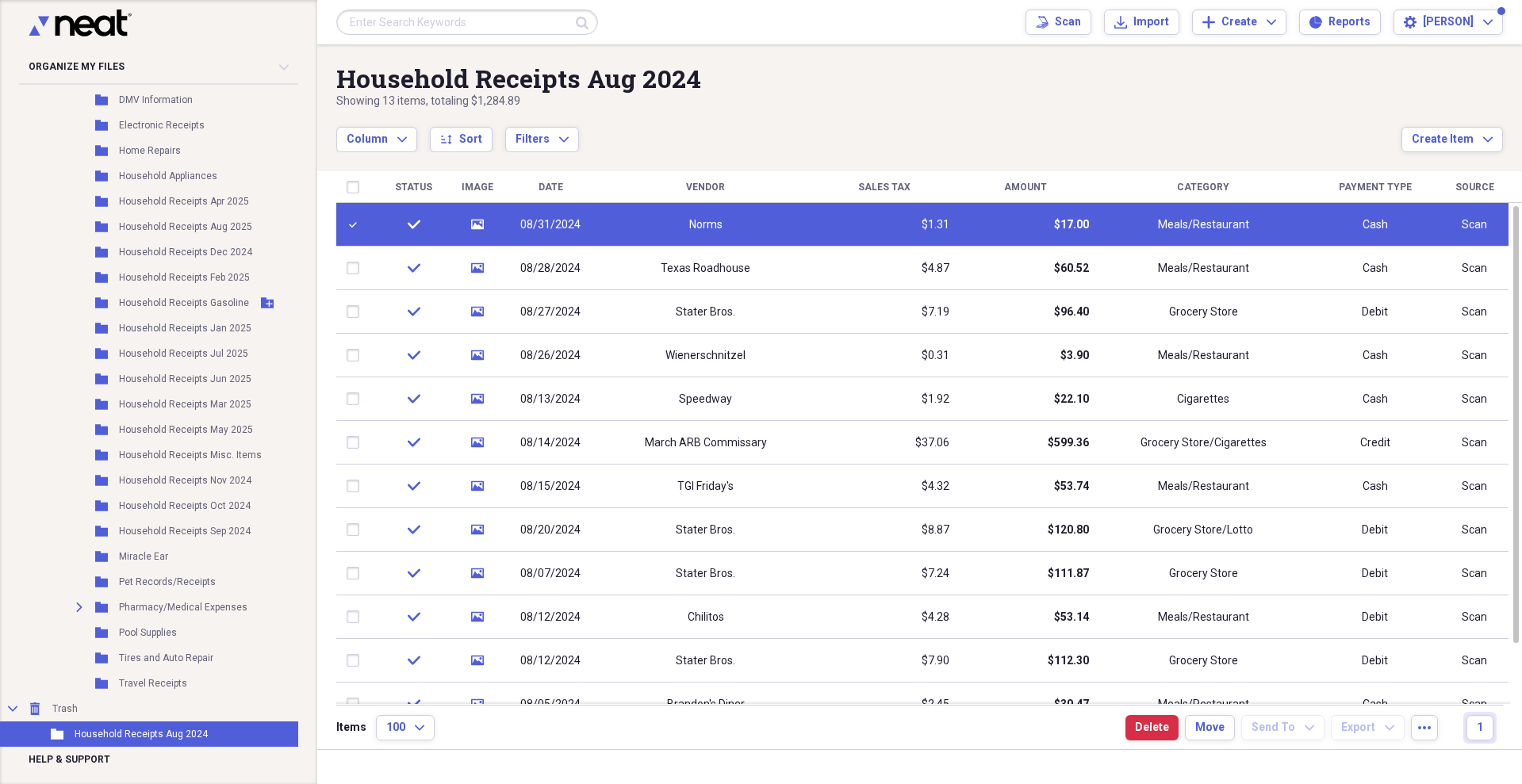 click at bounding box center [356, 224] 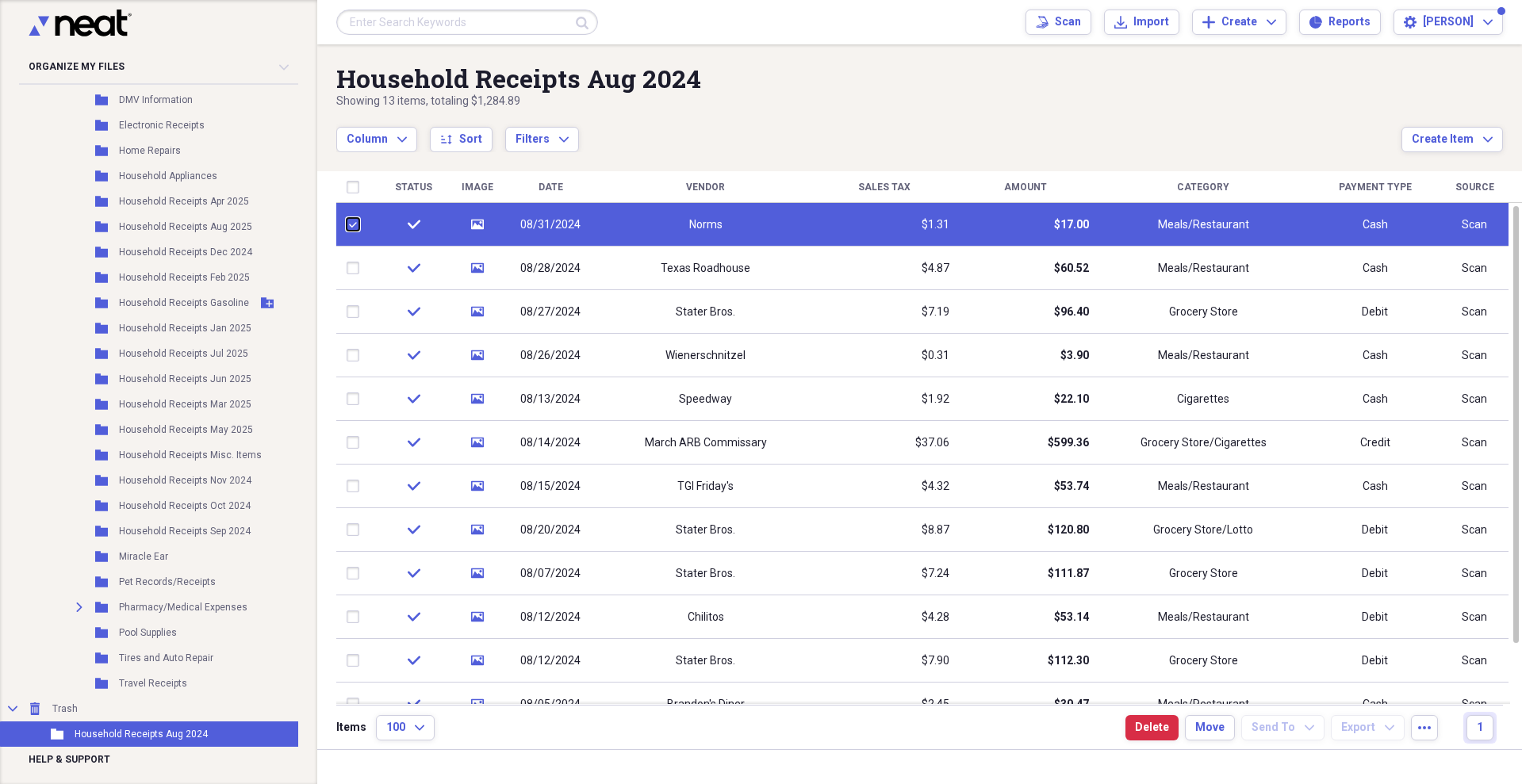 click at bounding box center [347, 224] 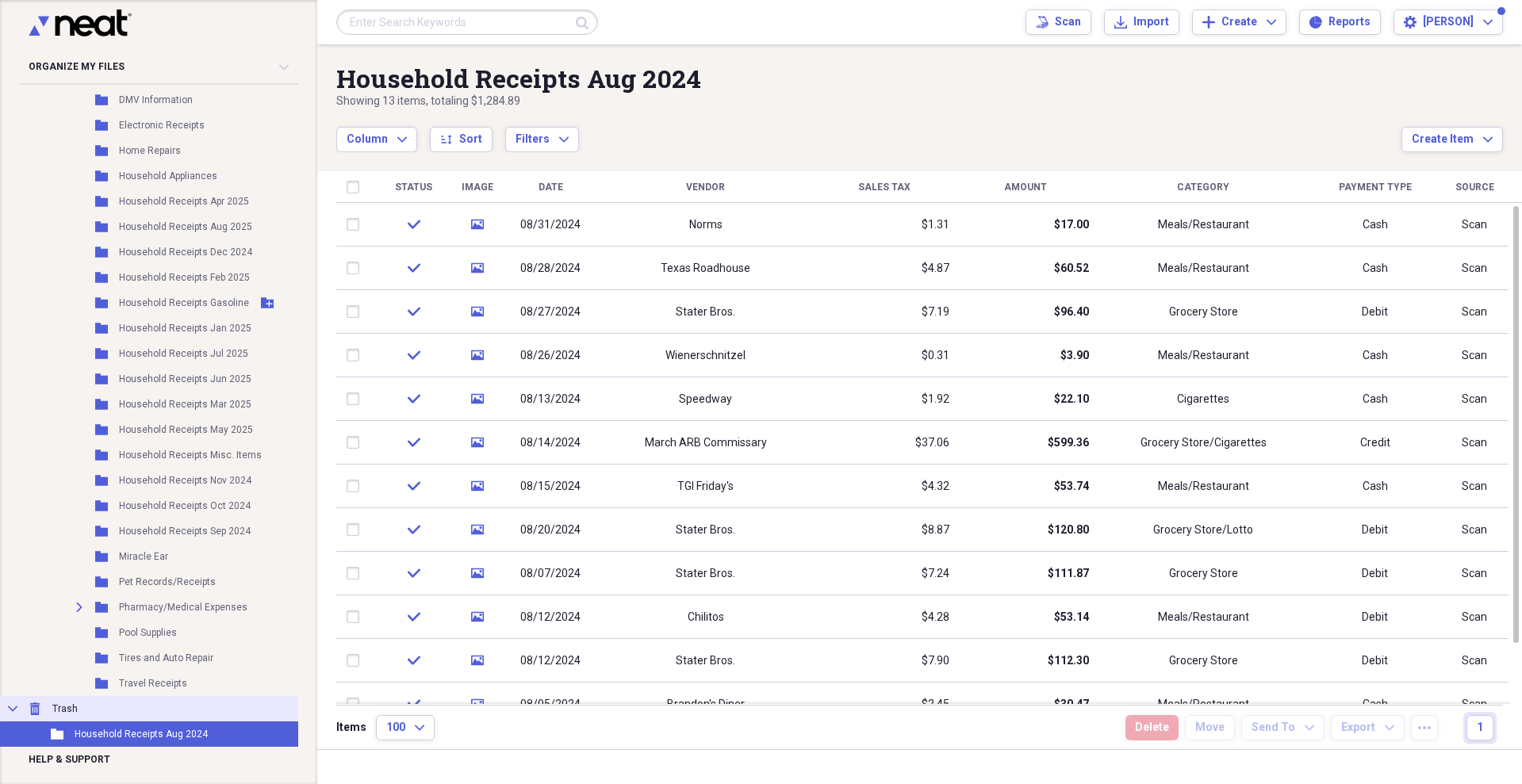 click on "Collapse Trash Trash" at bounding box center (155, 709) 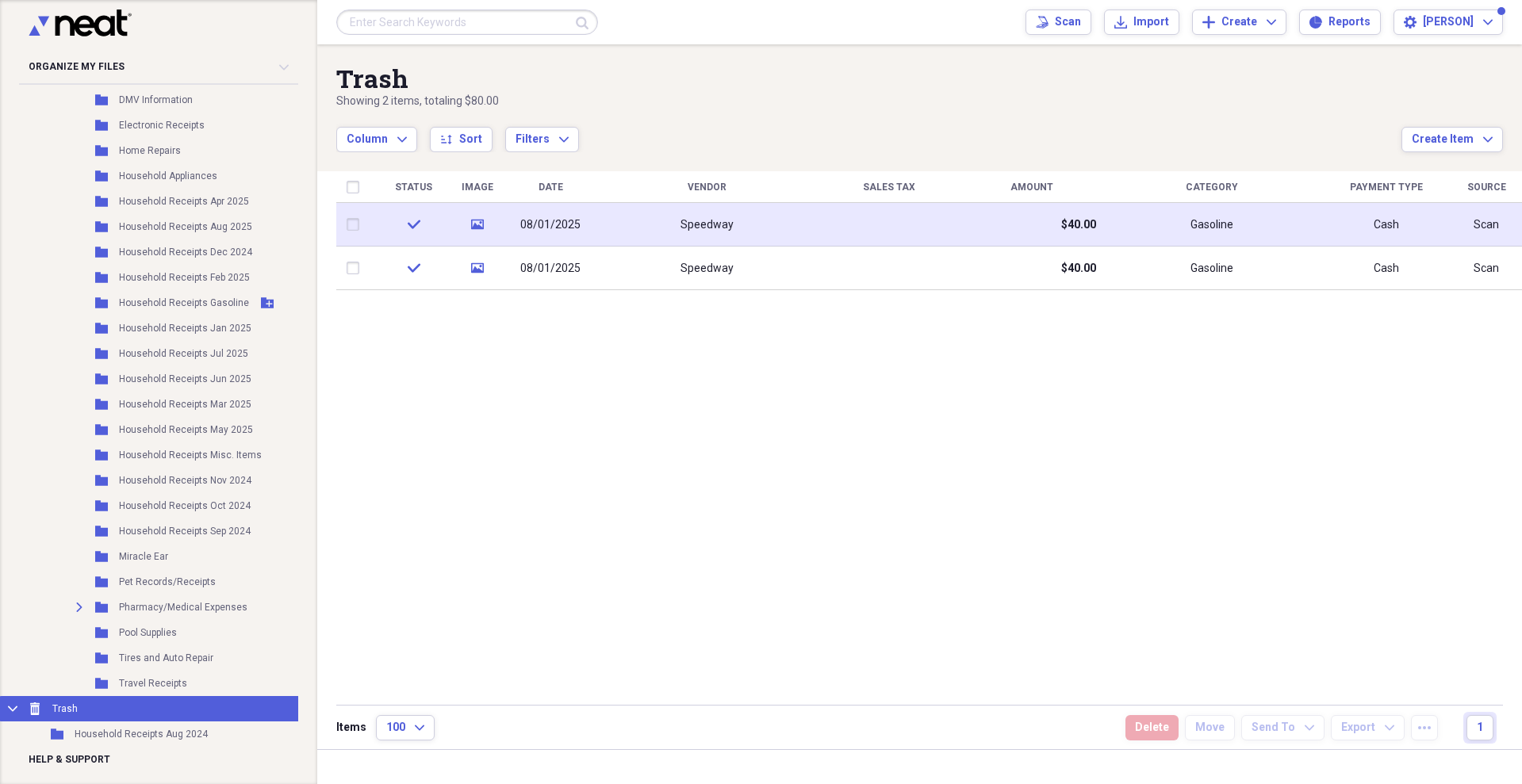click at bounding box center (356, 224) 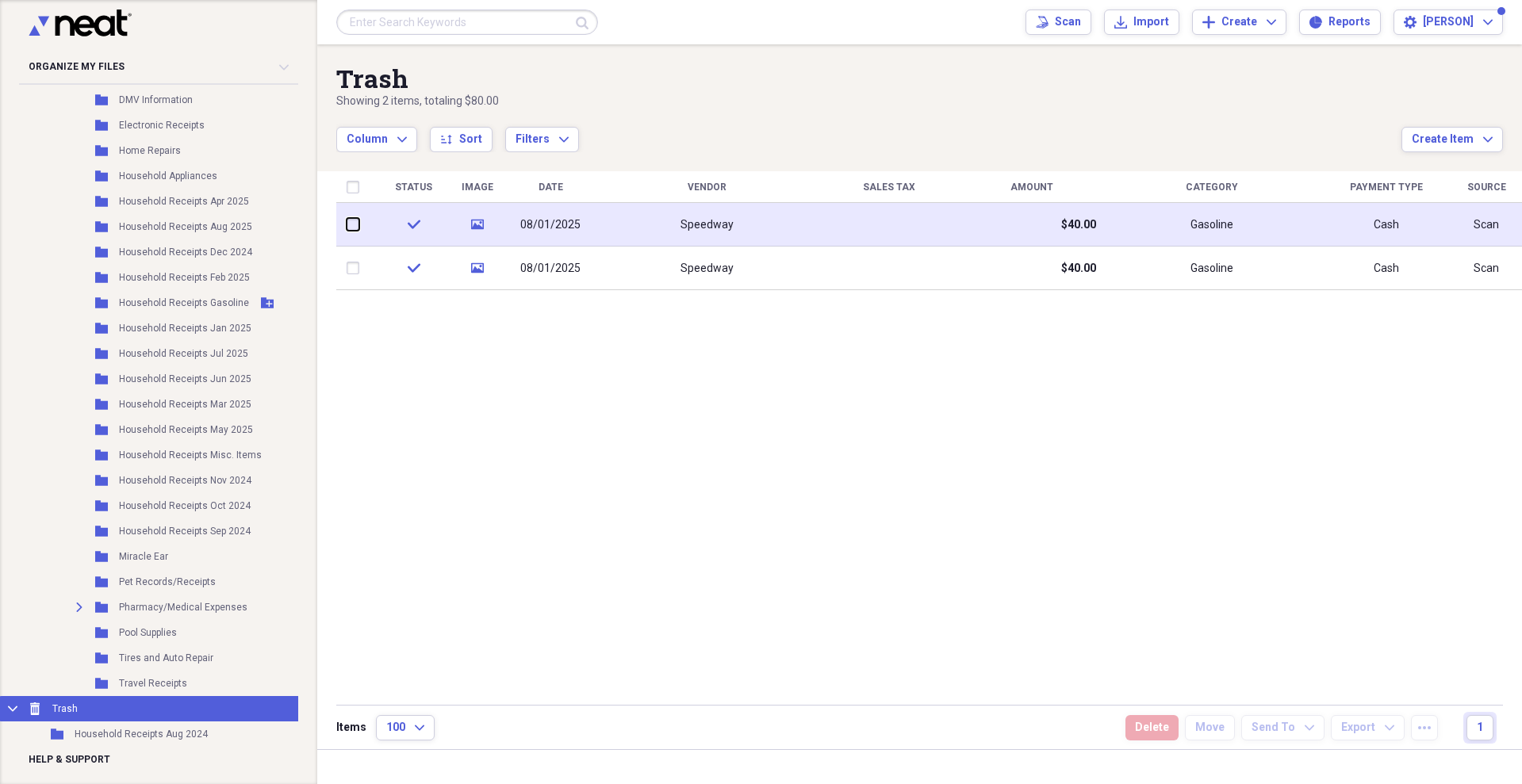 click at bounding box center [347, 224] 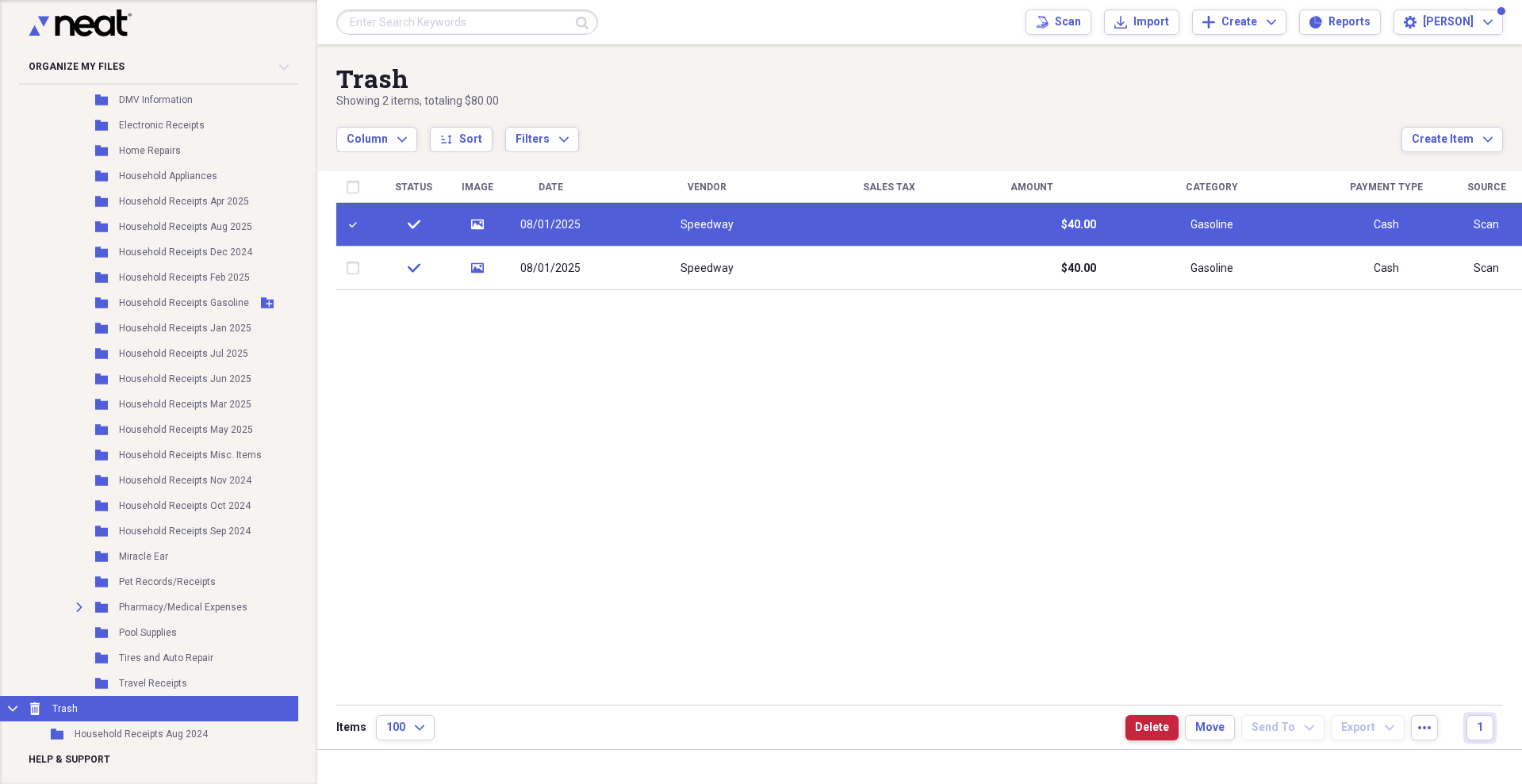 click on "Delete" at bounding box center [1152, 728] 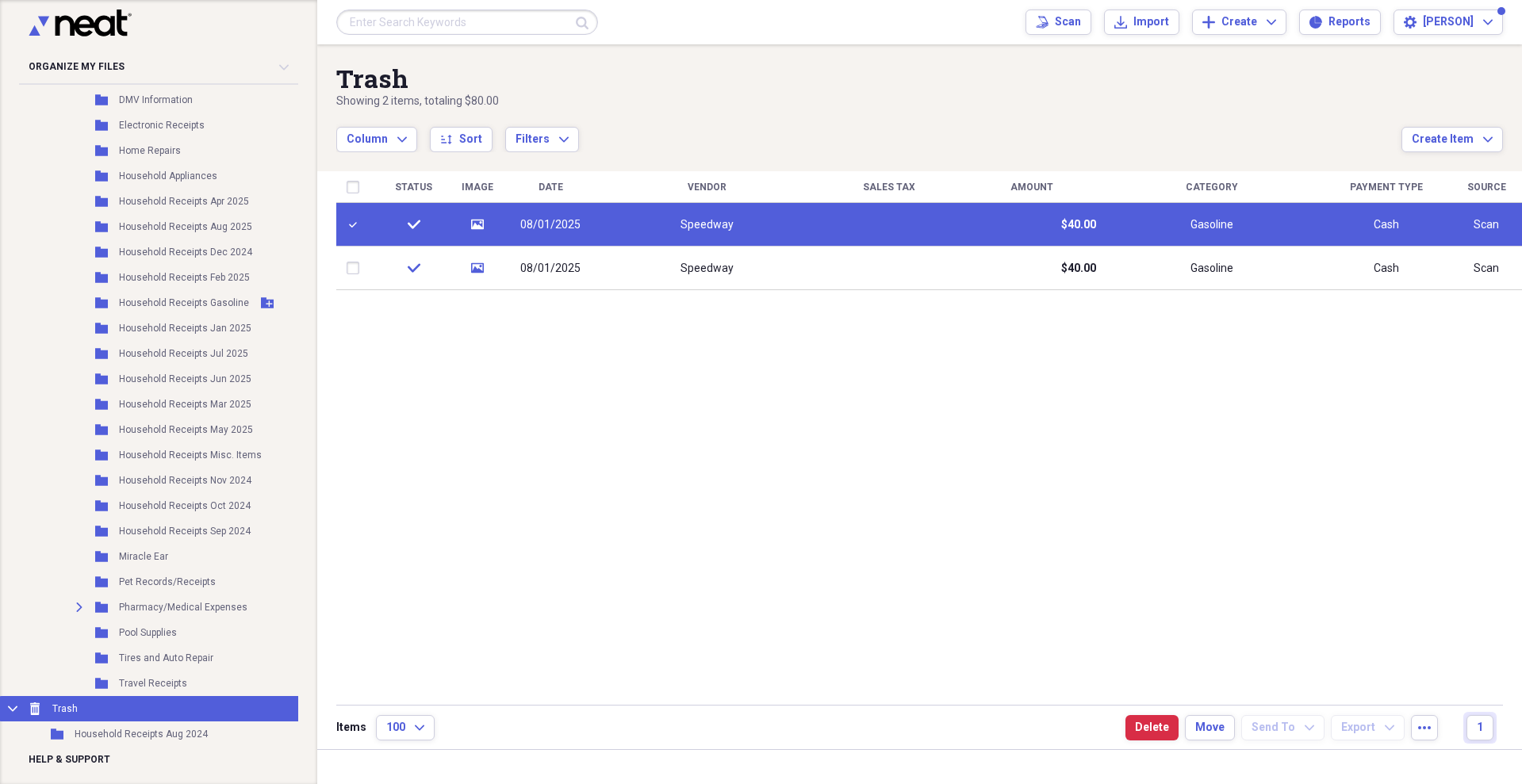 click on "Items 100 Expand Delete Move Send To Expand Export Expand more 1" at bounding box center (919, 727) 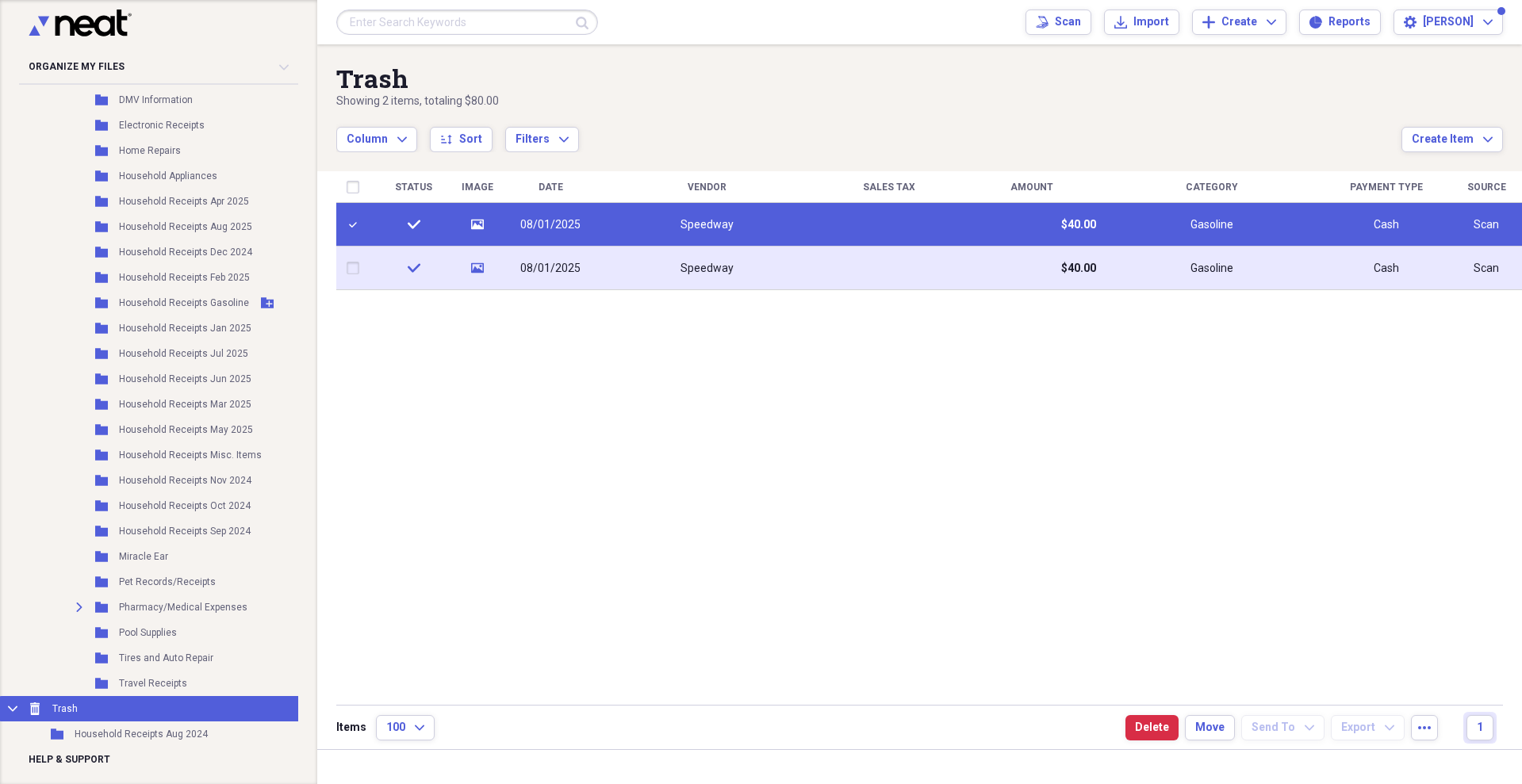 click on "Speedway" at bounding box center (707, 269) 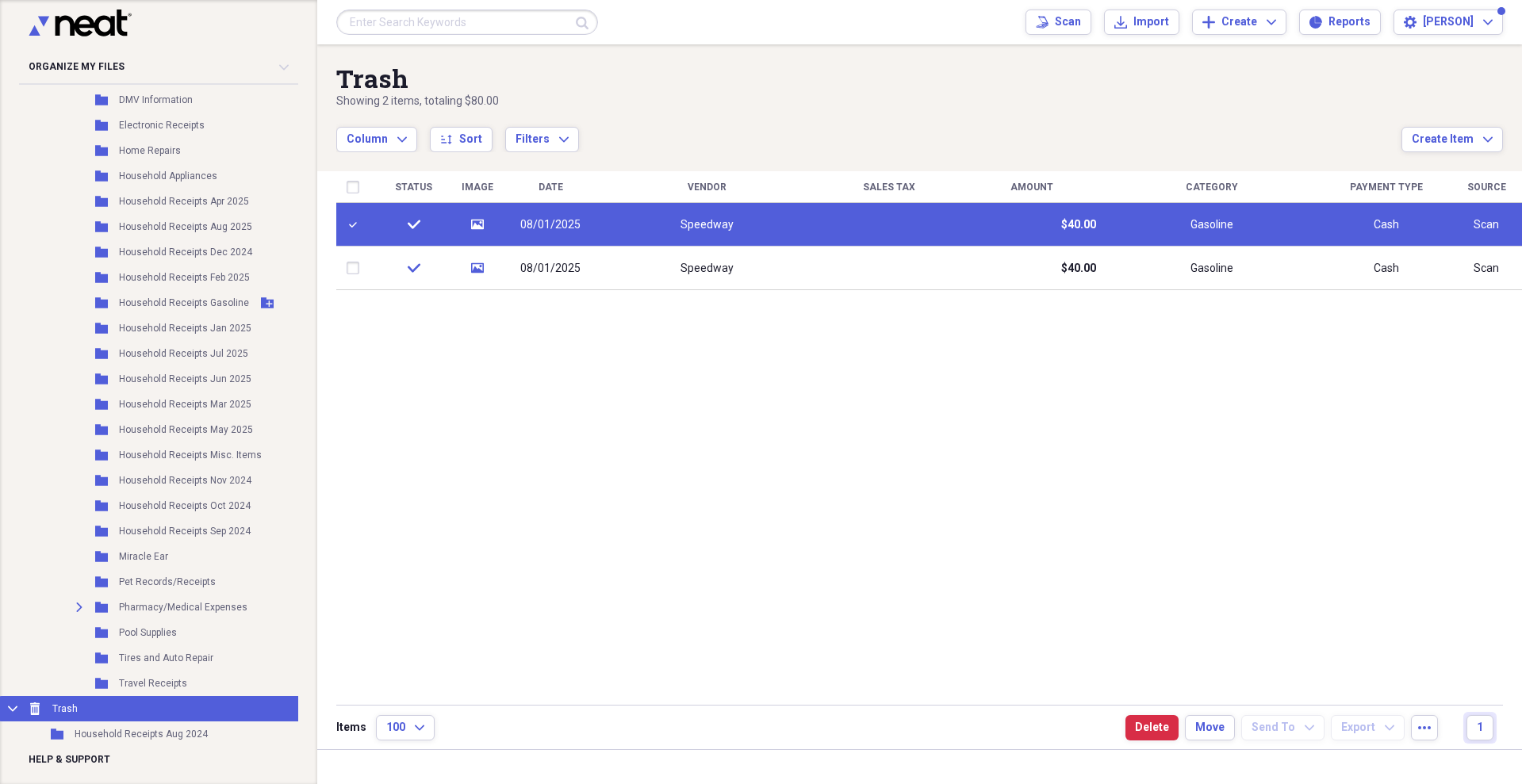 click at bounding box center (356, 224) 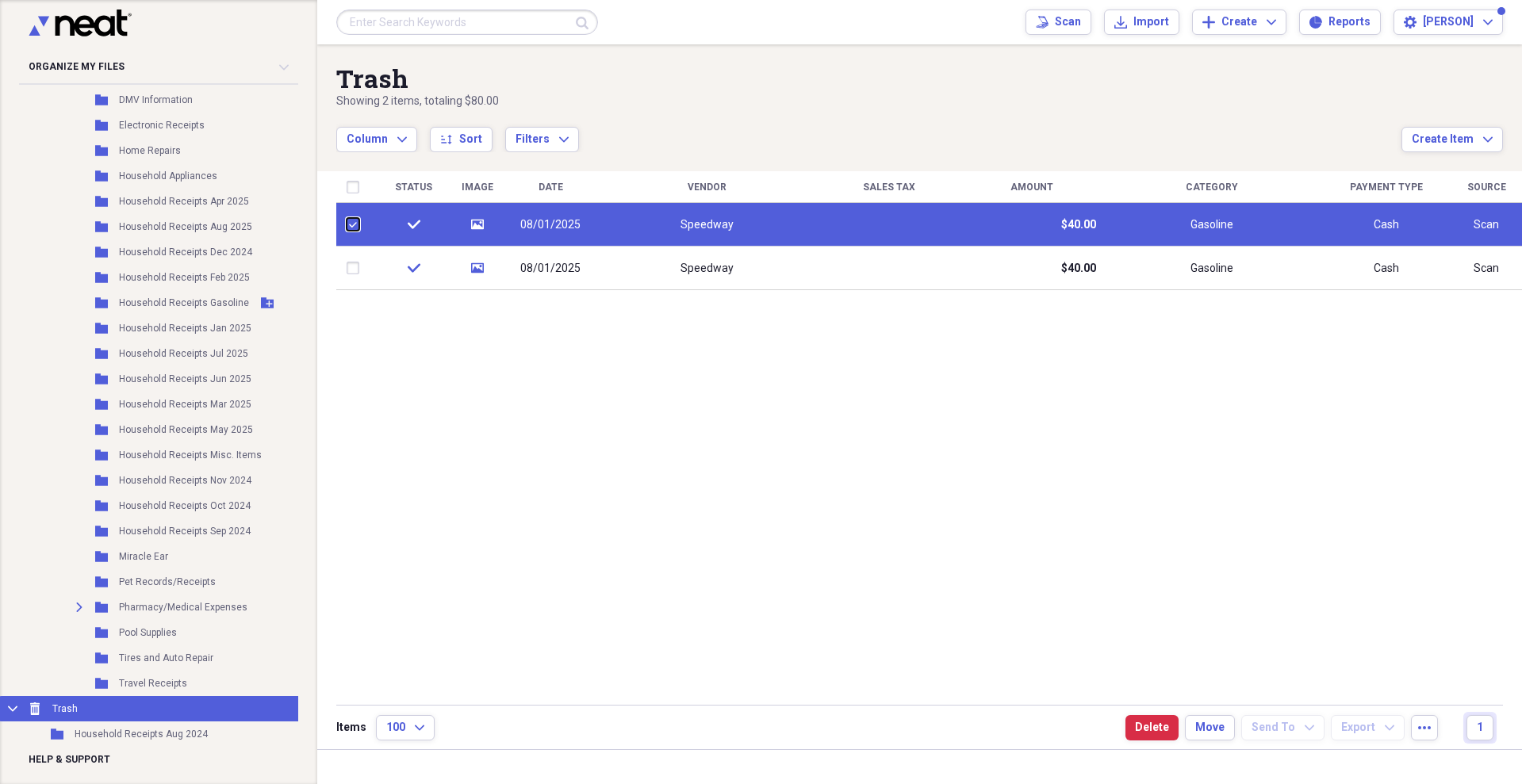 click at bounding box center (347, 224) 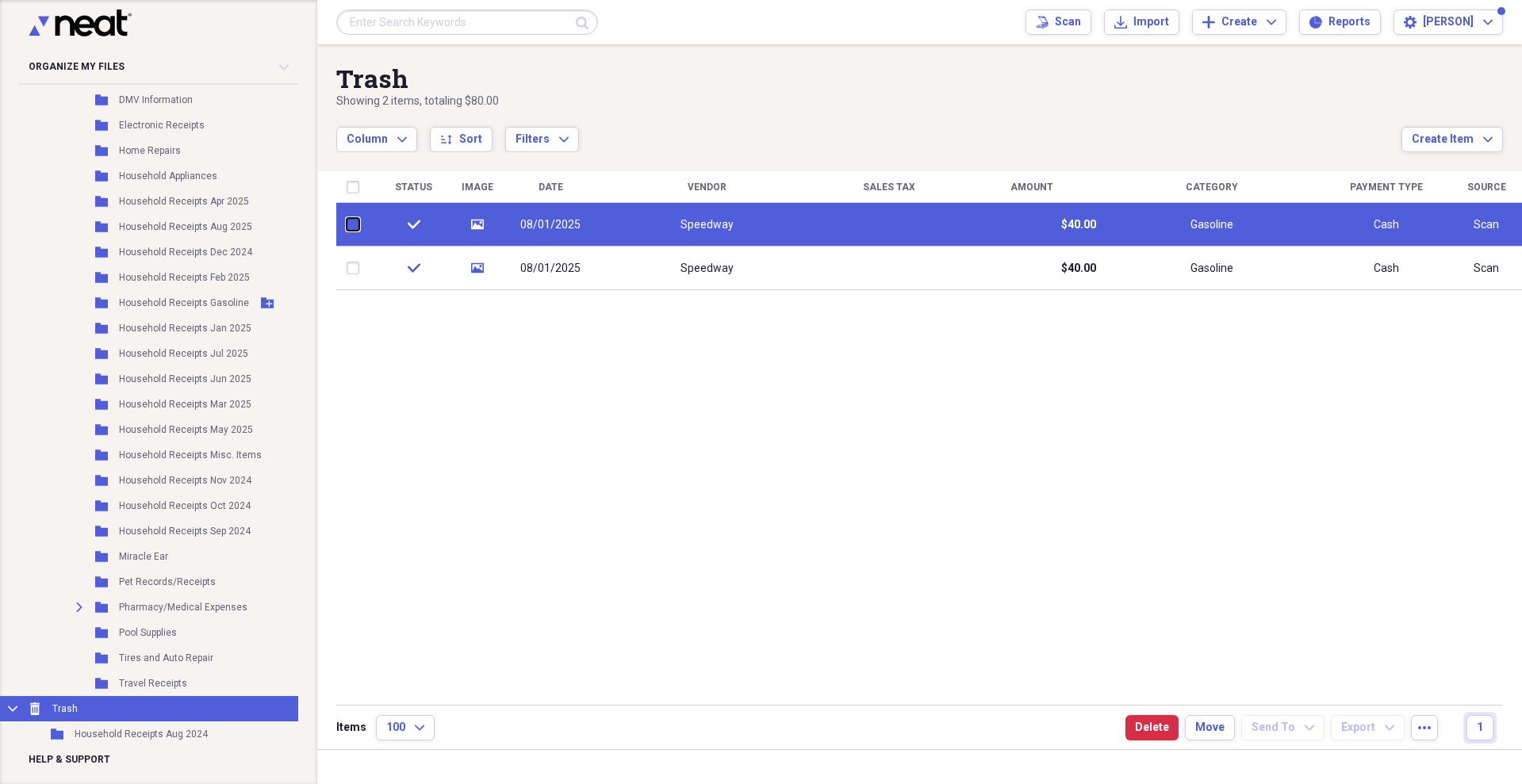 checkbox on "false" 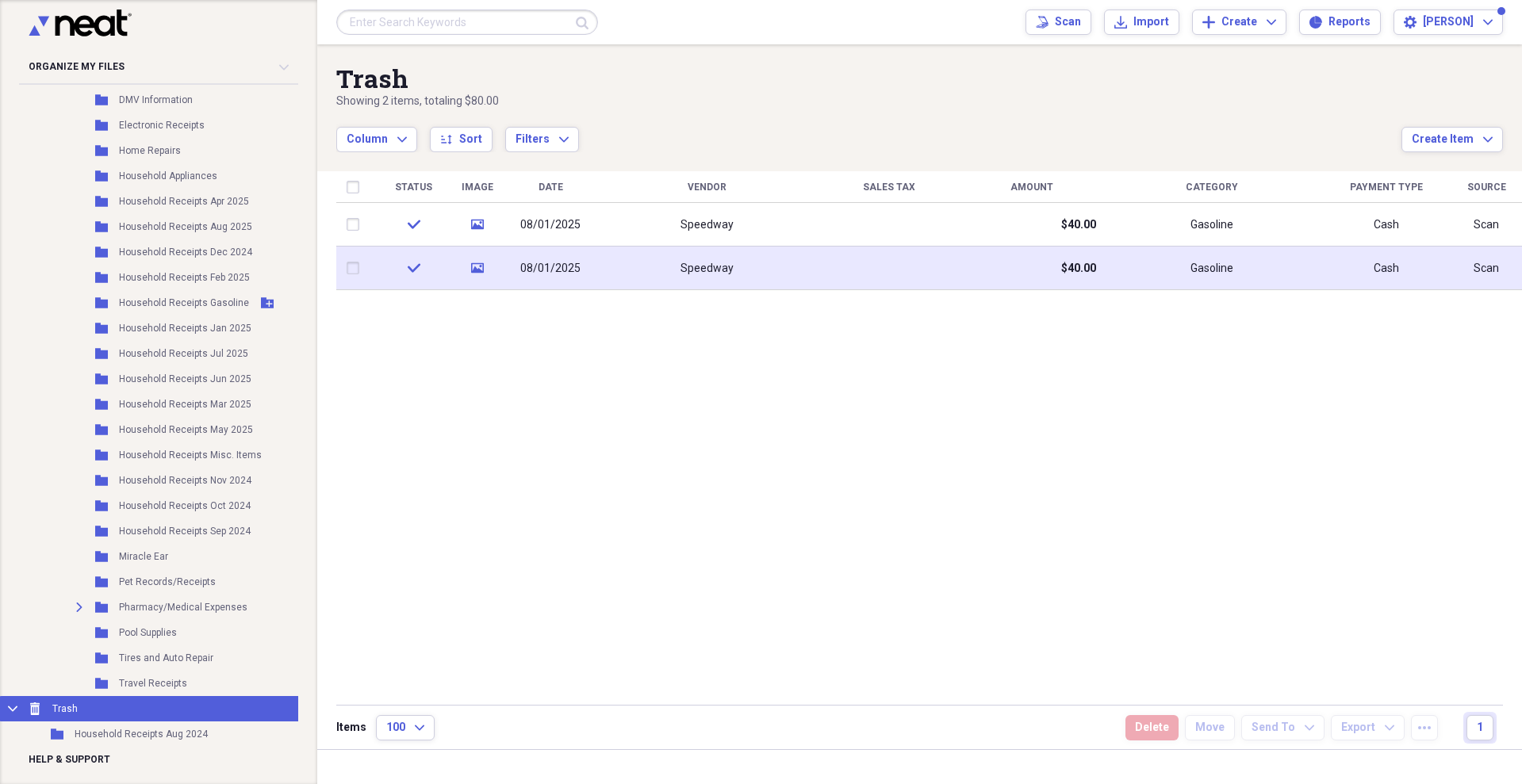 click at bounding box center [356, 268] 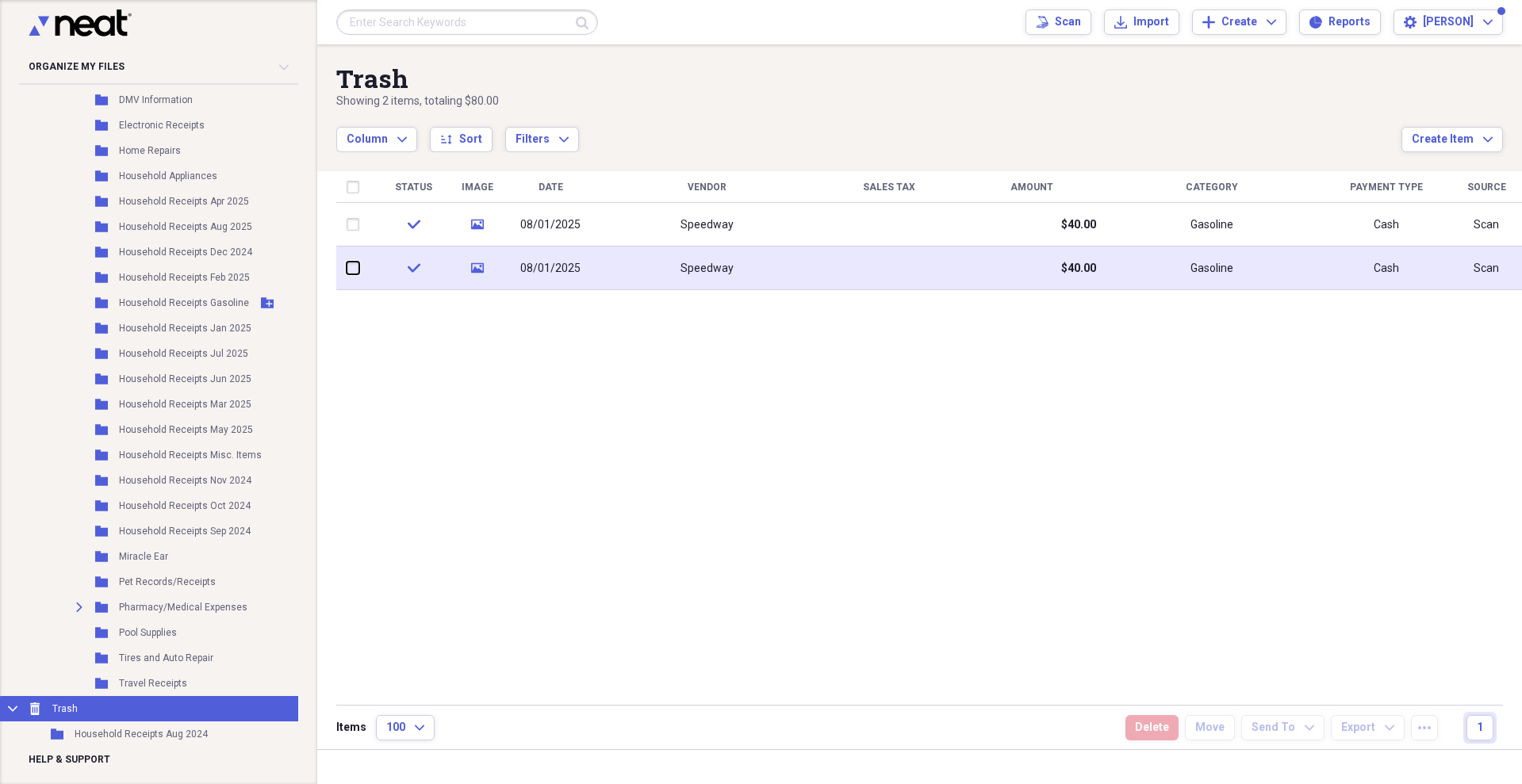 click at bounding box center [347, 268] 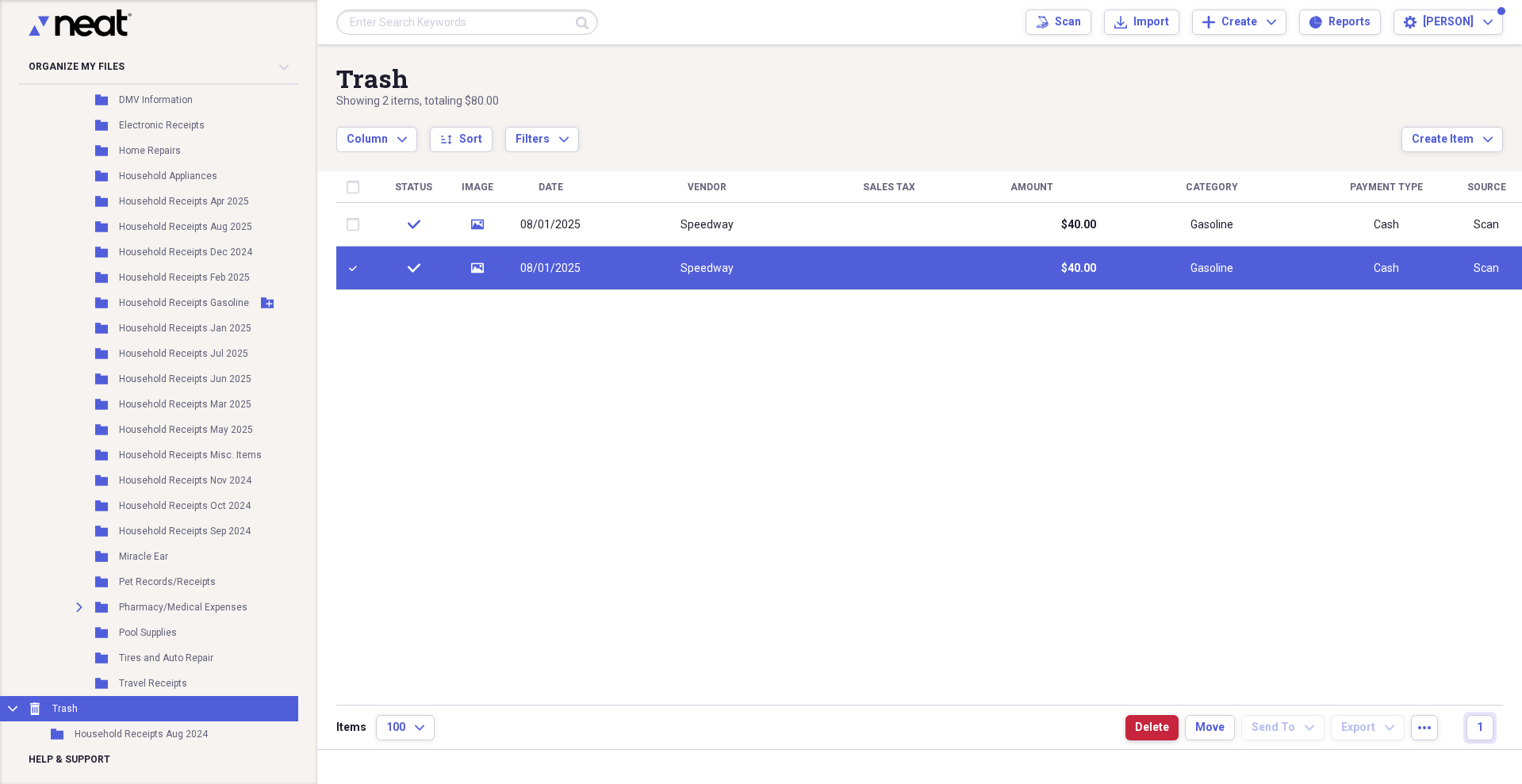 click on "Delete" at bounding box center (1152, 728) 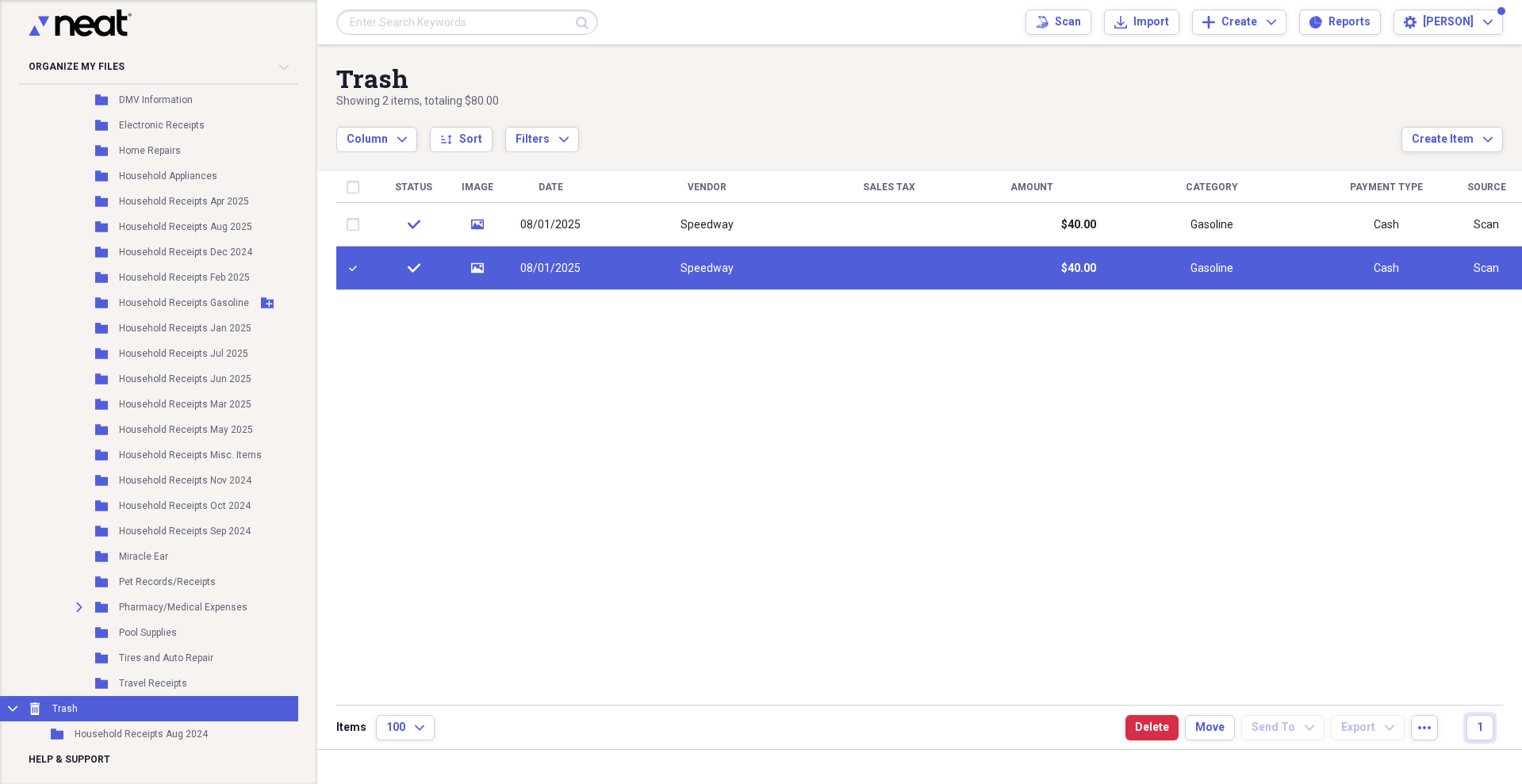 click at bounding box center (356, 268) 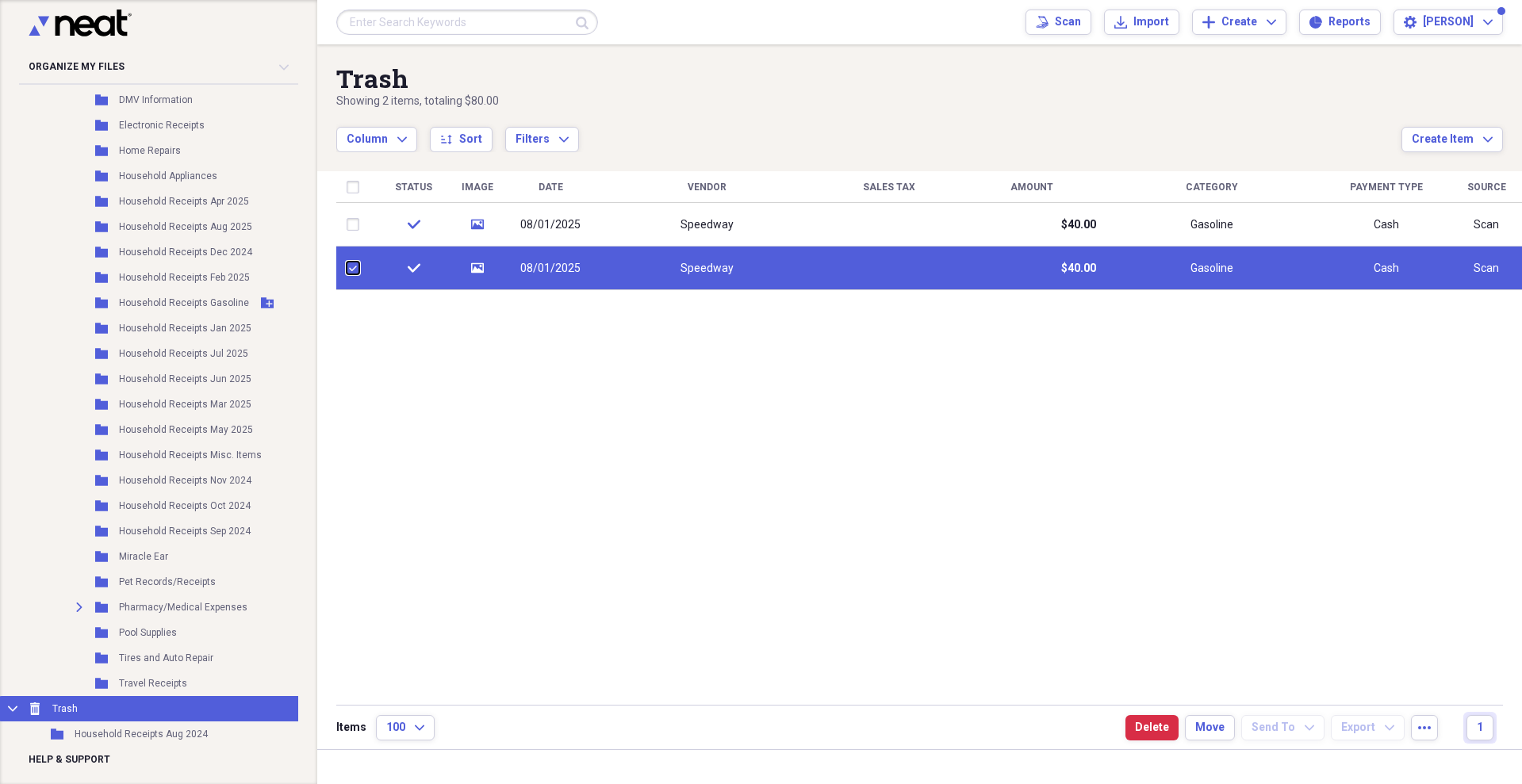 click at bounding box center [347, 268] 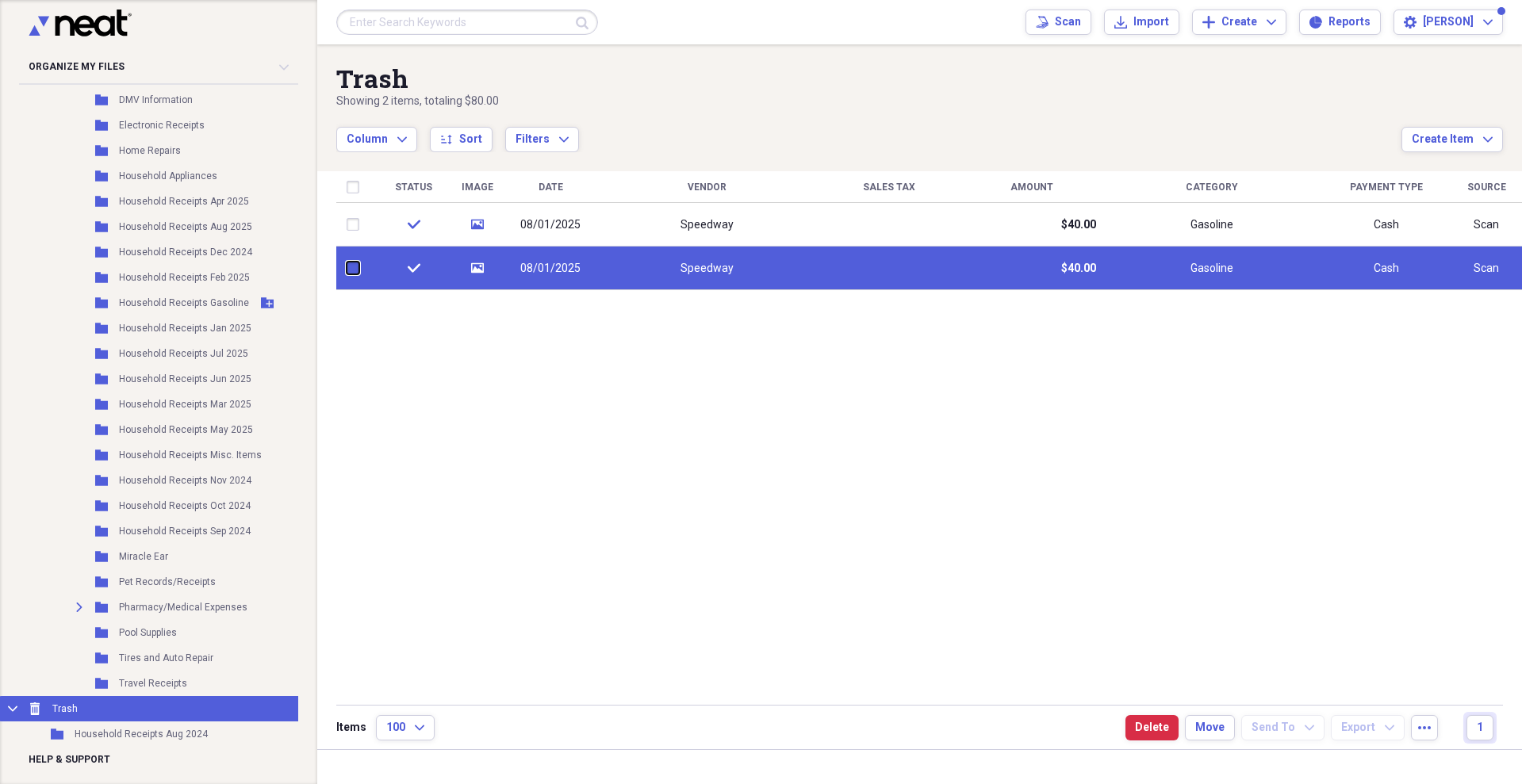 checkbox on "false" 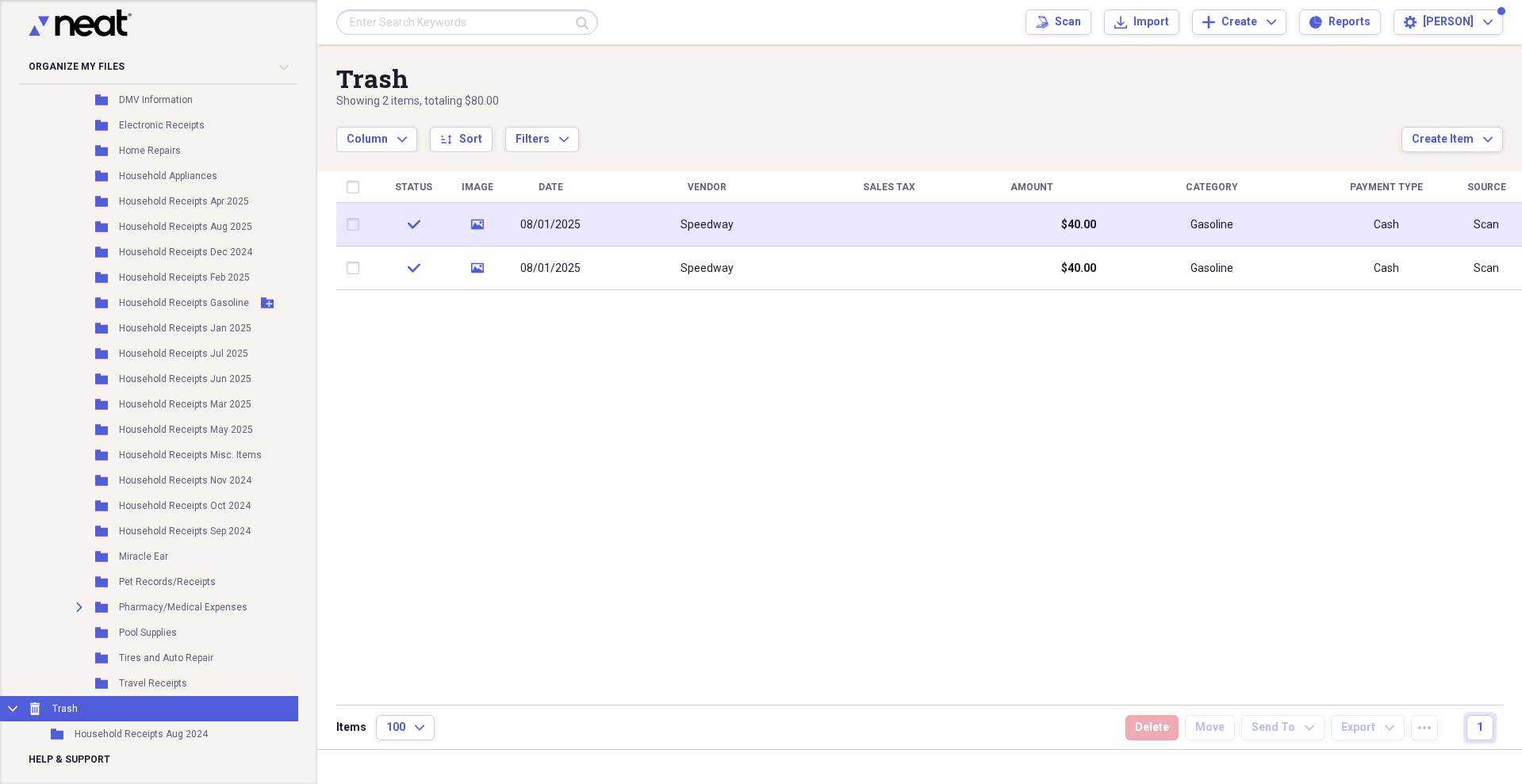 click on "$40.00" at bounding box center [1079, 225] 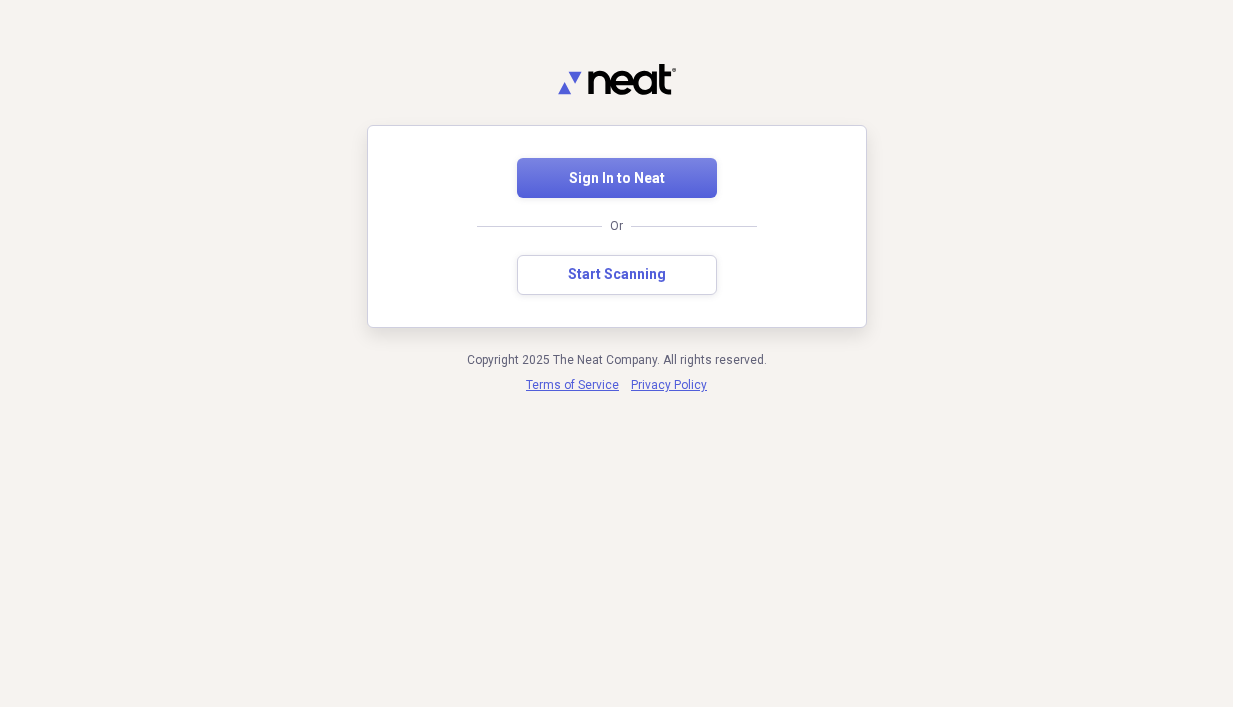 scroll, scrollTop: 0, scrollLeft: 0, axis: both 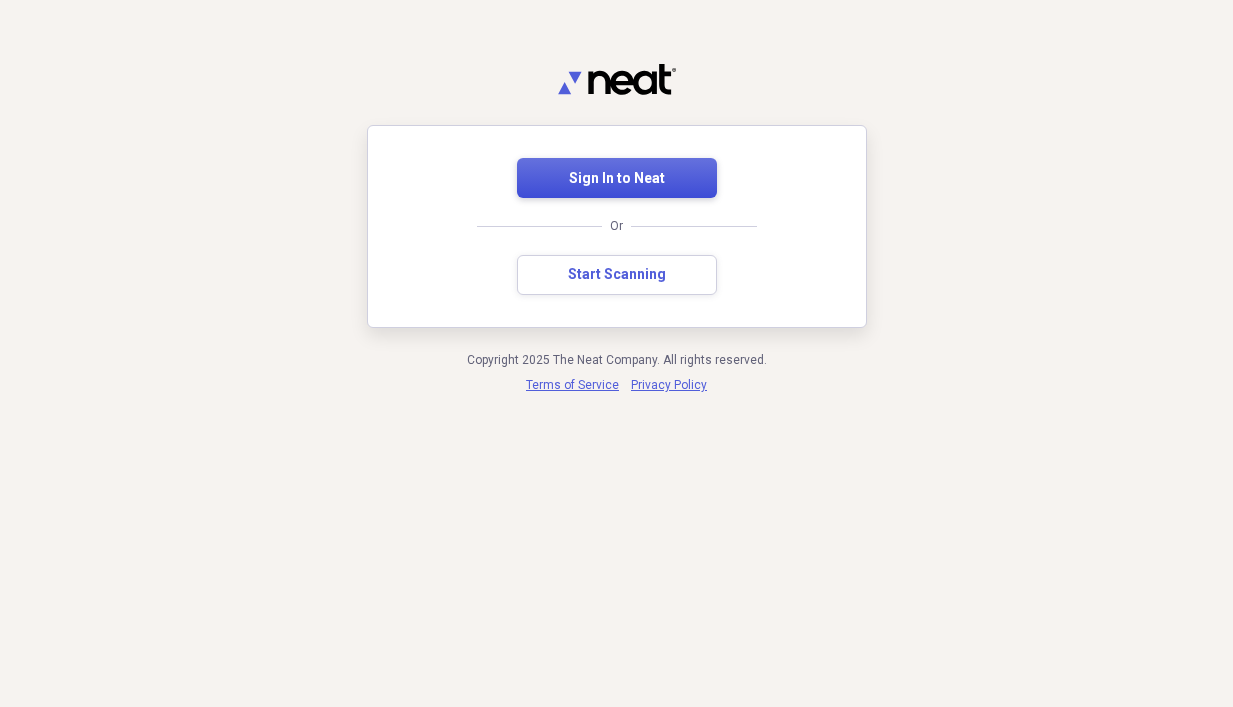 click on "Sign In to Neat" at bounding box center [617, 178] 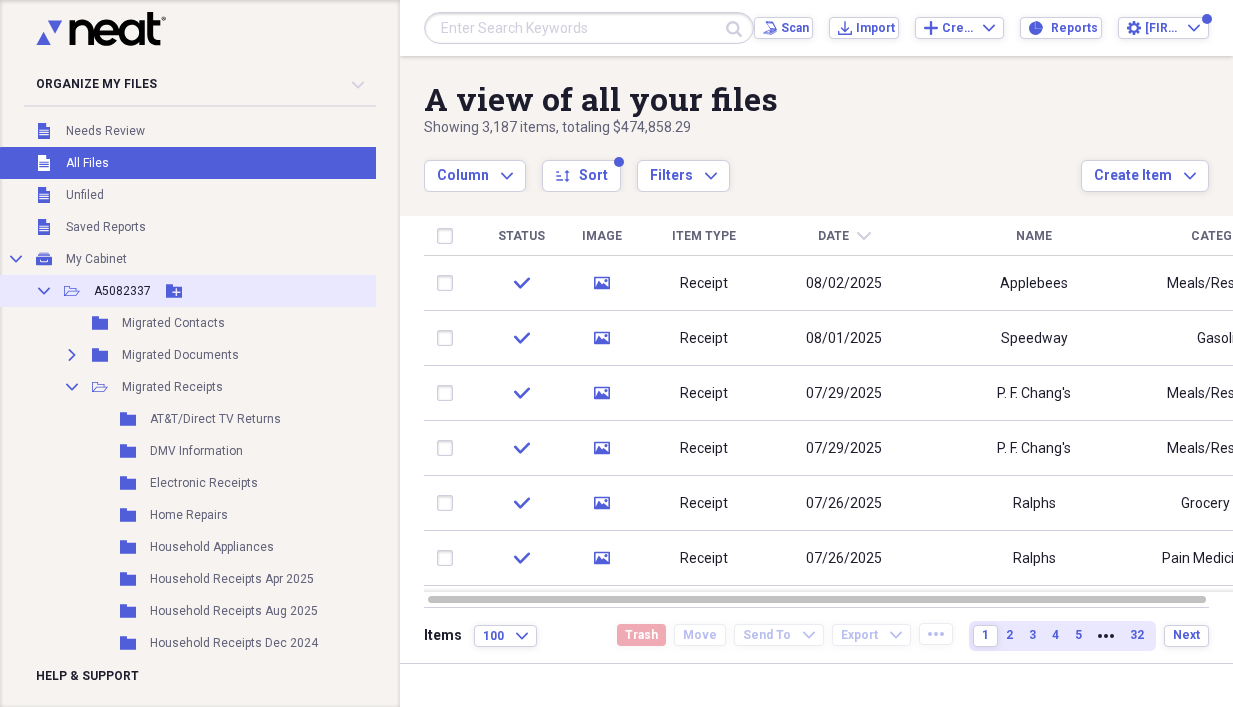 click on "Collapse" 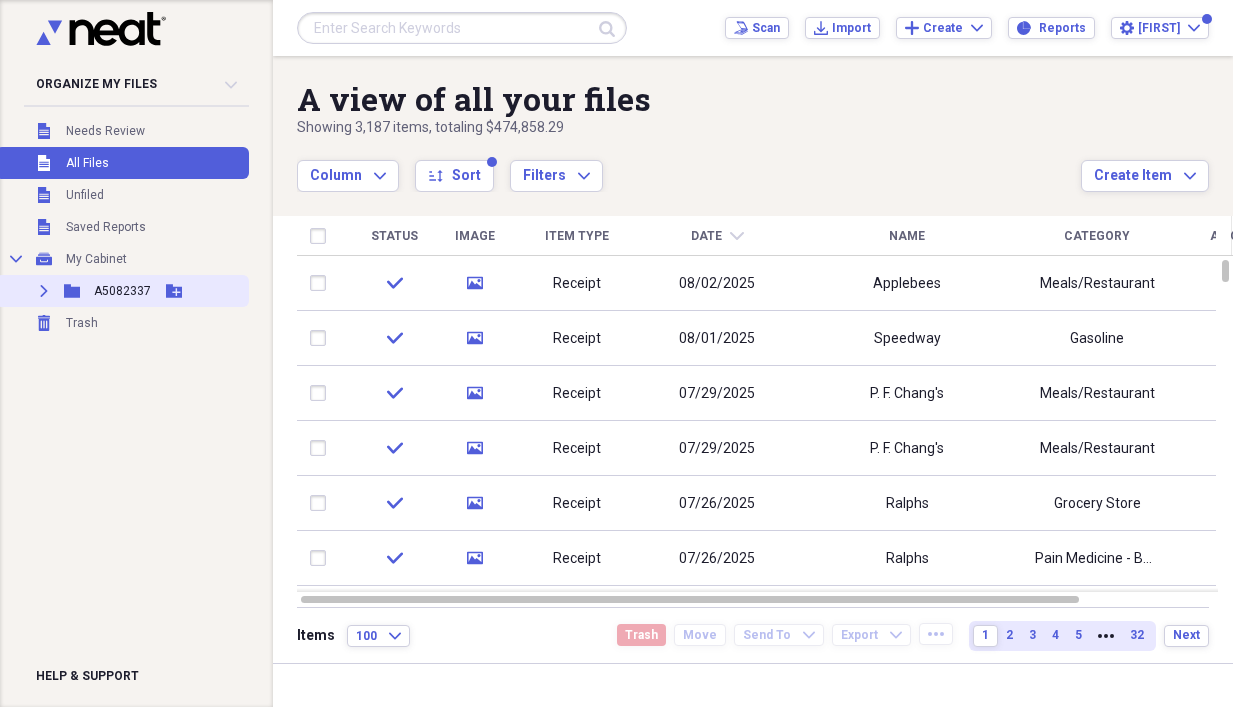 click 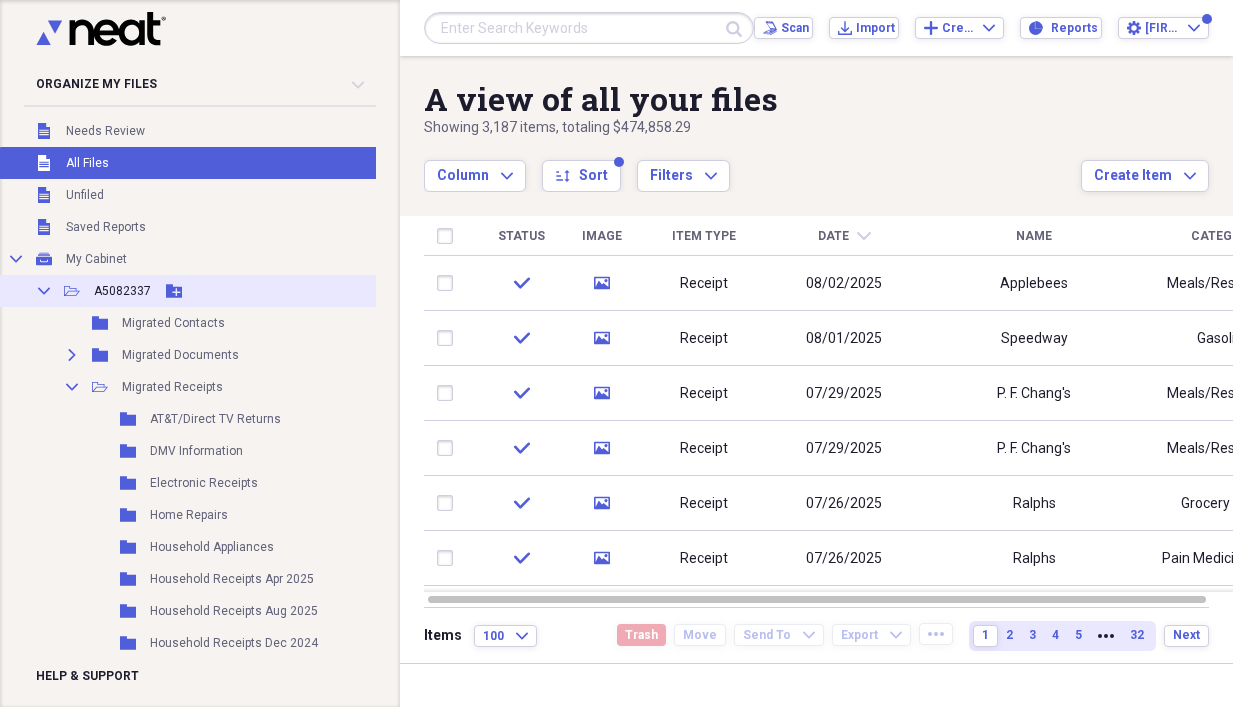 click 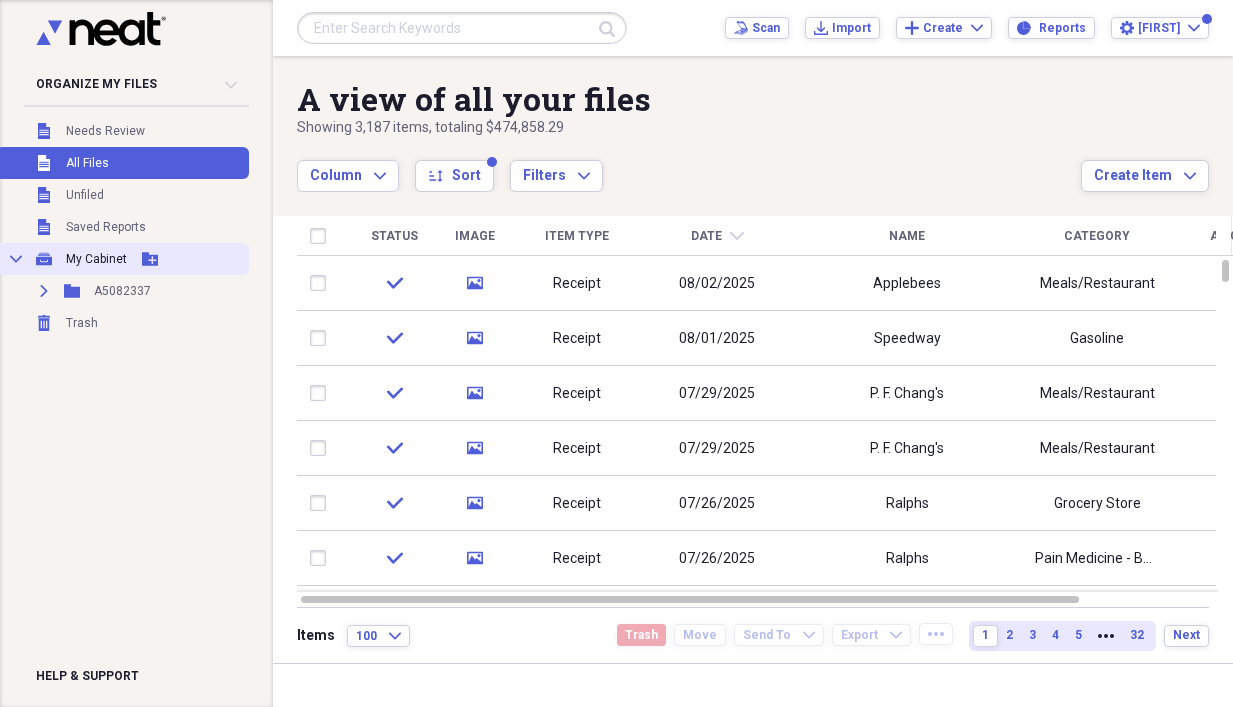 click on "Collapse" 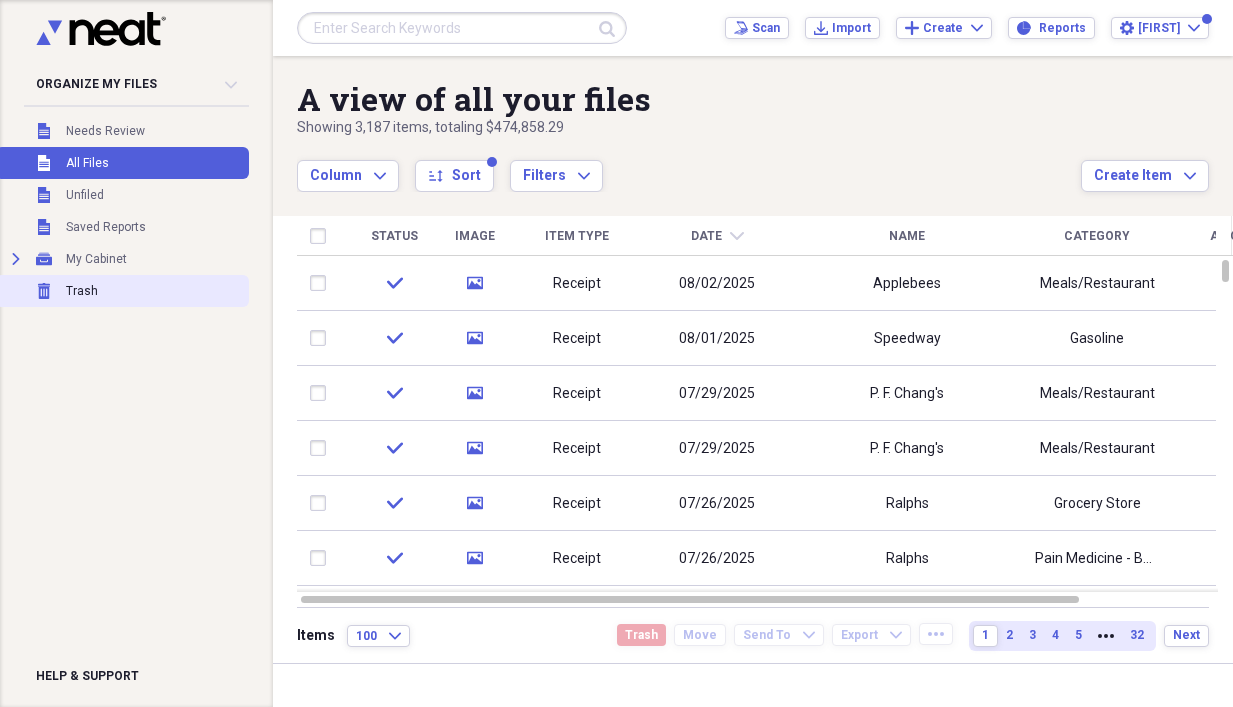 click on "Trash Trash" at bounding box center [122, 291] 